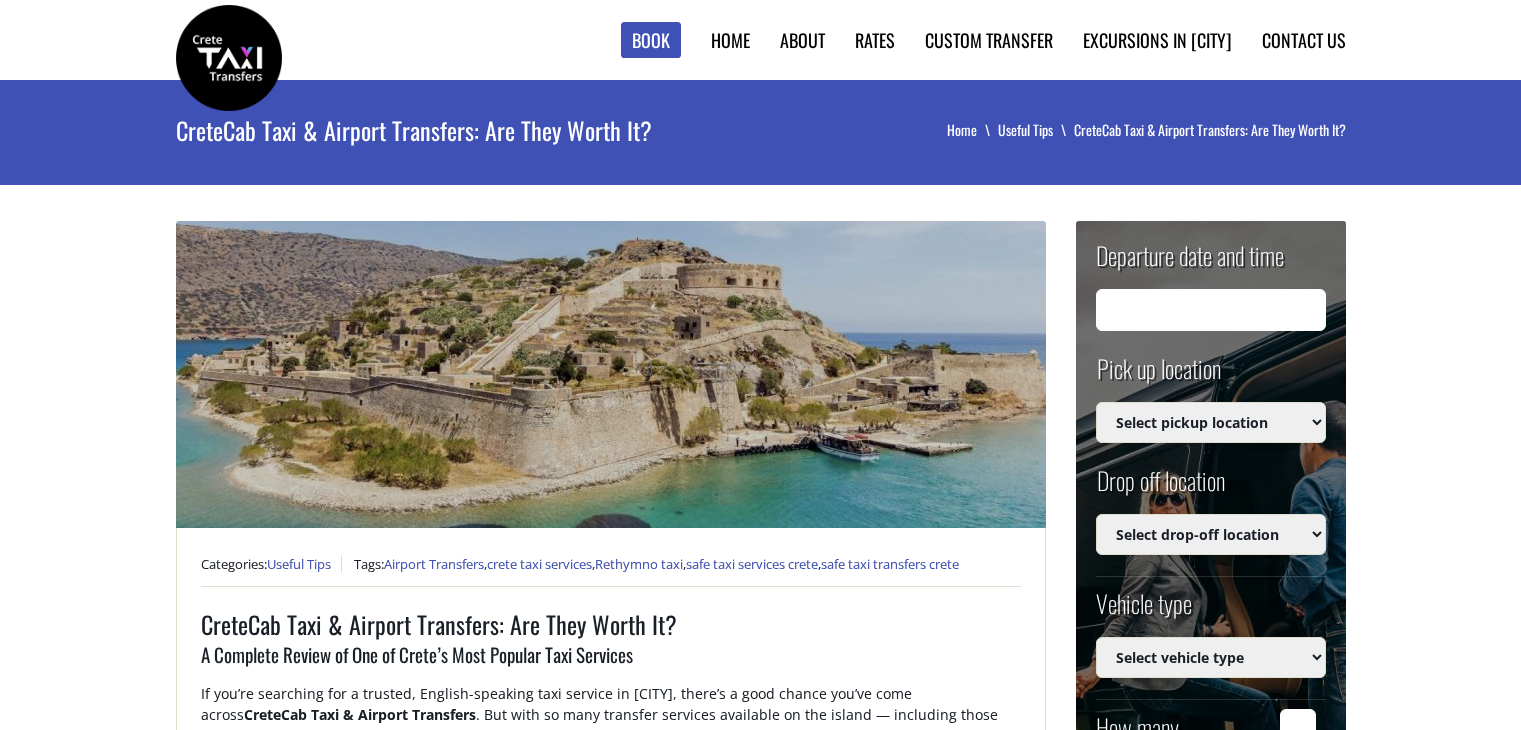 scroll, scrollTop: 0, scrollLeft: 0, axis: both 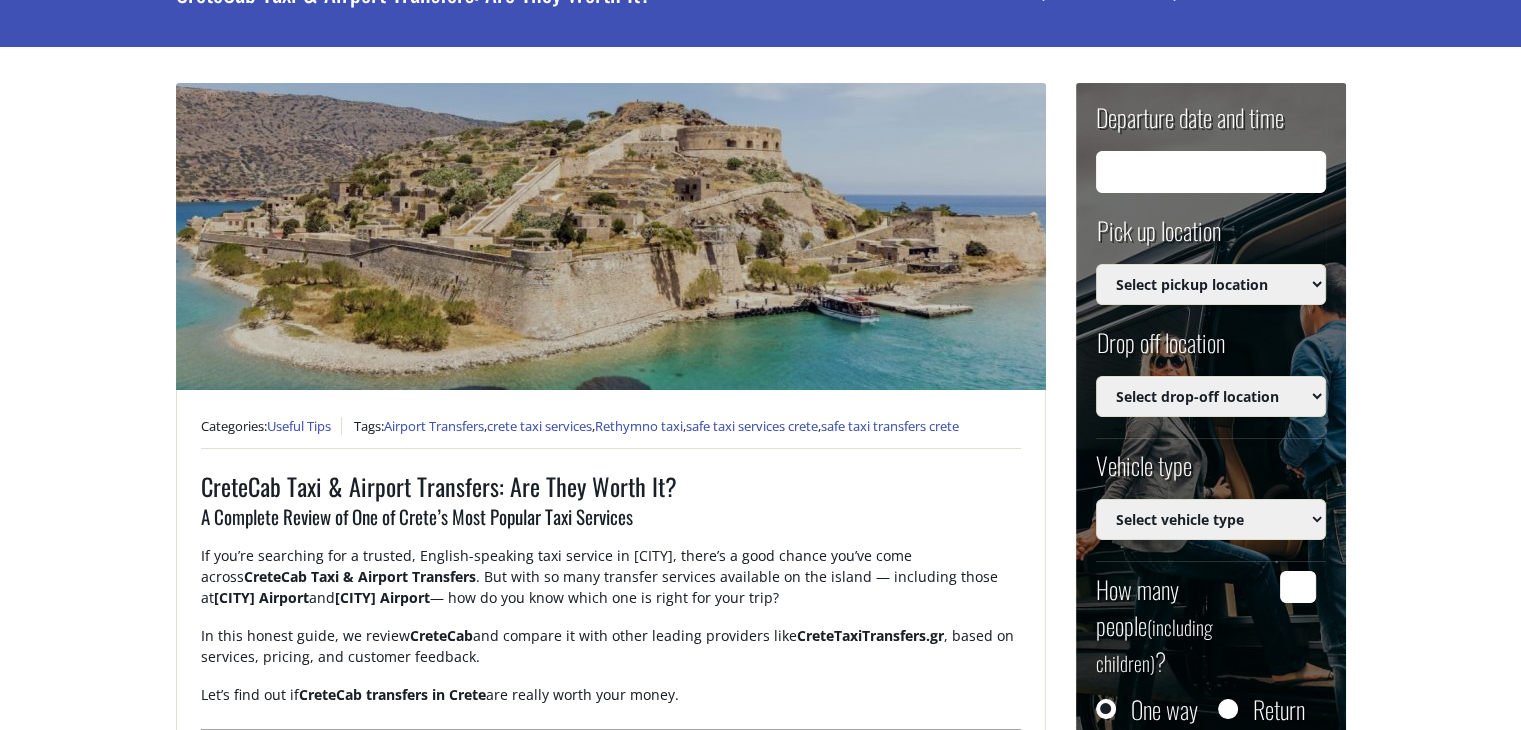 click on "CreteCab Taxi & Airport Transfers: Are They Worth It? Home Useful Tips CreteCab Taxi & Airport Transfers: Are They Worth It?     +   Categories:  Useful Tips   Tags:  Airport Transfers ,  crete taxi services ,  Rethymno taxi ,  safe taxi services crete ,  safe taxi transfers crete CreteCab Taxi & Airport Transfers: Are They Worth It? A Complete Review of One of Crete’s Most Popular Taxi Services If you’re searching for a trusted, English-speaking taxi service in Crete, there’s a good chance you’ve come across  CreteCab Taxi & Airport Transfers . But with so many transfer services available on the island — including those at  Heraklion Airport  and  Chania Airport  — how do you know which one is right for your trip? In this honest guide, we review  CreteCab  and compare it with other leading providers like  CreteTaxiTransfers.gr , based on services, pricing, and customer feedback. Let’s find out if  CreteCab transfers in Crete  are really worth your money. What Is CreteCab? CreteCab Heraklion ," at bounding box center (760, 2018) 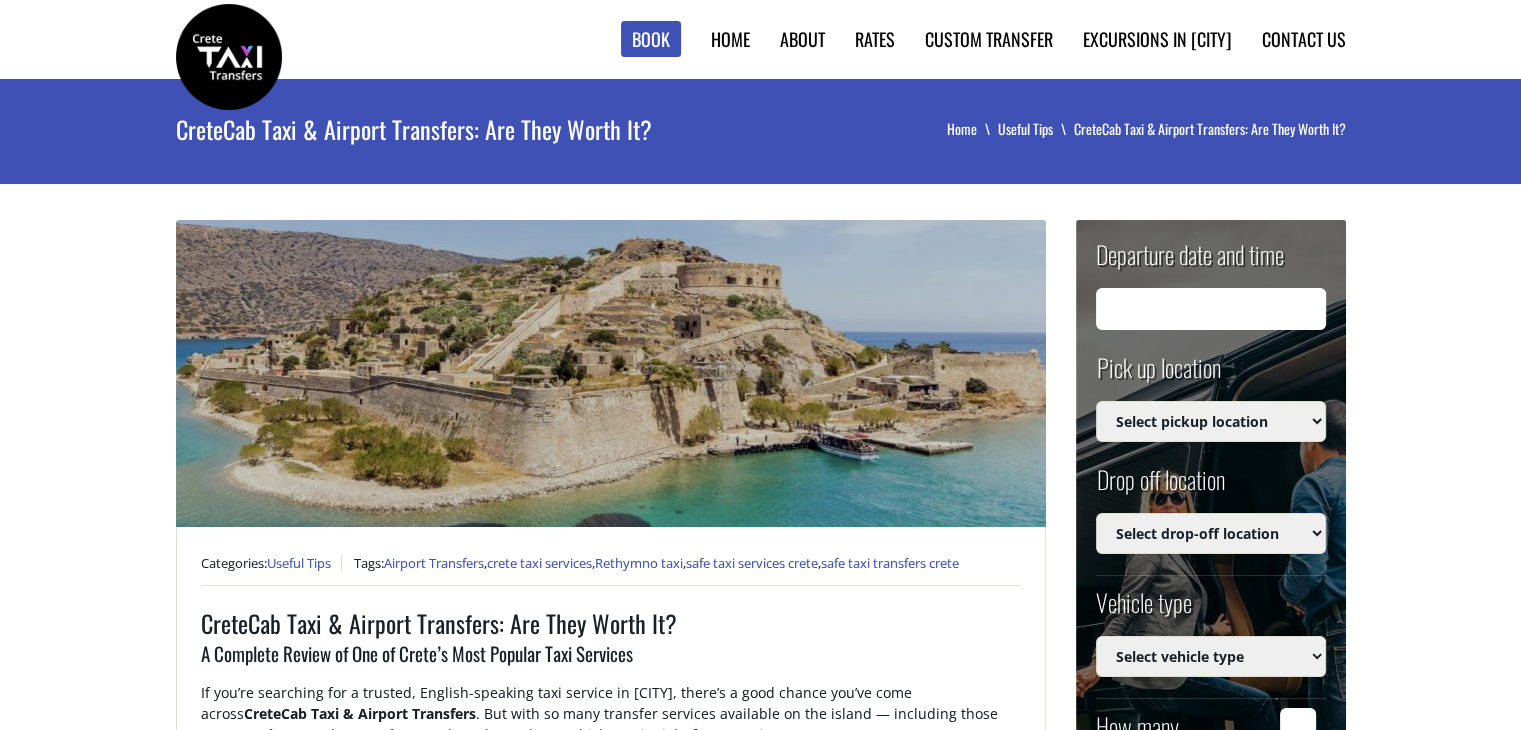 scroll, scrollTop: 0, scrollLeft: 0, axis: both 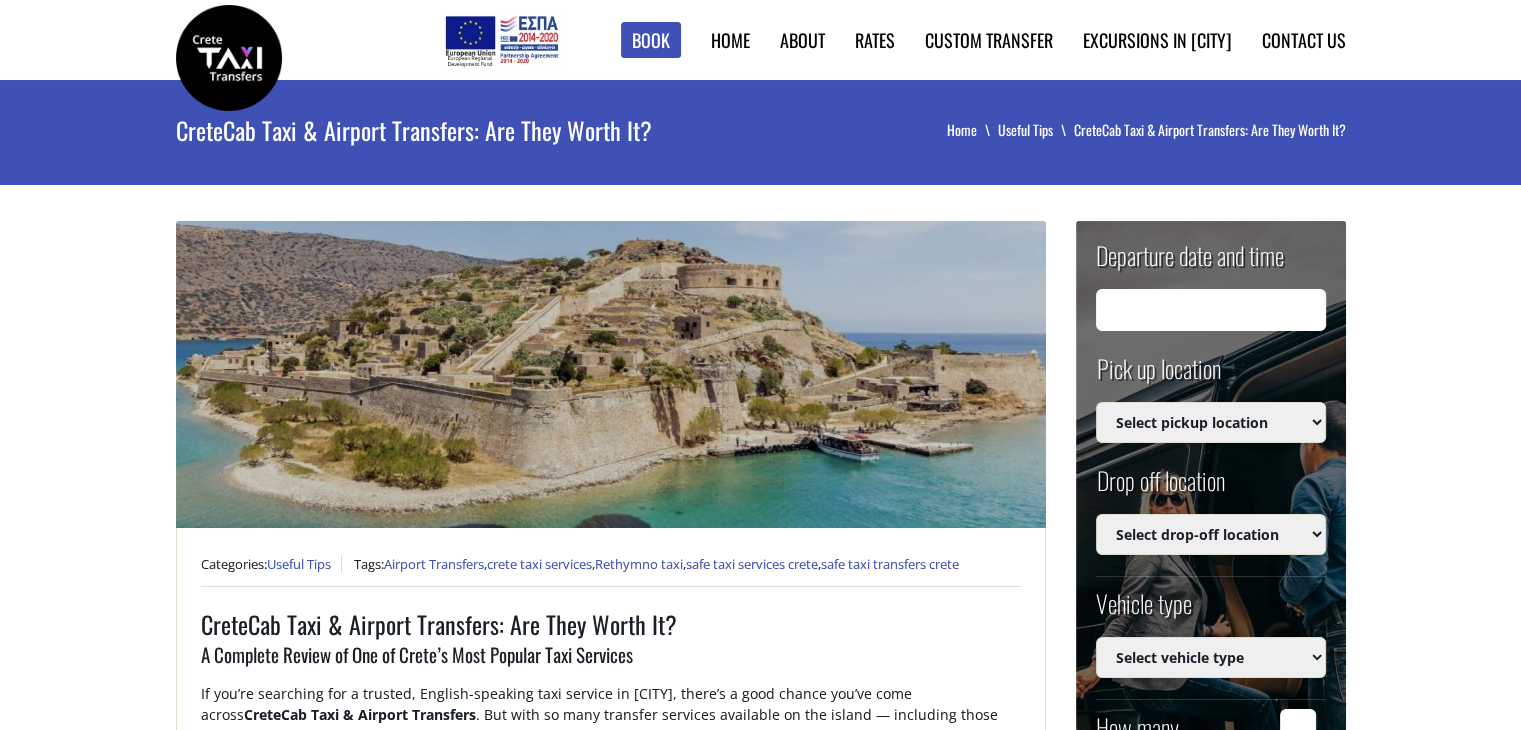type on "04/08/2025 01:19" 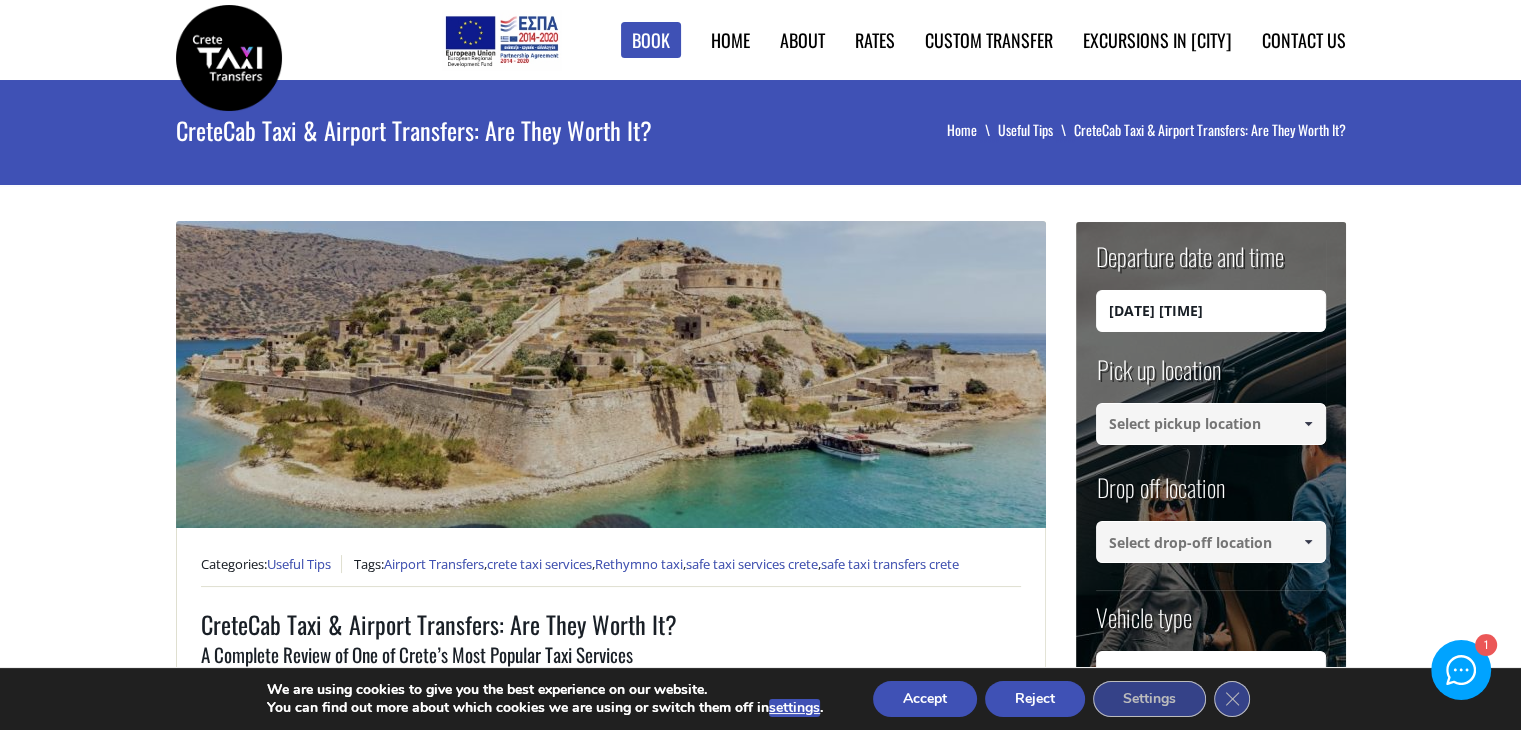 click on "CreteCab Taxi & Airport Transfers: Are They Worth It? Home Useful Tips CreteCab Taxi & Airport Transfers: Are They Worth It?     +   Categories:  Useful Tips   Tags:  Airport Transfers ,  crete taxi services ,  Rethymno taxi ,  safe taxi services crete ,  safe taxi transfers crete CreteCab Taxi & Airport Transfers: Are They Worth It? A Complete Review of One of Crete’s Most Popular Taxi Services If you’re searching for a trusted, English-speaking taxi service in Crete, there’s a good chance you’ve come across  CreteCab Taxi & Airport Transfers . But with so many transfer services available on the island — including those at  Heraklion Airport  and  Chania Airport  — how do you know which one is right for your trip? In this honest guide, we review  CreteCab  and compare it with other leading providers like  CreteTaxiTransfers.gr , based on services, pricing, and customer feedback. Let’s find out if  CreteCab transfers in Crete  are really worth your money. What Is CreteCab? CreteCab Heraklion ," at bounding box center [760, 2035] 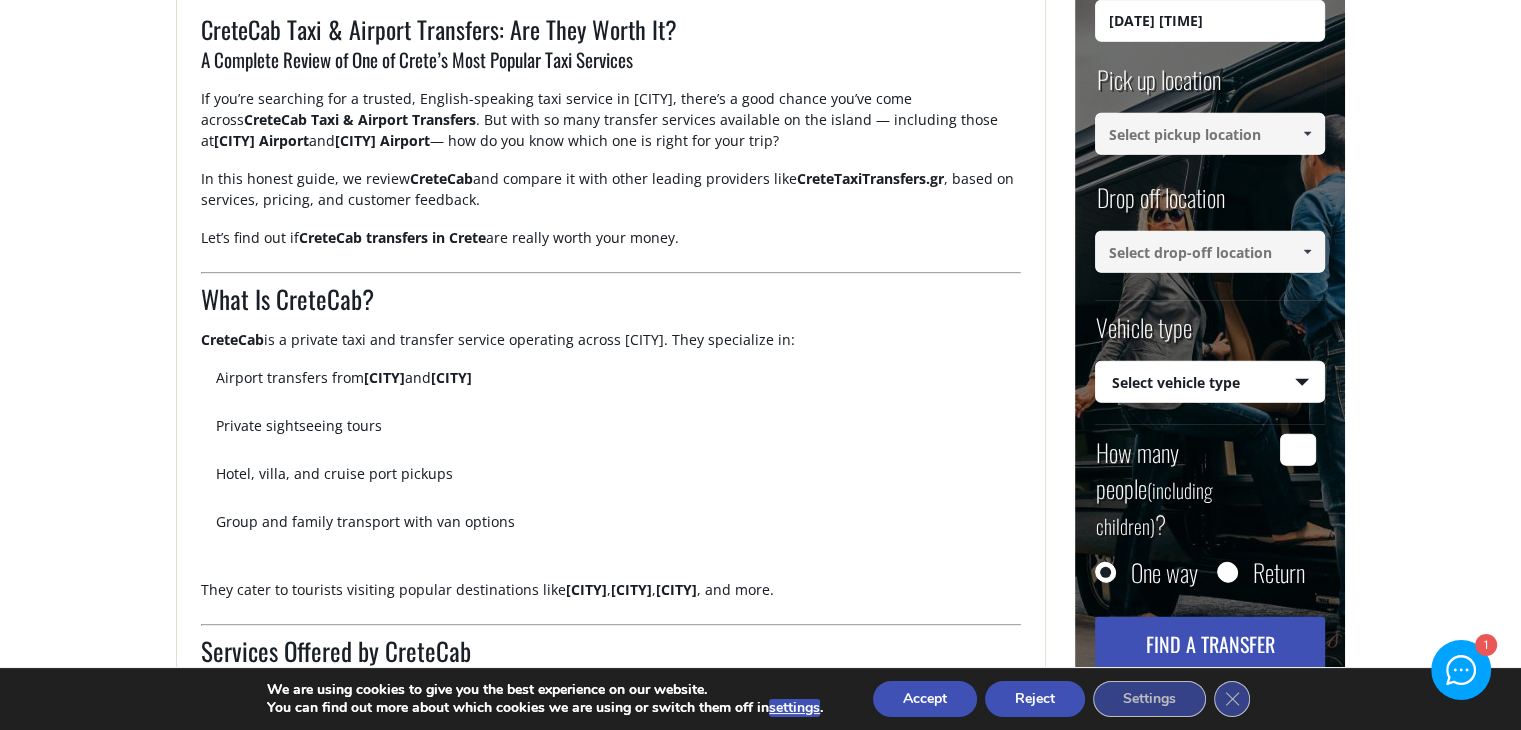 scroll, scrollTop: 600, scrollLeft: 0, axis: vertical 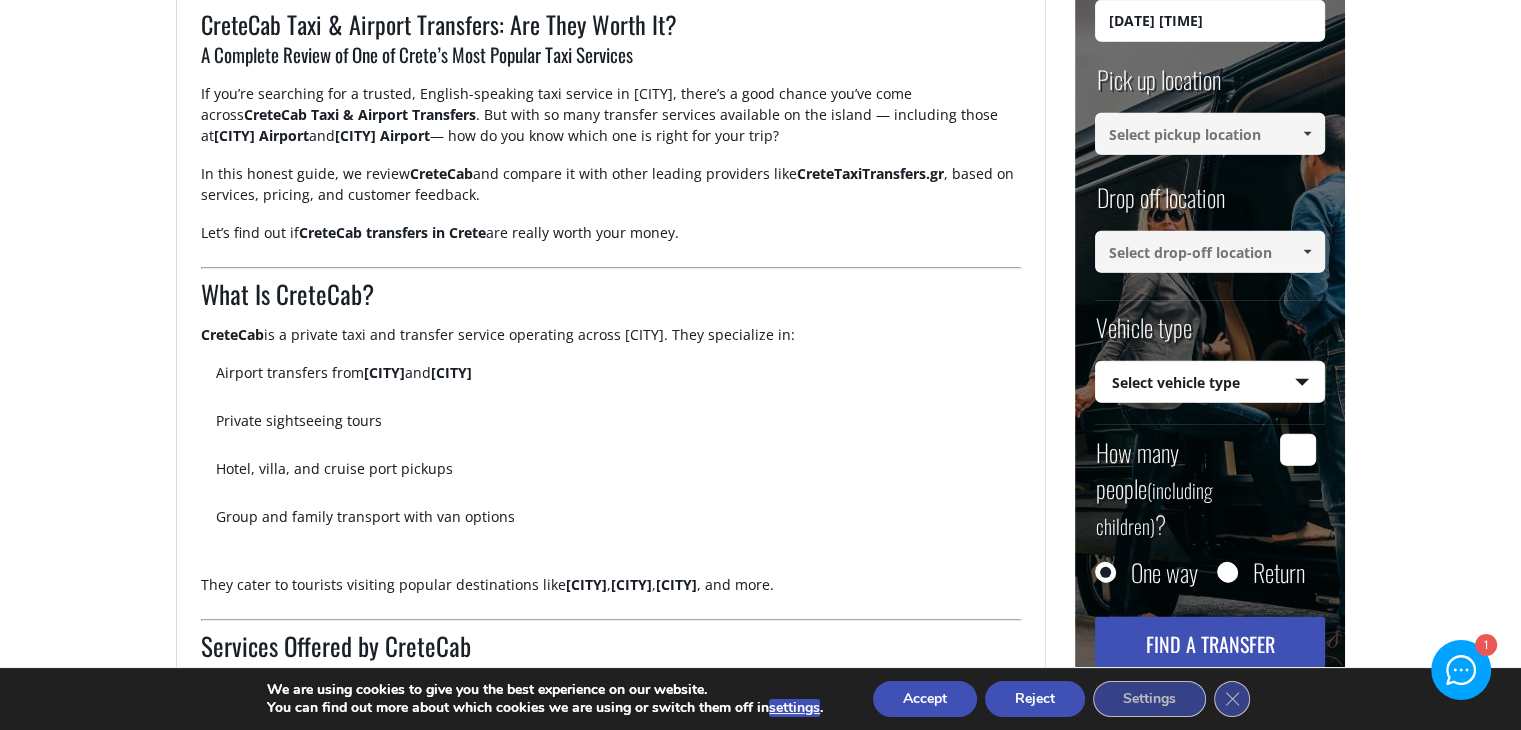 click on "Accept" at bounding box center [925, 699] 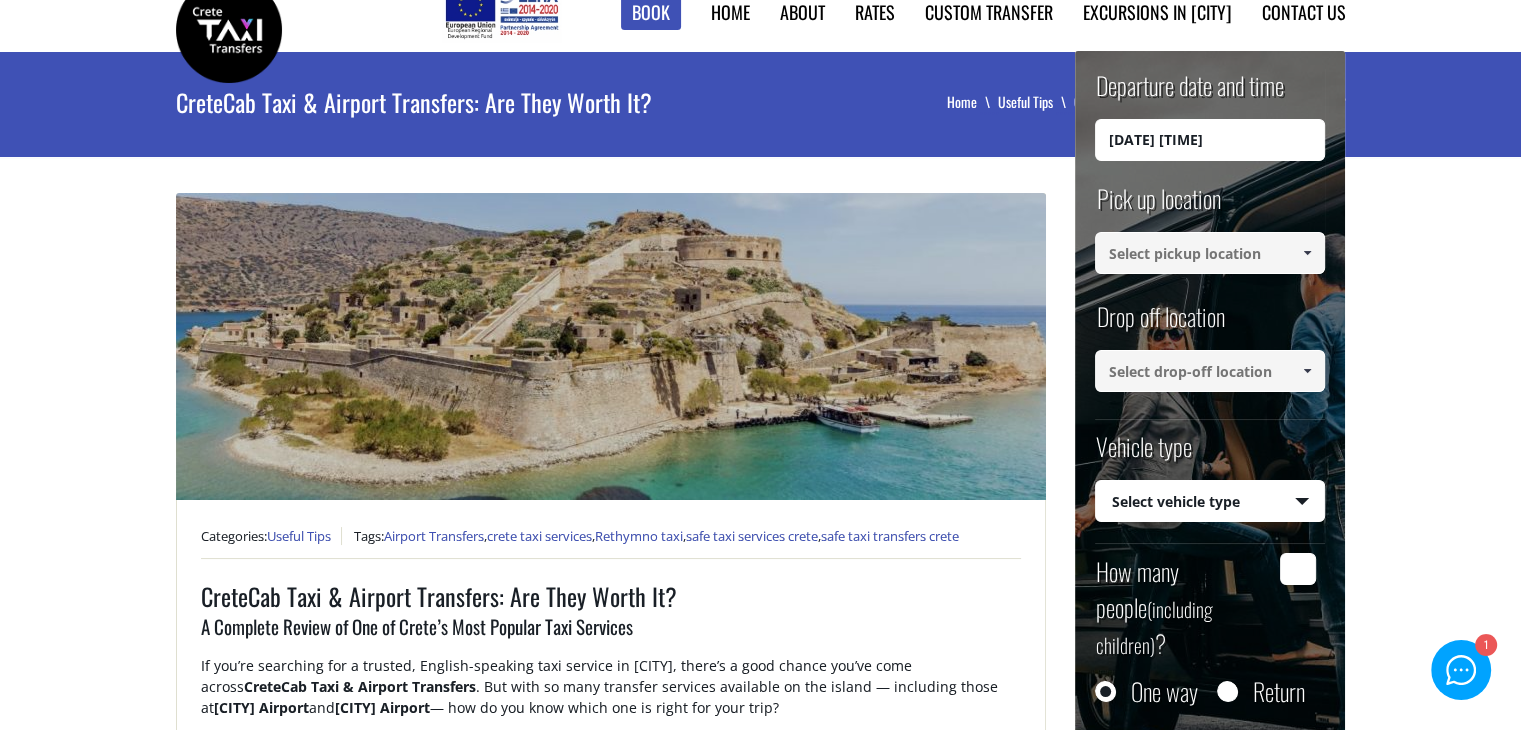 scroll, scrollTop: 0, scrollLeft: 0, axis: both 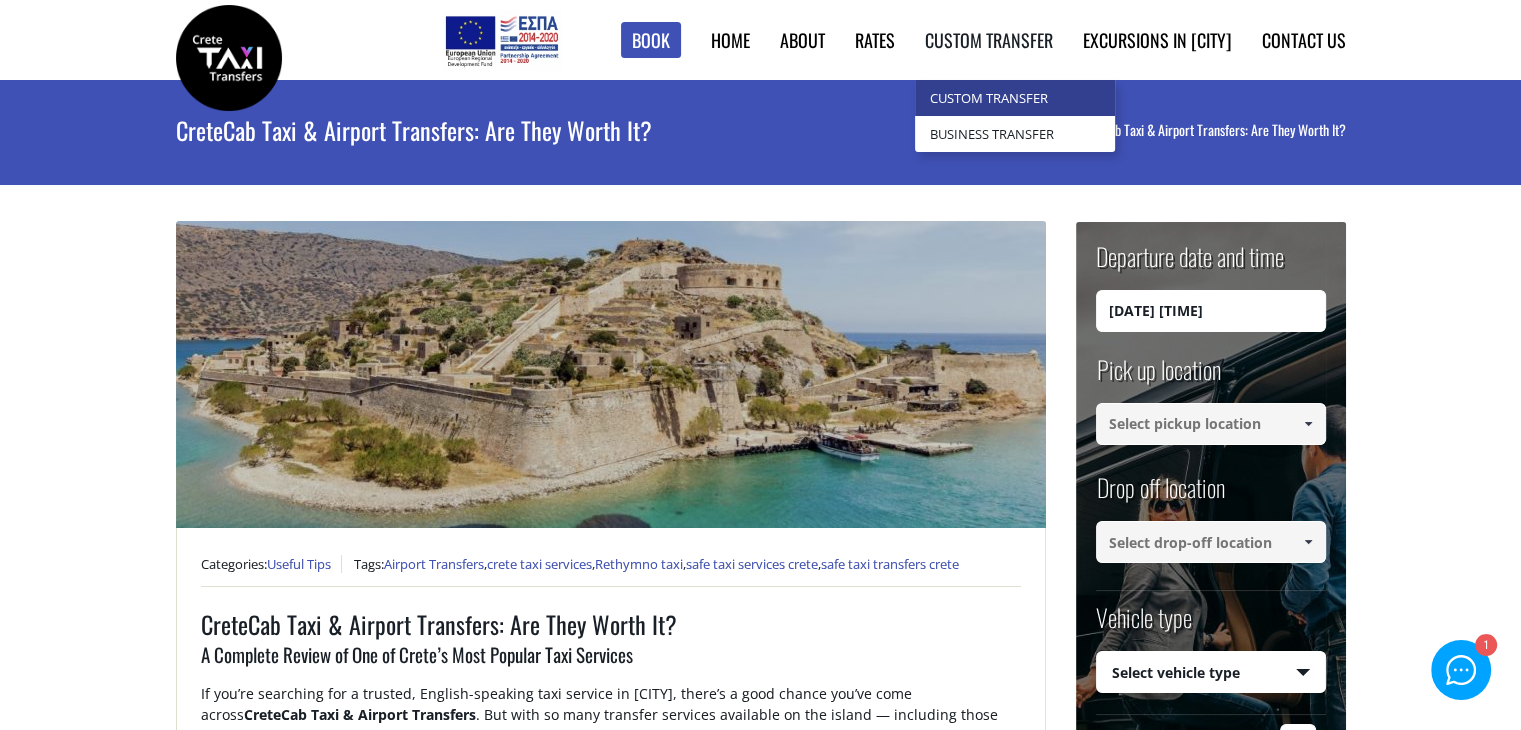 click on "Custom Transfer" at bounding box center [1015, 98] 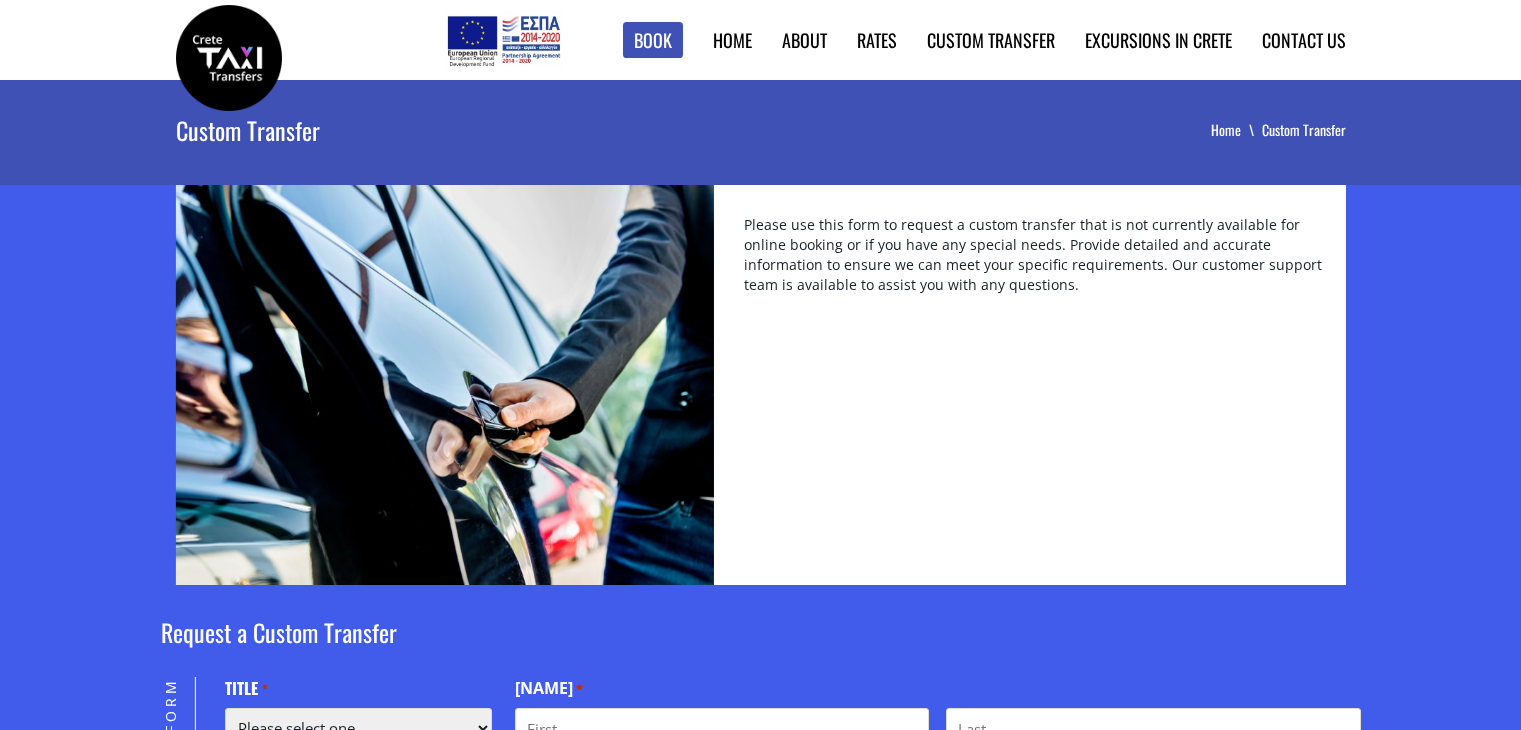 scroll, scrollTop: 0, scrollLeft: 0, axis: both 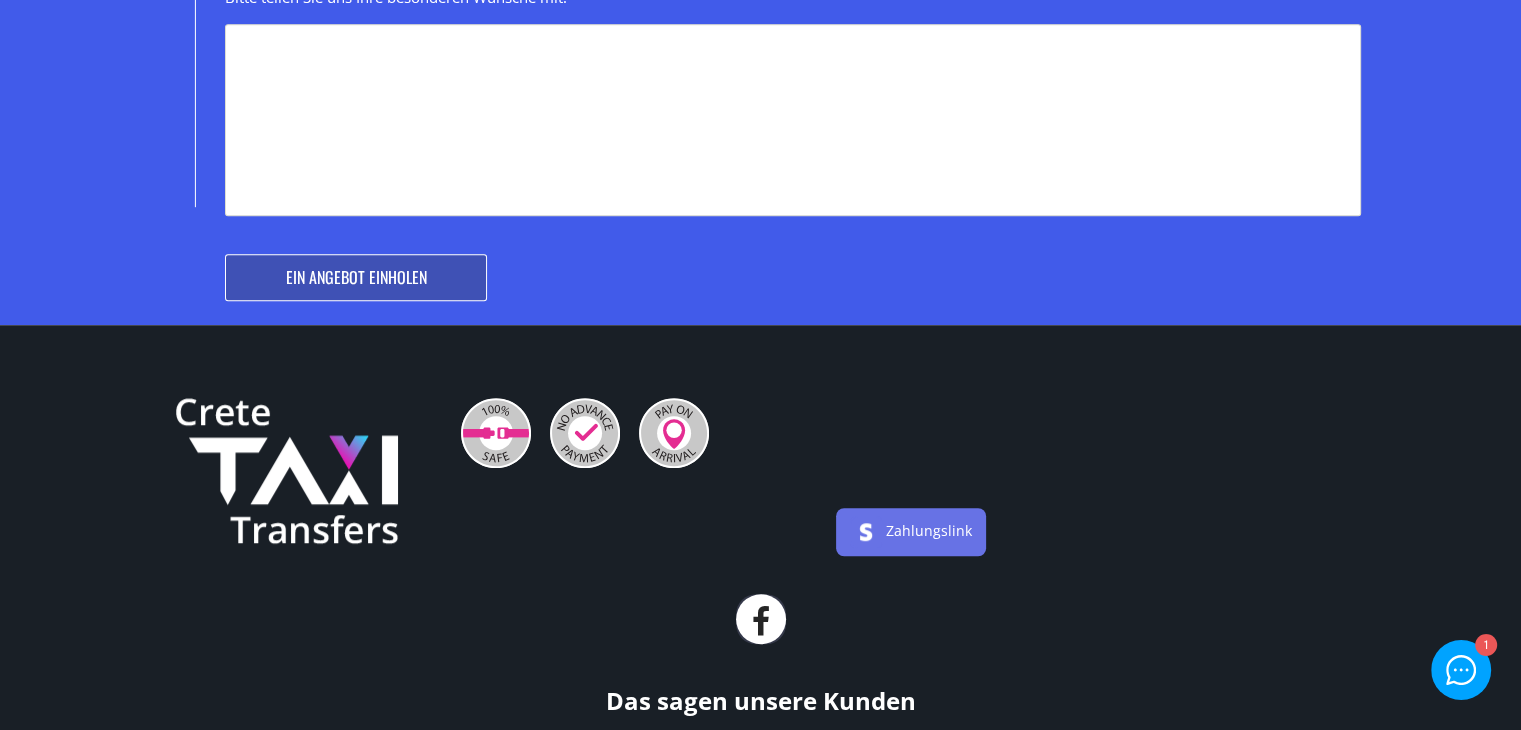 click on "Fordern Sie eine benutzerdefinierte Übertragung an Benutzerdefiniertes Übertragungsformular     " * " indicates required fields Titel * Bitte wählen Sie eine Option aus Bitte wählen Sie eine Option aus Herr Frau Name *       First         Last   E-Mail *   Telefon * Deutschland +49 Afghanistan +93 Albania +355 Algeria +213 American Samoa +1 Andorra +376 Angola +244 Anguilla +1 Antigua & Barbuda +1 Argentina +54 Armenia +374 Aruba +297 Ascension Island +247 Australia +61 Austria +43 Azerbaijan +994 Bahamas +1 Bahrain +973 Bangladesh +880 Barbados +1 Belarus +375 Belgium +32 Belize +501 Benin +229 Bermuda +1 Bhutan +975 Bolivia +591 Bosnia & Herzegovina +387 Botswana +267 Brazil +55 British Indian Ocean Territory +246 British Virgin Islands +1 Brunei +673 Bulgaria +359 Burkina Faso +226 Burundi +257 Cambodia +855 Cameroon +237 Canada +1 Cape Verde +238 Caribbean Netherlands +599 Cayman Islands +1 Central African Republic +236 Chad +235 Chile +56 China +86 Christmas Island +61 Cocos (Keeling) Islands +61 +57" at bounding box center (760, -145) 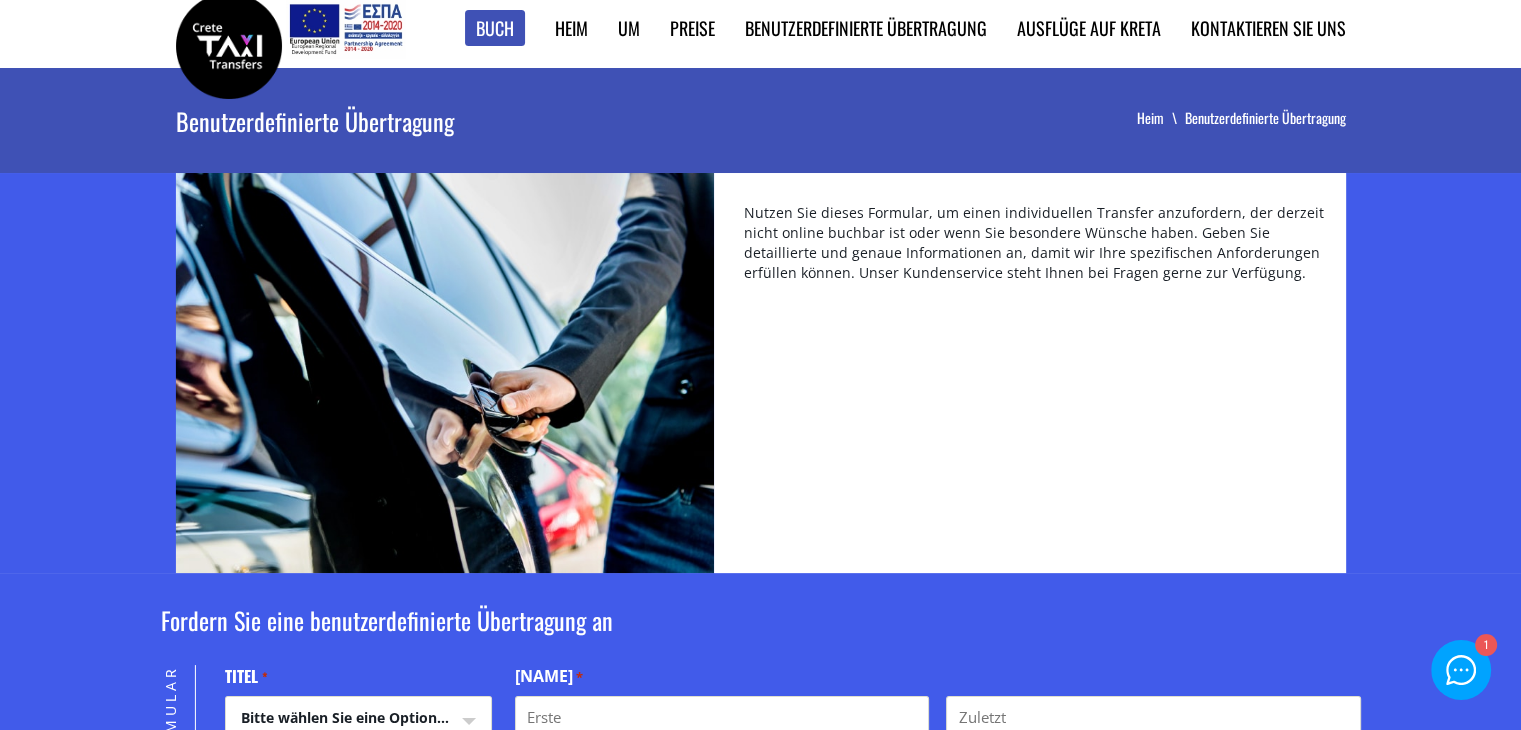 scroll, scrollTop: 0, scrollLeft: 0, axis: both 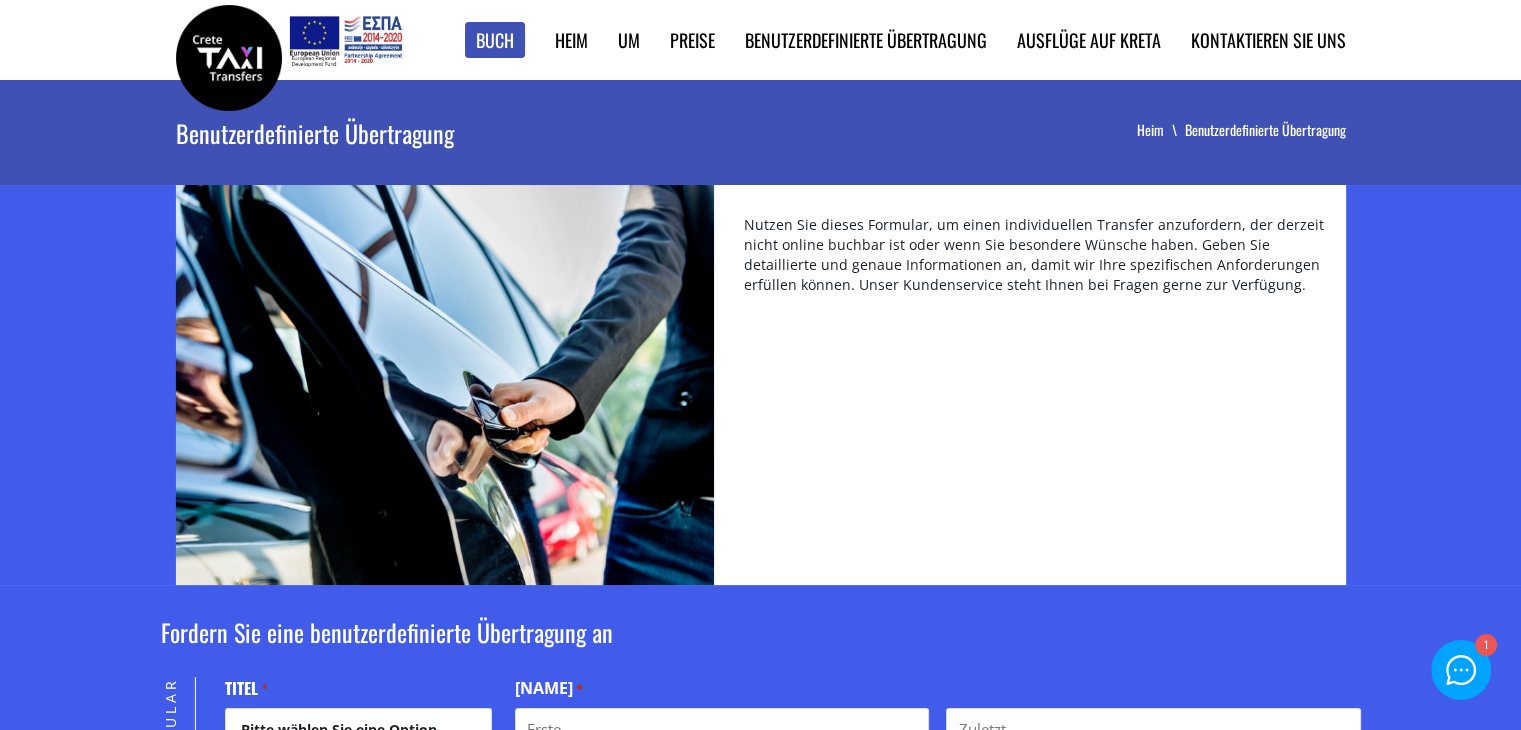 click at bounding box center [229, 58] 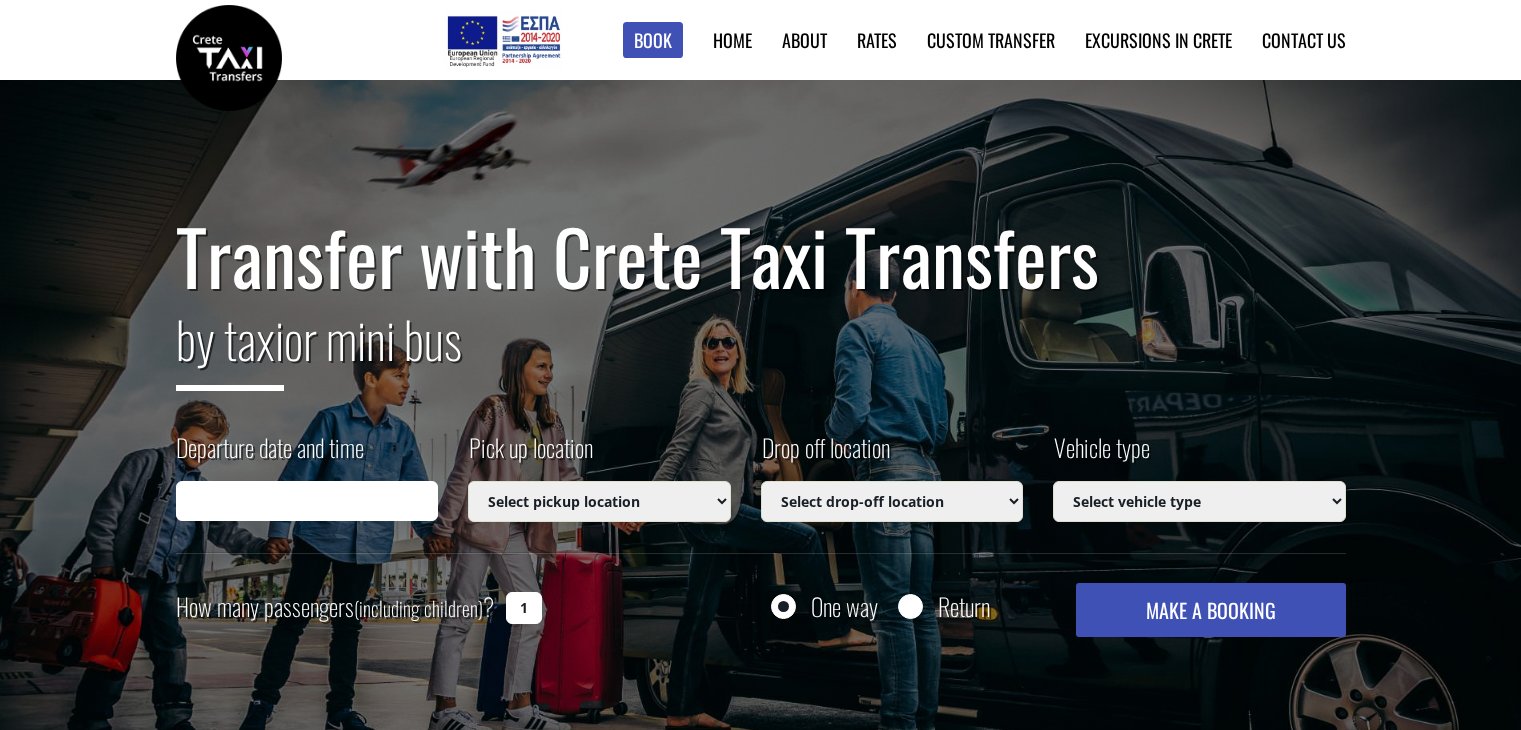 scroll, scrollTop: 0, scrollLeft: 0, axis: both 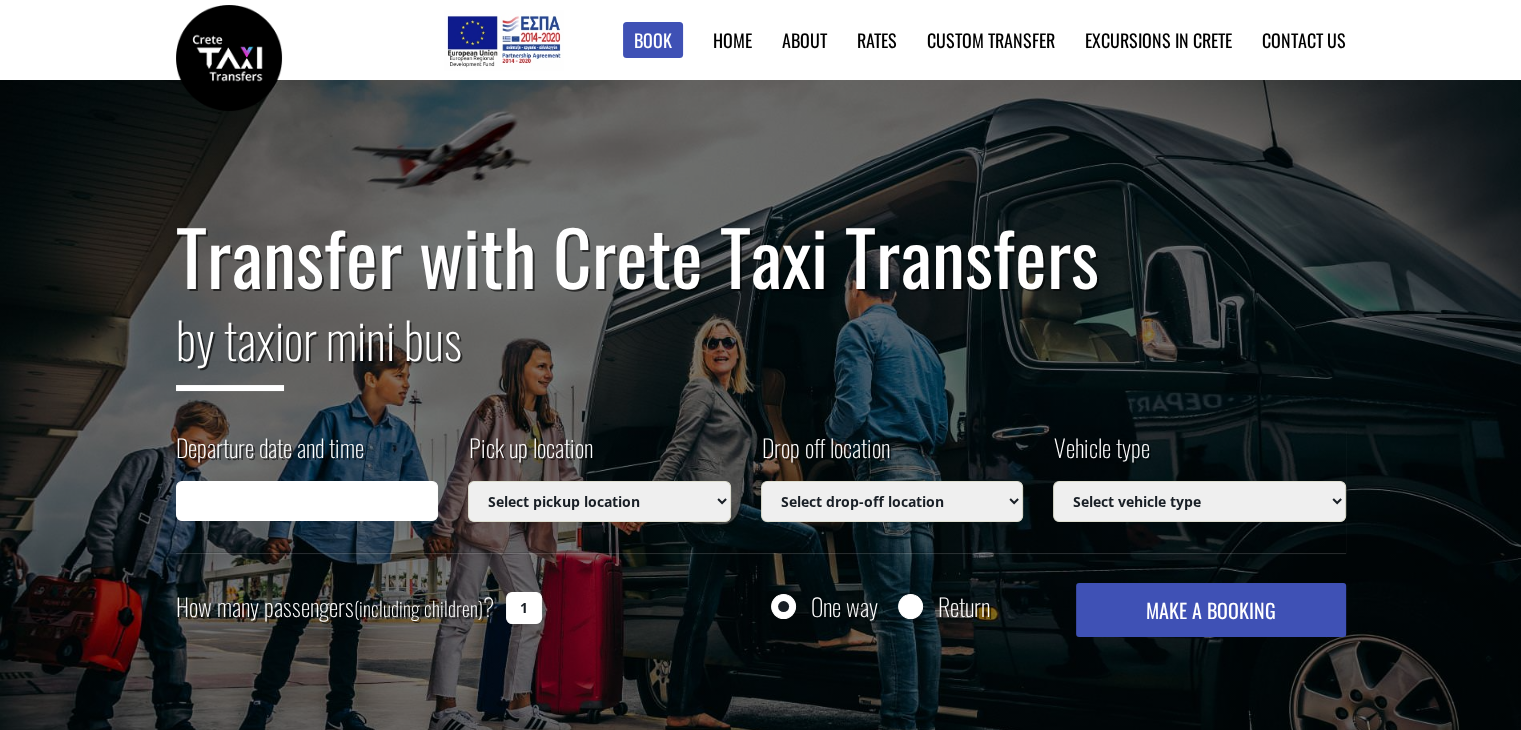 click on "Transfer with Crete Taxi Transfers by taxi  or mini bus   Departure date and time           Pick up location   Select pickup location Chania airport Chania port (Souda) Heraklion airport Heraklion port Kissamos port (Chania) Rethymnon port Agia Marina (Chania) Almirida (Chania) Chania city Chora Sfakion (Chania) Georgioupolis (Chania) Kalives (Chania) Kissamos (Chania) Kolymbari (Chania) Paleochora (Chania) Platanias (Chania) Aisha Petite Suites (Chania city) Almirida Beach (Almirida, Chania) Almirida Residence Boutique (Almirida, Chania) Ambassadors Residence (Chania city) Ammos (Agioi Apostoloi, Chania) Anemos Luxury Grand Resort (Georgioupolis) Atlantica Caldera Bay (Platanias, Chania) Avra Imperial (Kolymbari, Chania) Casa Di Delfino (Chania city) Casa Leone (Chania city) Cavo Spada (Kolymbari, Chania) Chania Flair Deluxe (Chania city) Corissia Princess (Georgioupolis, Chania) Delfina Beach (Georgioupolis, Chania) Domes Noruz (Agioi Apostoloi, Chania) Domes Zeen (Kato Daratso, Chania) Kydon (Chania city)" at bounding box center [761, 425] 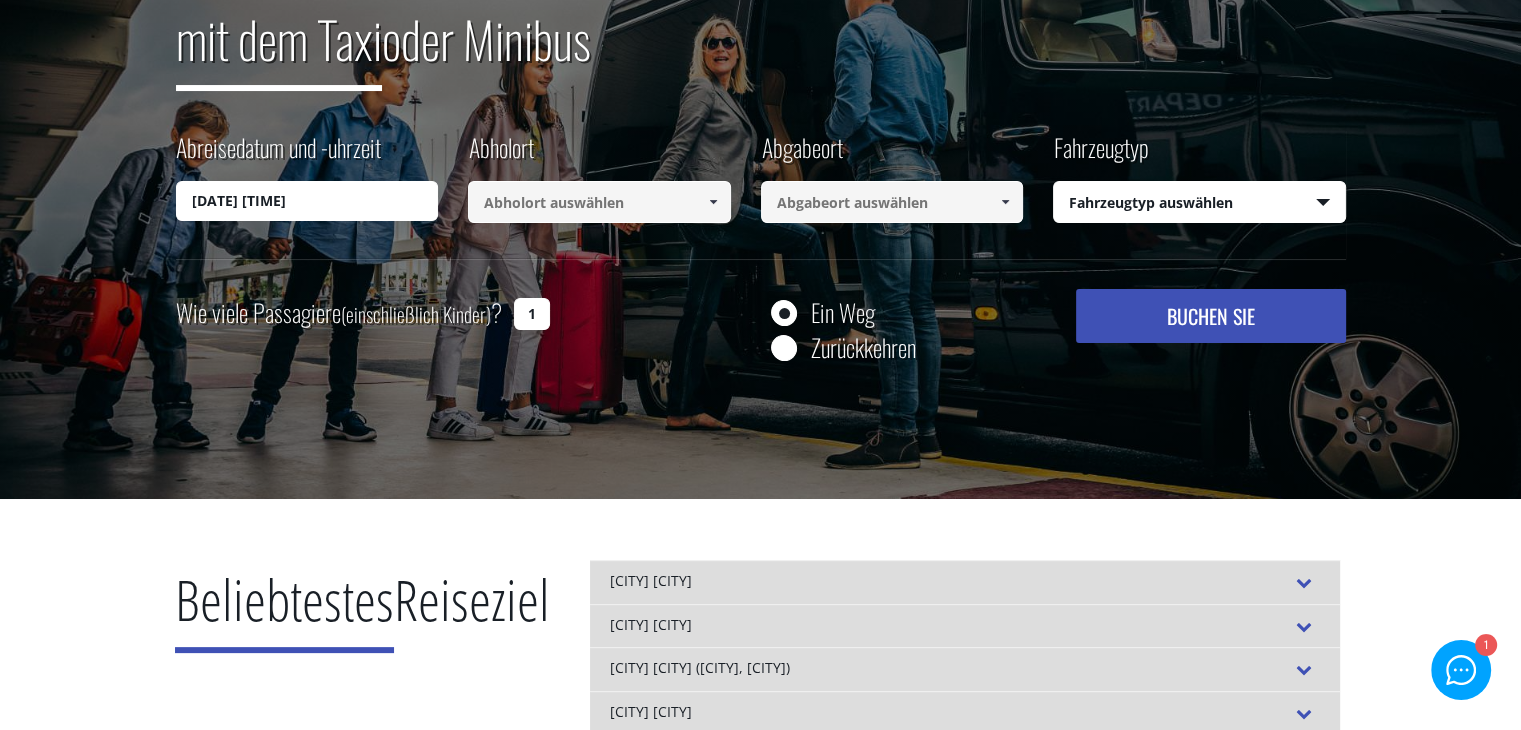 scroll, scrollTop: 100, scrollLeft: 0, axis: vertical 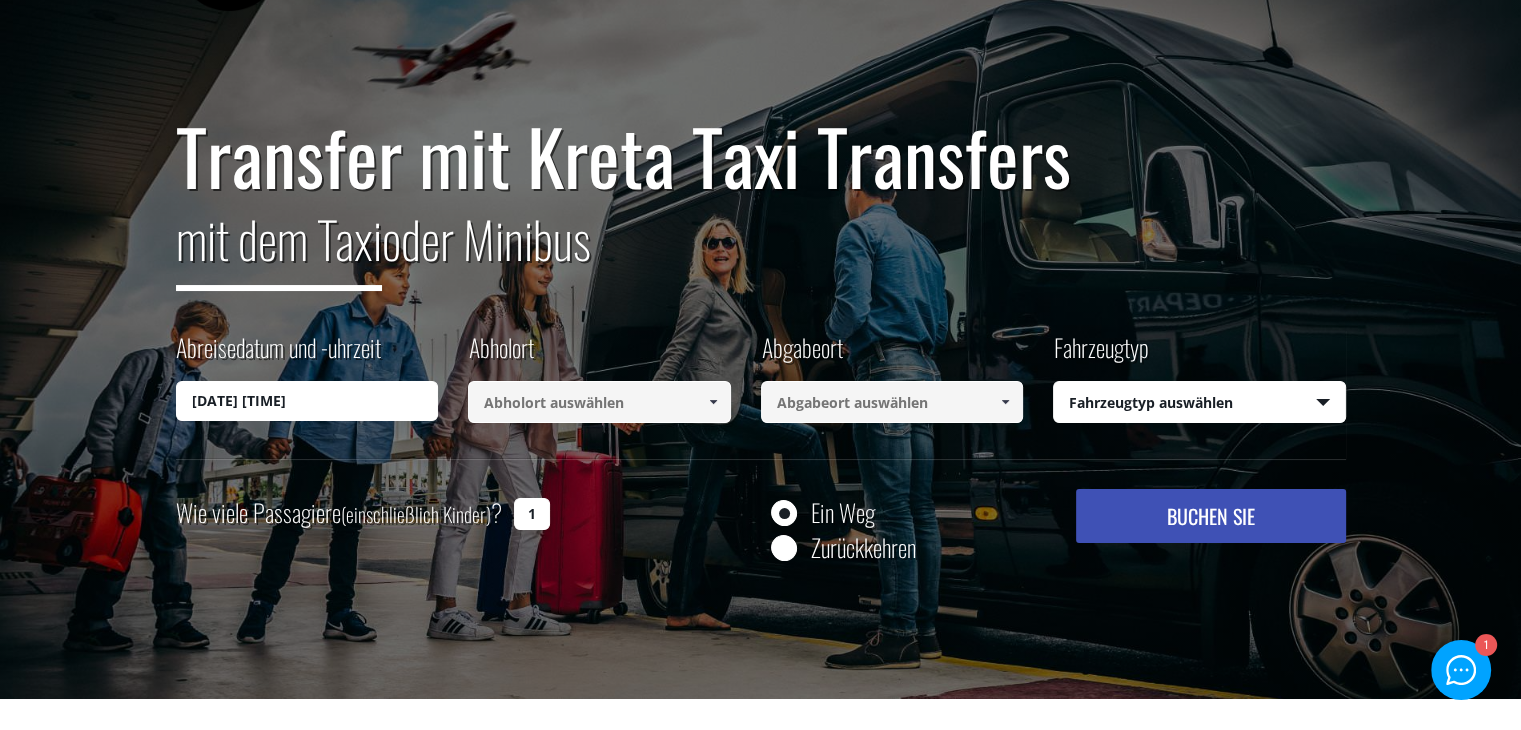 click on "1" at bounding box center (532, 514) 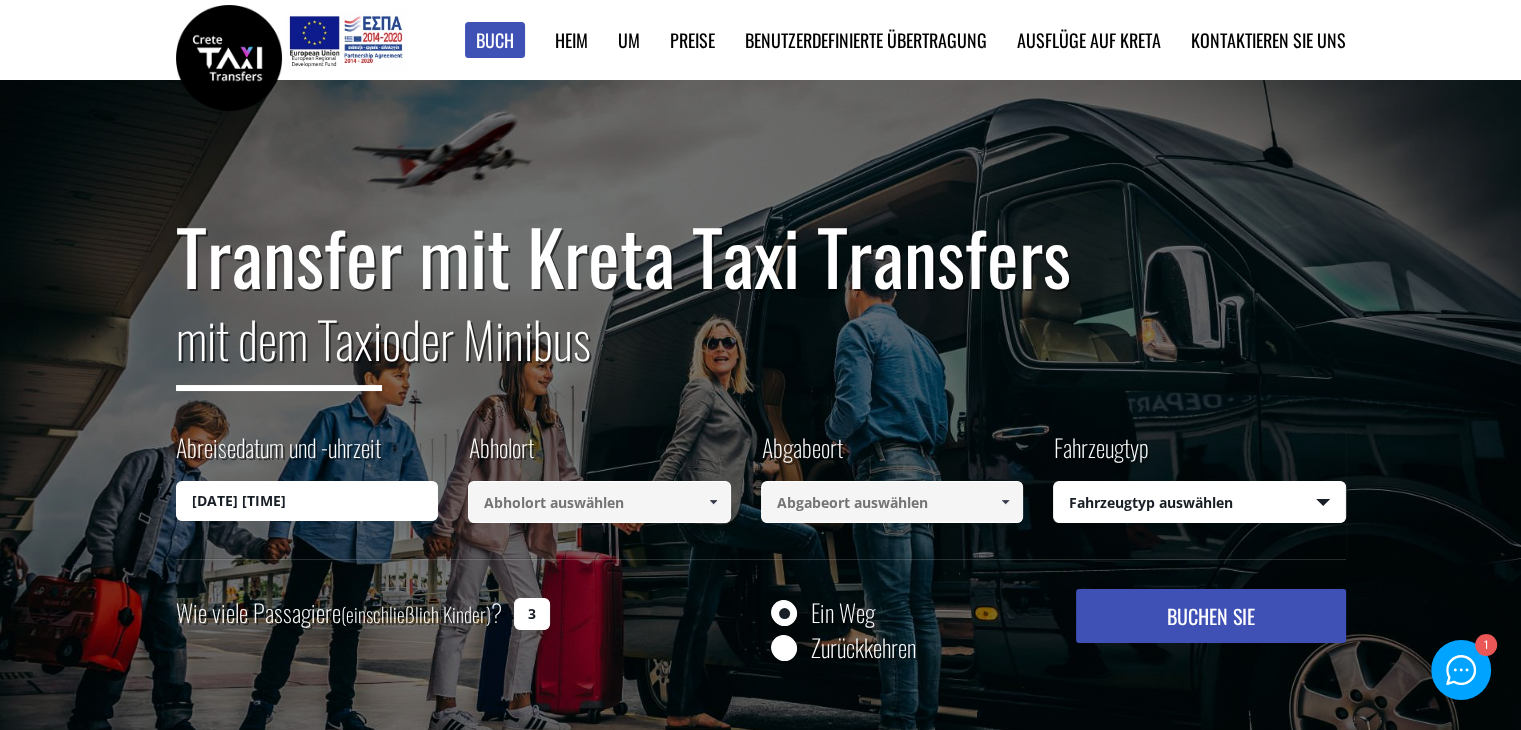 scroll, scrollTop: 100, scrollLeft: 0, axis: vertical 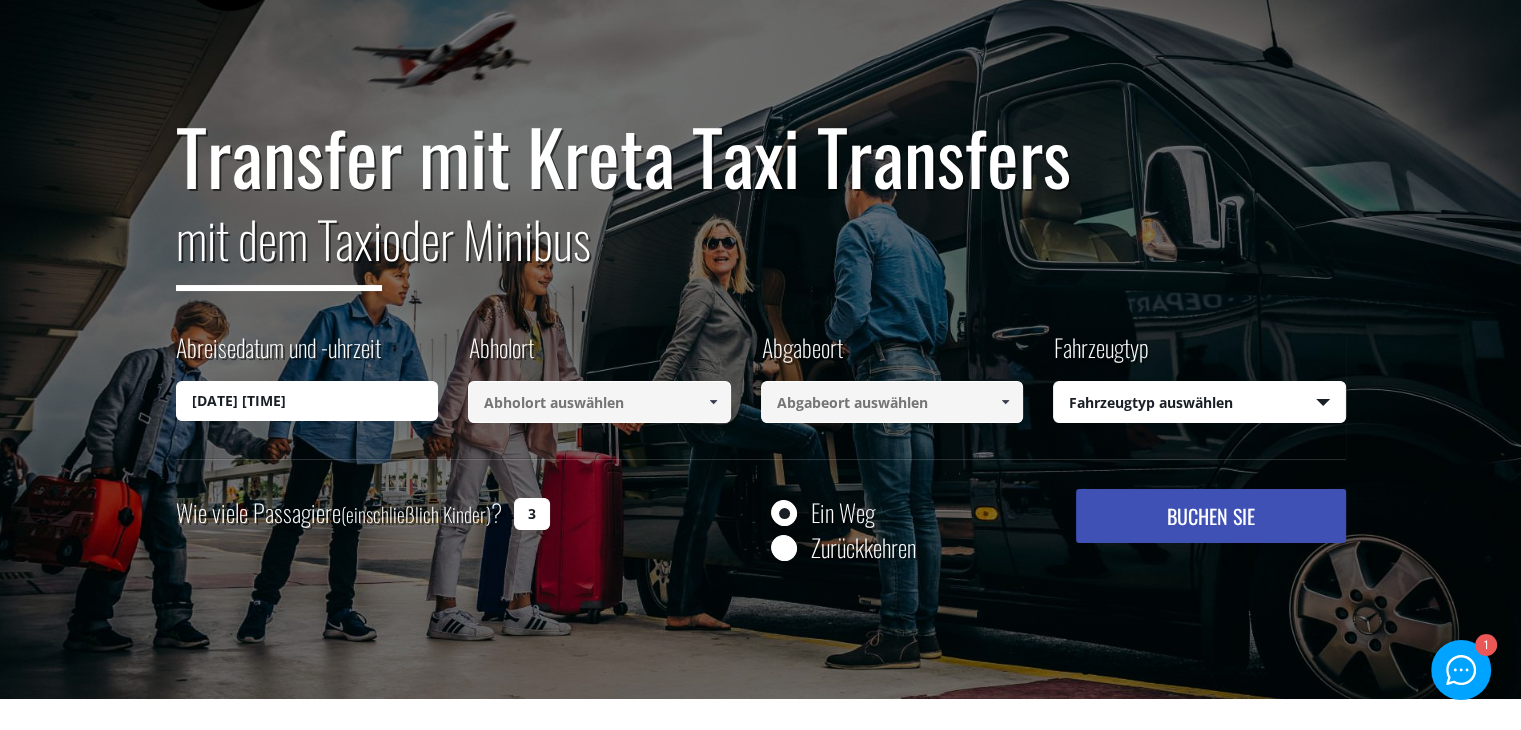 type on "3" 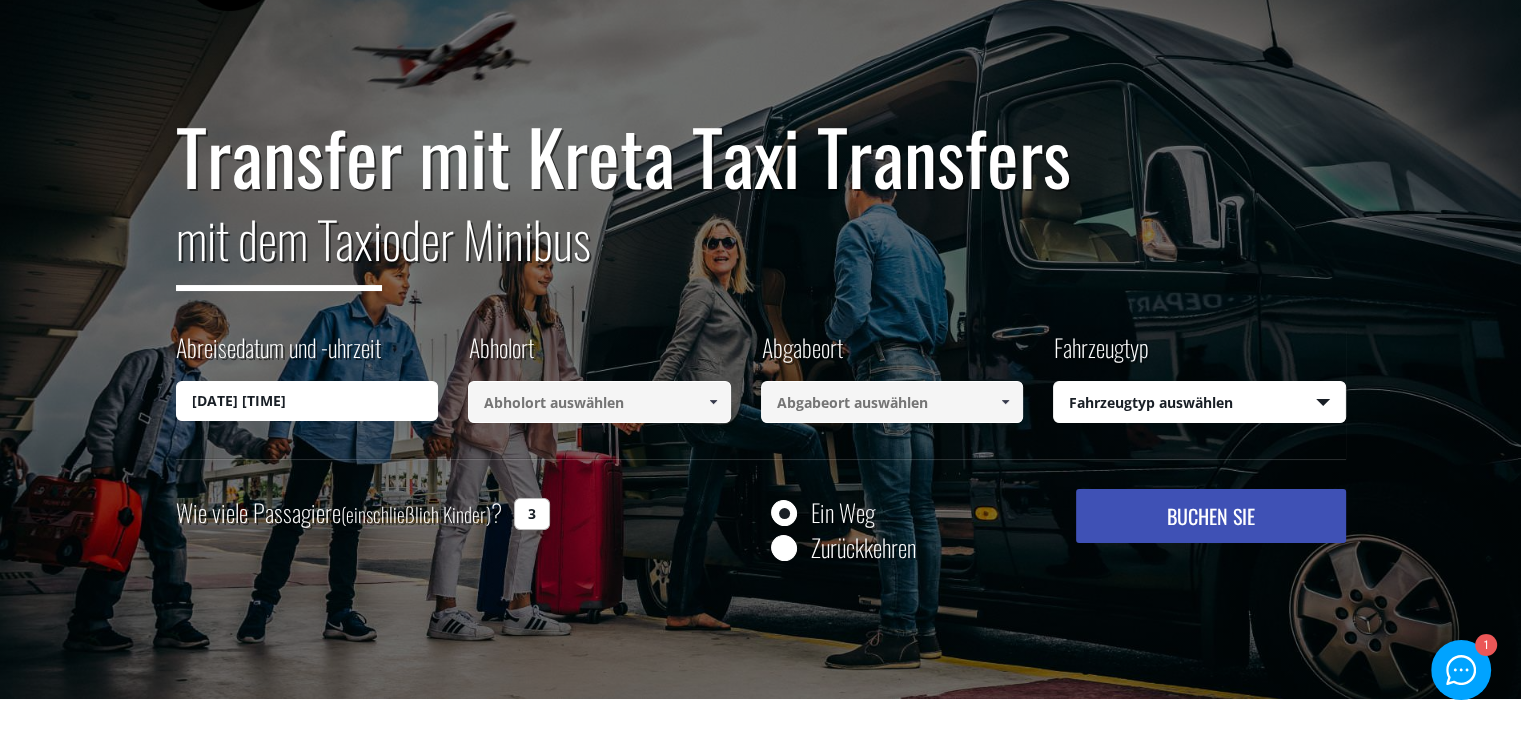 click on "Zurückkehren" at bounding box center (783, 549) 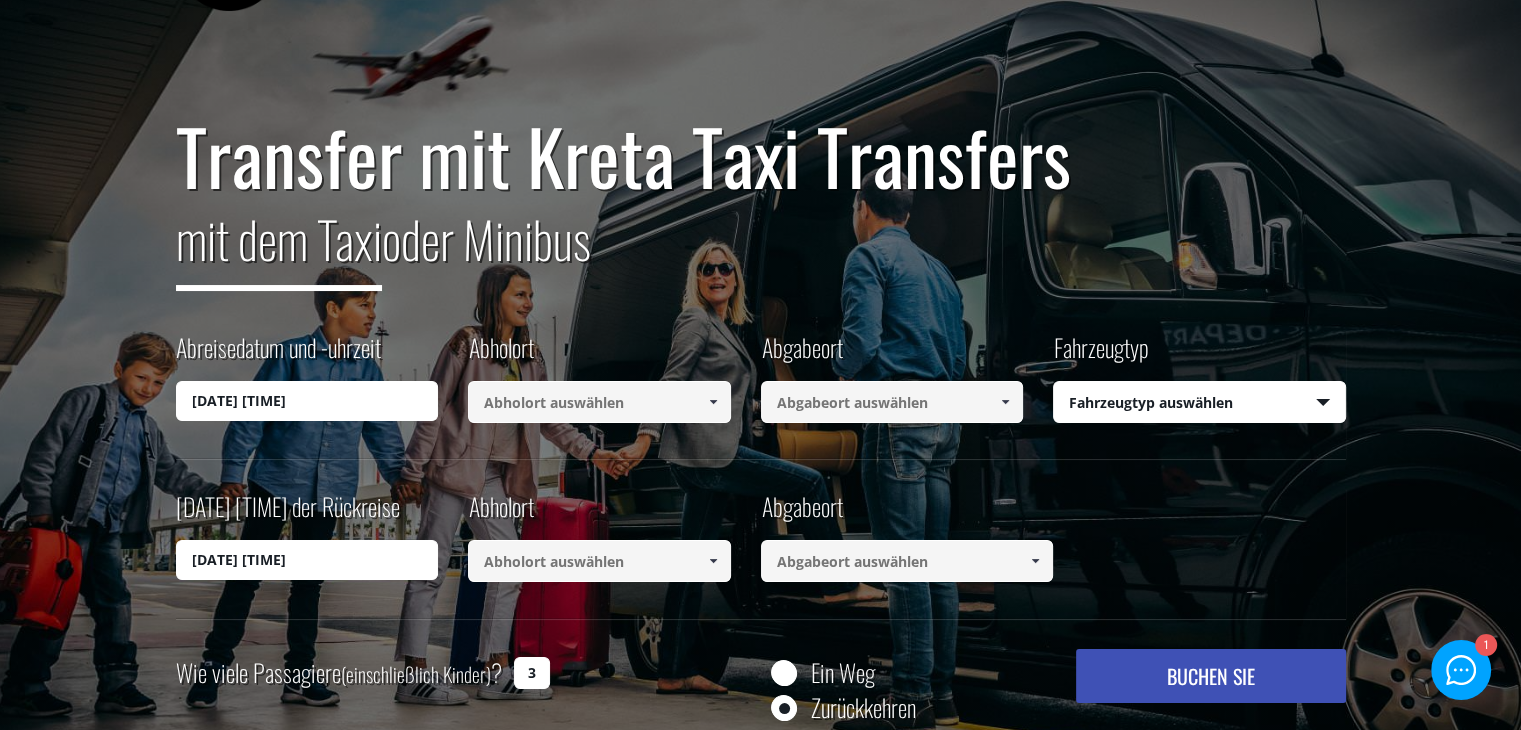 scroll, scrollTop: 200, scrollLeft: 0, axis: vertical 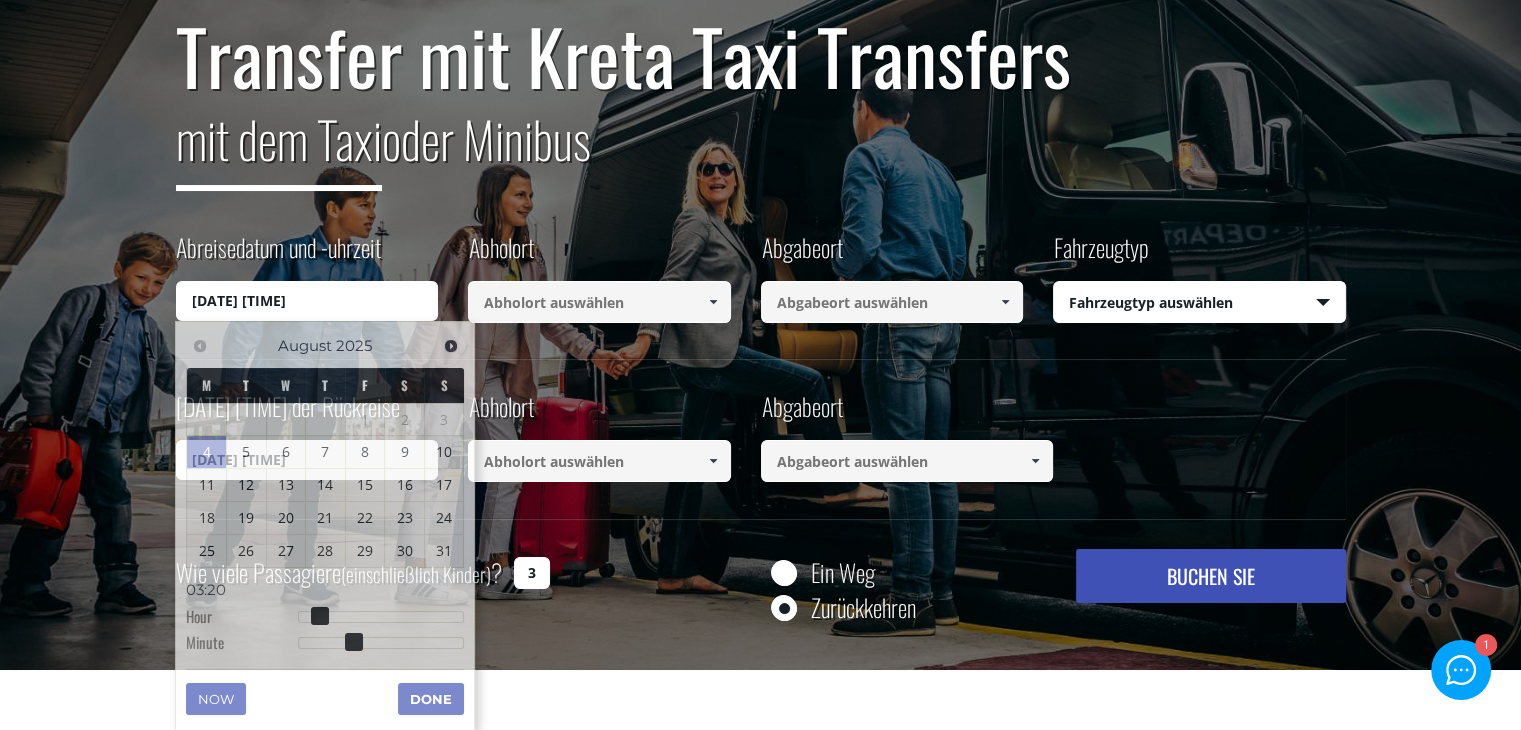 click on "04/08/2025 03:20" at bounding box center (307, 301) 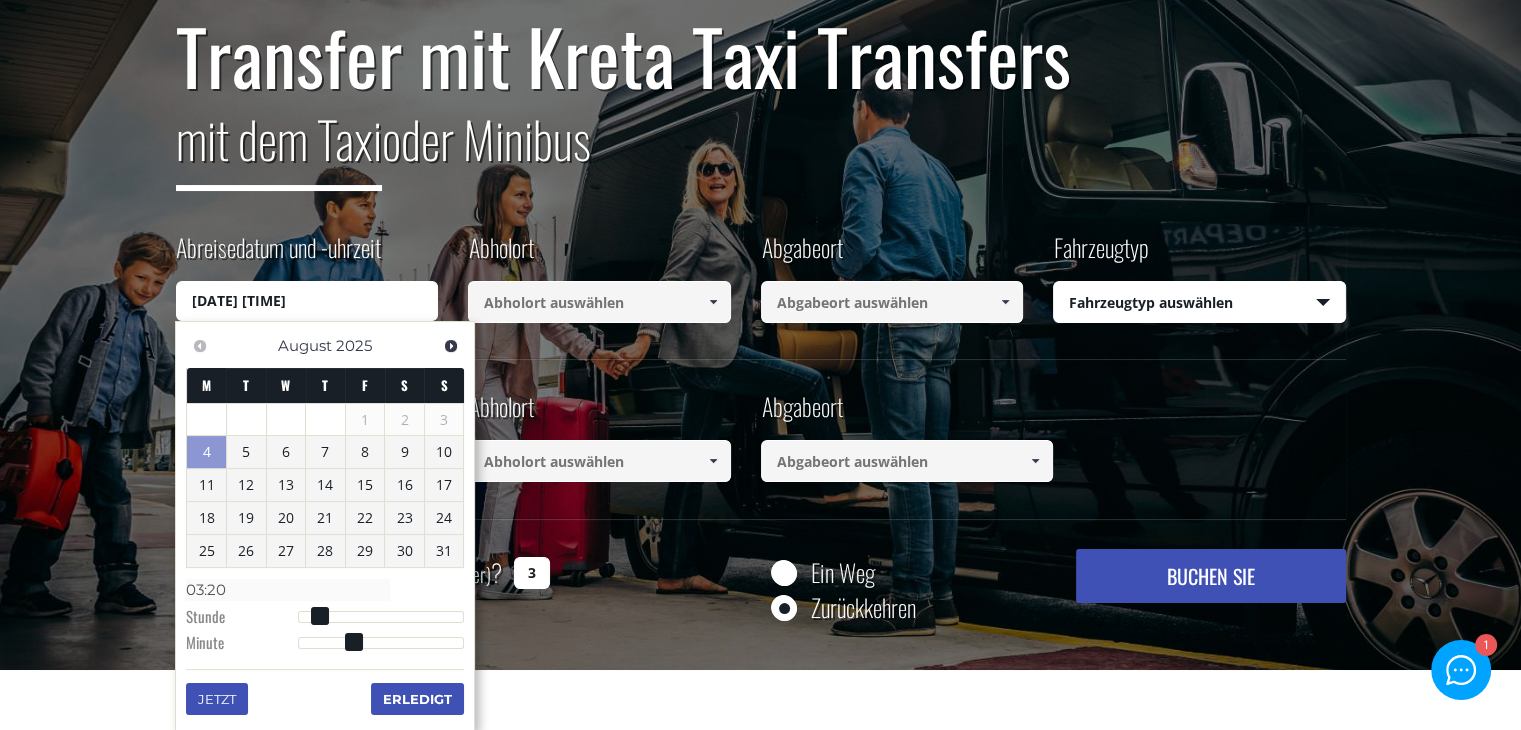 click on "04/08/2025 03:20" at bounding box center (307, 301) 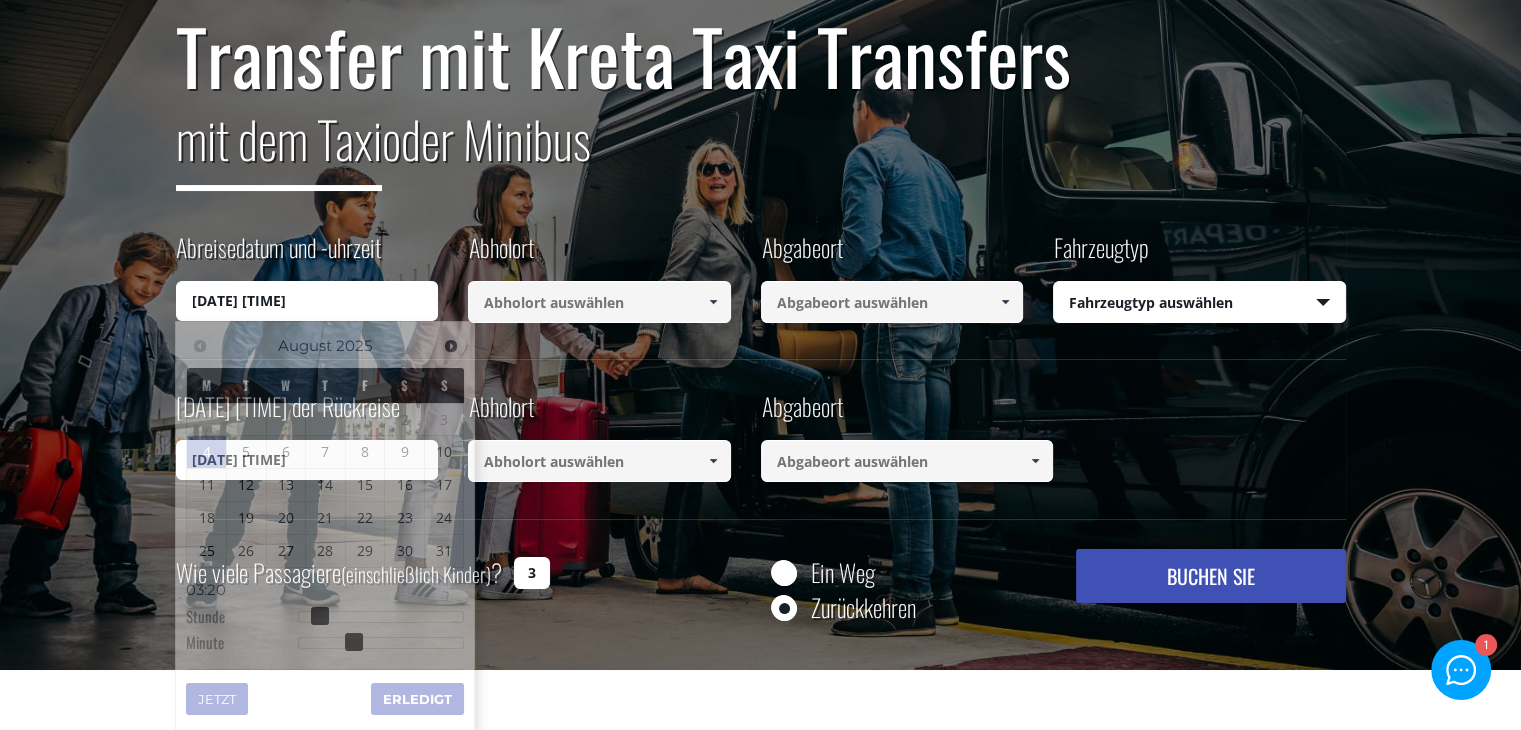 click on "Transfer mit Kreta Taxi Transfers mit dem Taxi  oder Minibus   Abreisedatum und -uhrzeit   04/08/2025 03:20         Abholort   Select pickup location Select pickup location Chania airport Chania port (Souda) Heraklion airport Heraklion port Kissamos port (Chania) Rethymnon port Agia Marina (Chania) Almirida (Chania) Chania city Chora Sfakion (Chania) Georgioupolis (Chania) Kalives (Chania) Kissamos (Chania) Kolymbari (Chania) Paleochora (Chania) Platanias (Chania) Aisha Petite Suites (Chania city) Almirida Beach (Almirida, Chania) Almirida Residence Boutique (Almirida, Chania) Ambassadors Residence (Chania city) Ammos (Agioi Apostoloi, Chania) Anemos Luxury Grand Resort (Georgioupolis) Atlantica Caldera Bay (Platanias, Chania) Avra Imperial (Kolymbari, Chania) Casa Di Delfino (Chania city) Casa Leone (Chania city) Cavo Spada (Kolymbari, Chania) Chania Flair Deluxe (Chania city) Corissia Princess (Georgioupolis, Chania) Delfina Beach (Georgioupolis, Chania) Domes Noruz (Agioi Apostoloi, Chania) Heraklion city" at bounding box center (760, 275) 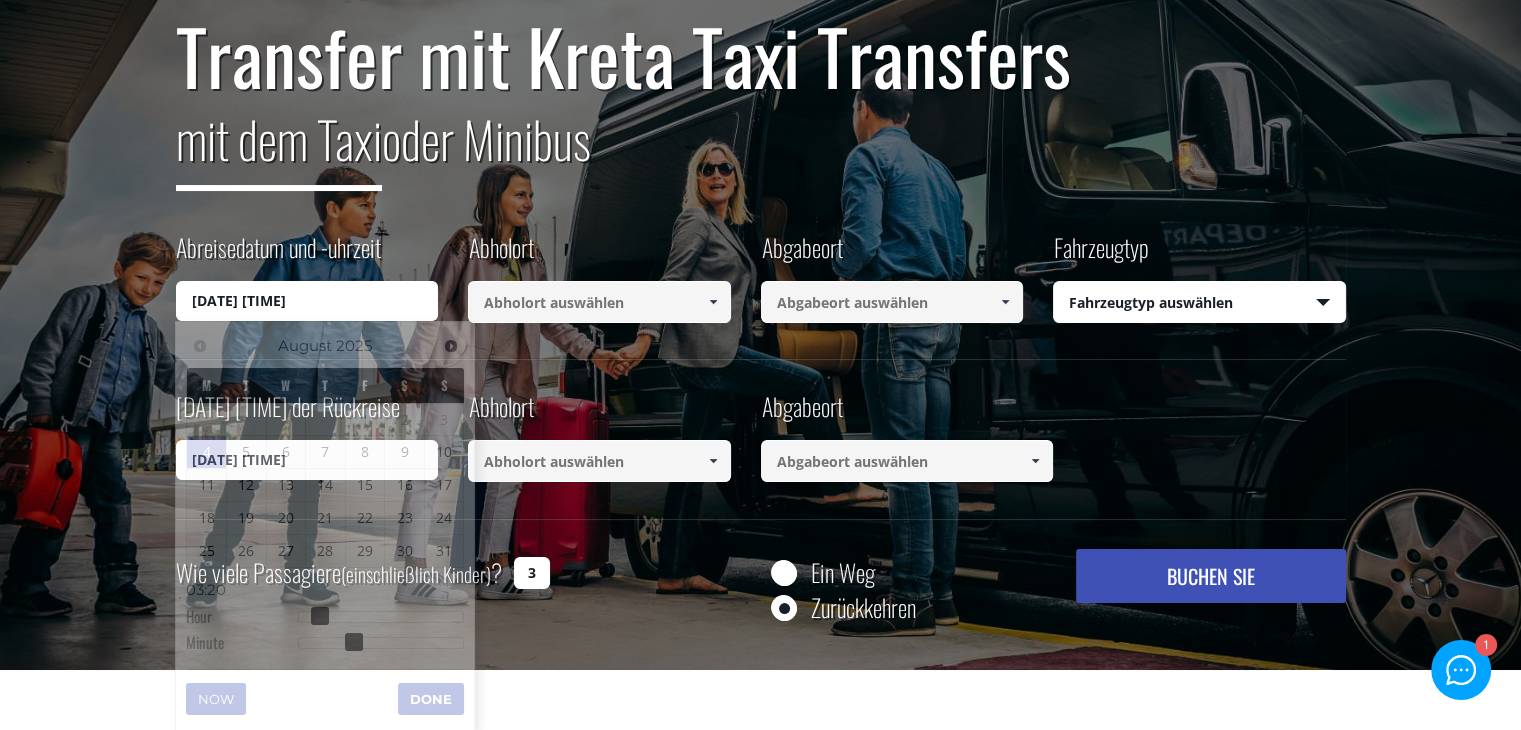 click on "04/08/2025 03:20" at bounding box center [307, 301] 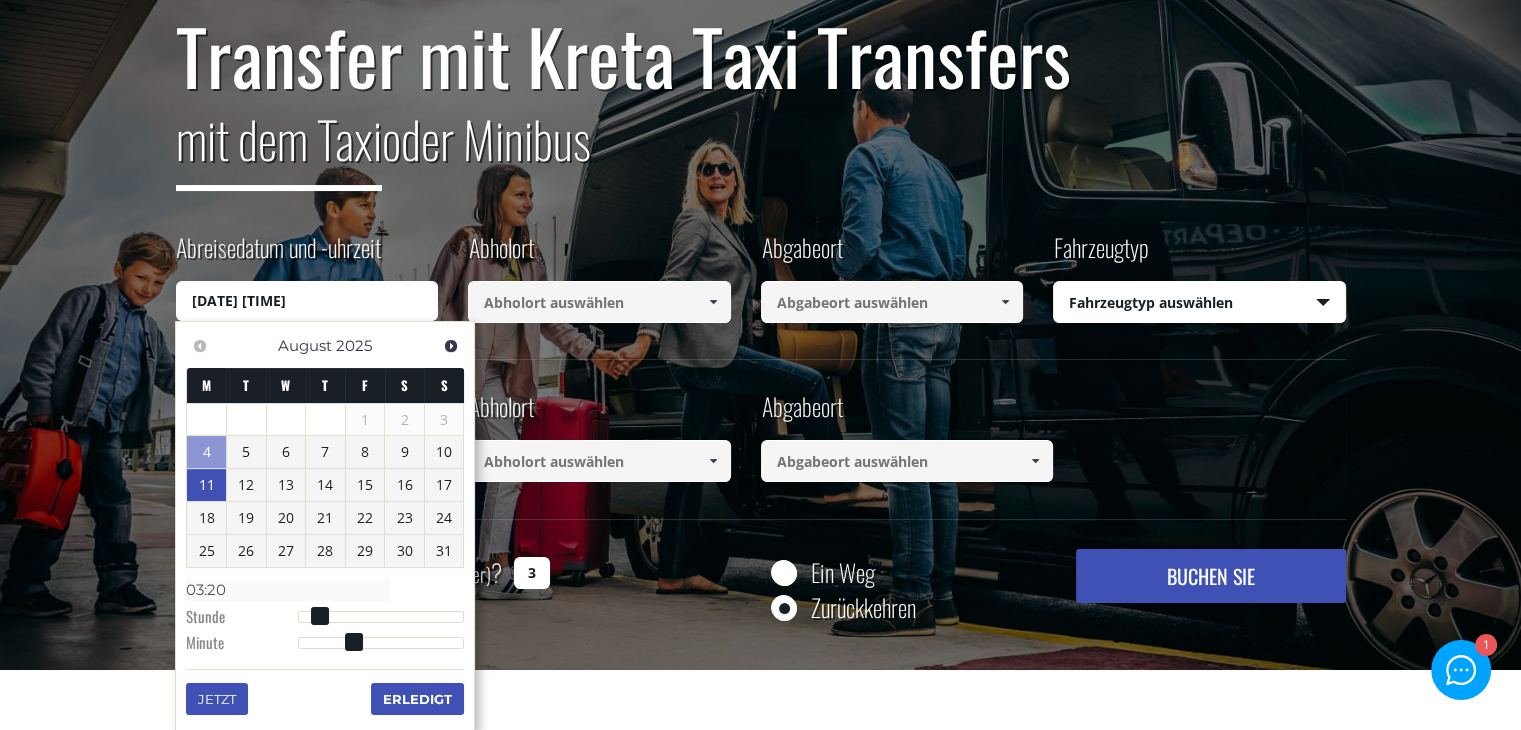 click on "11" at bounding box center [207, 484] 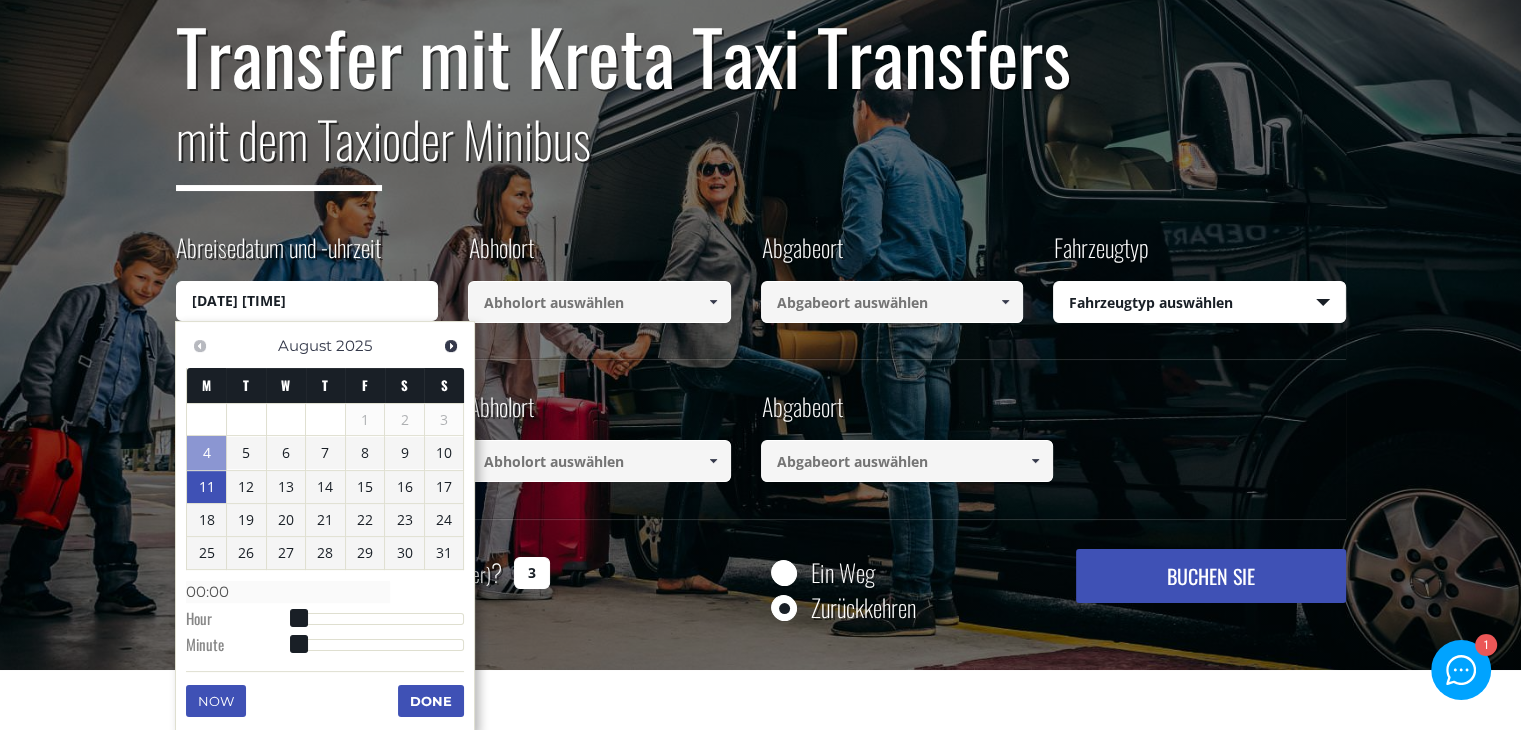 type on "11/08/2025 00:00" 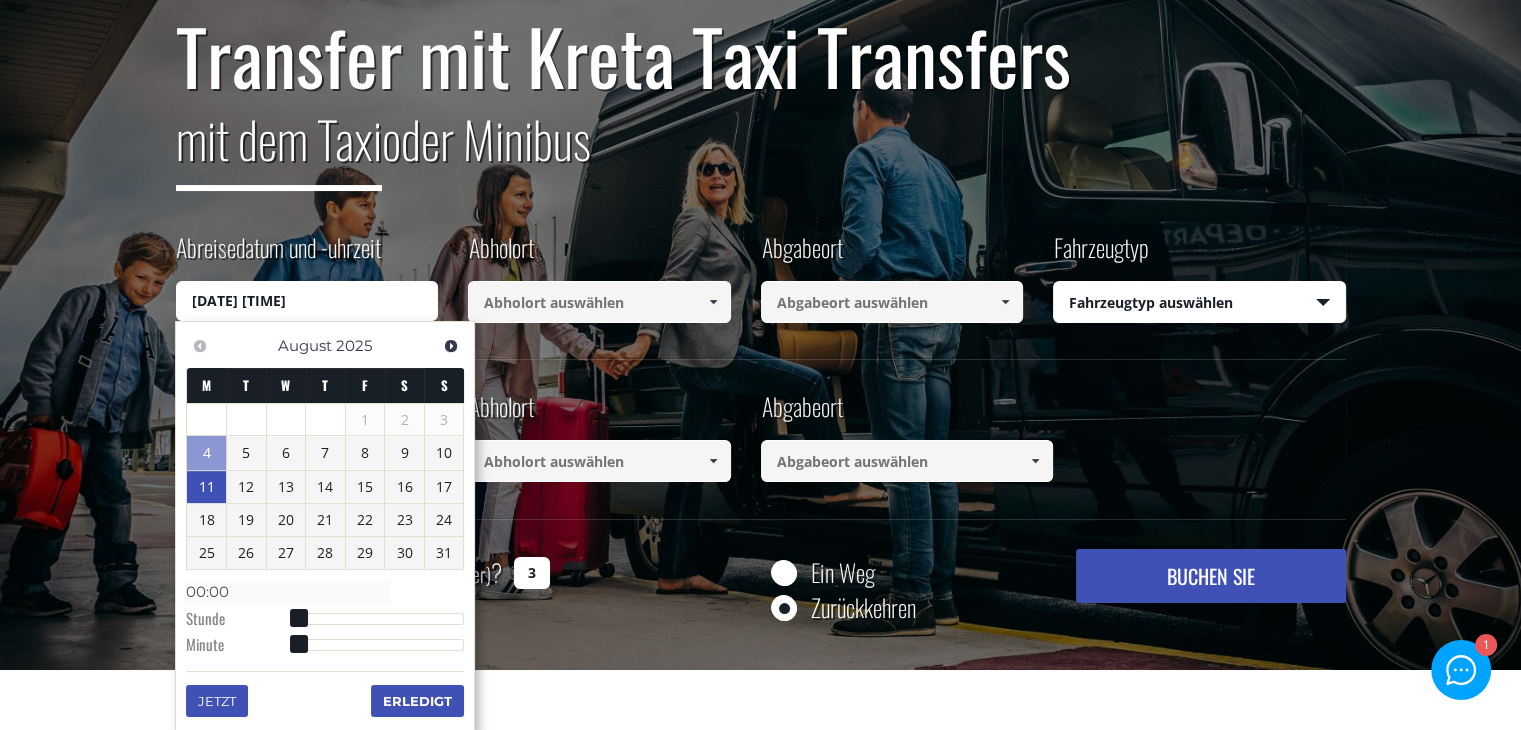 click on "11/08/2025 00:00" at bounding box center [307, 301] 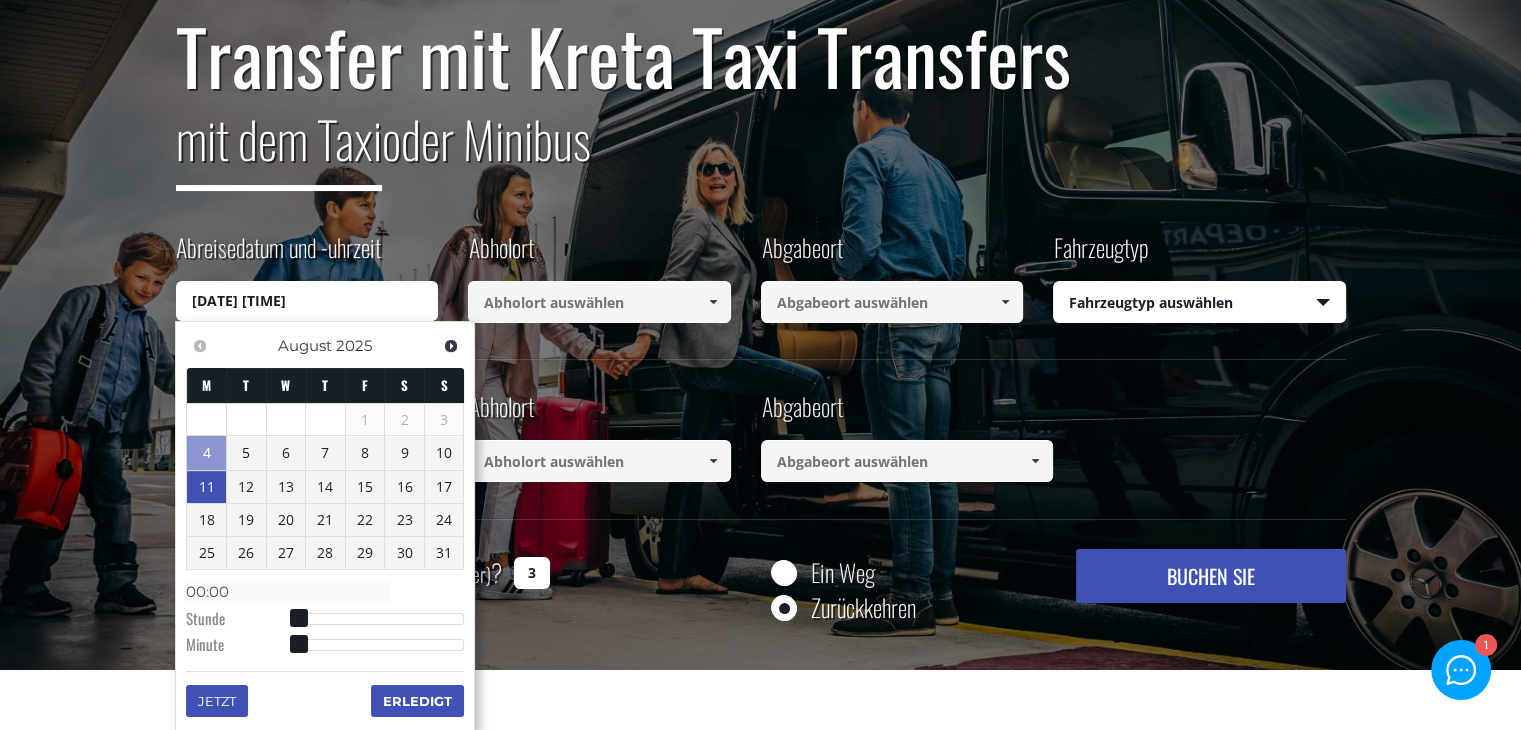scroll, scrollTop: 300, scrollLeft: 0, axis: vertical 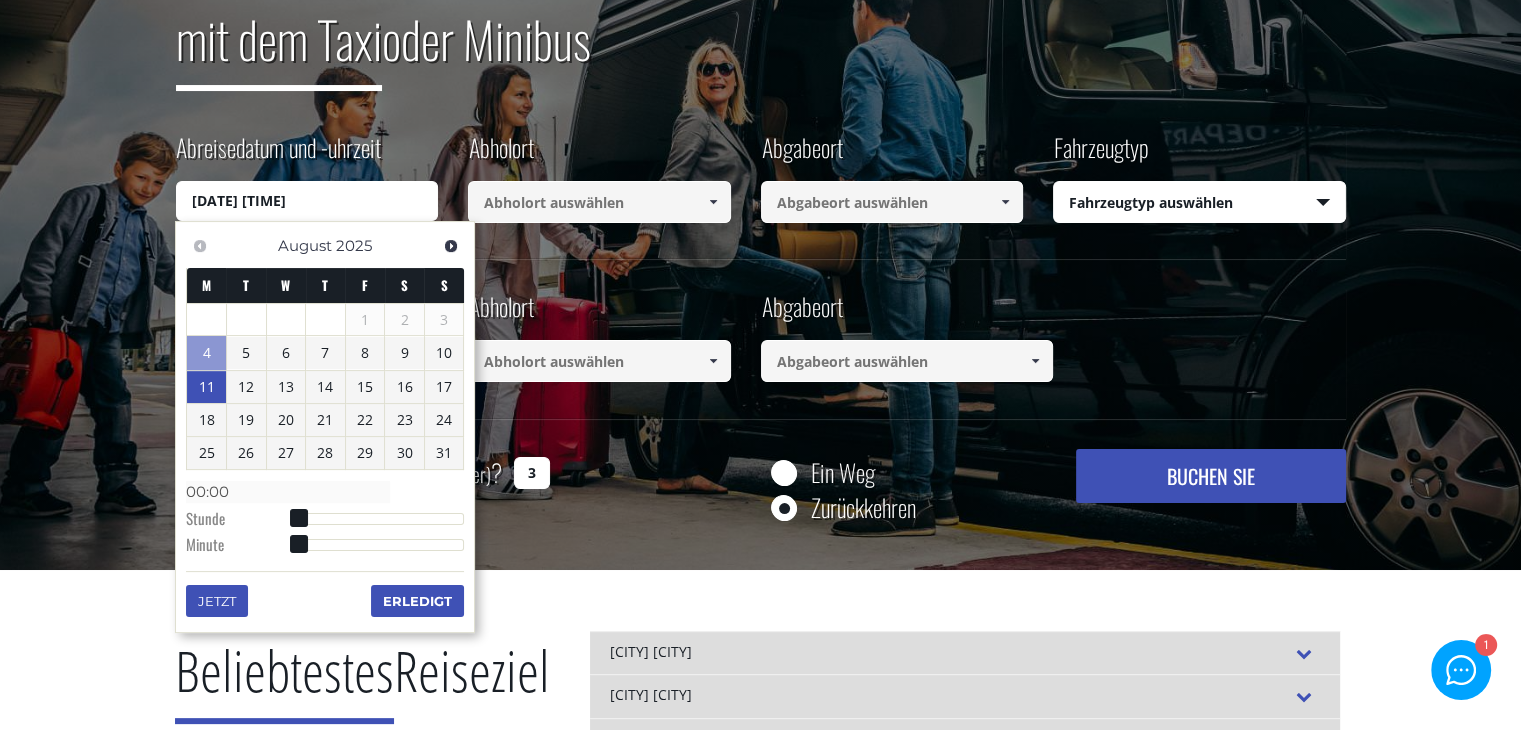 click on "Transfer mit Kreta Taxi Transfers mit dem Taxi  oder Minibus   Abreisedatum und -uhrzeit   11/08/2025 00:00         Abholort   Select pickup location Select pickup location Chania airport Chania port (Souda) Heraklion airport Heraklion port Kissamos port (Chania) Rethymnon port Agia Marina (Chania) Almirida (Chania) Chania city Chora Sfakion (Chania) Georgioupolis (Chania) Kalives (Chania) Kissamos (Chania) Kolymbari (Chania) Paleochora (Chania) Platanias (Chania) Aisha Petite Suites (Chania city) Almirida Beach (Almirida, Chania) Almirida Residence Boutique (Almirida, Chania) Ambassadors Residence (Chania city) Ammos (Agioi Apostoloi, Chania) Anemos Luxury Grand Resort (Georgioupolis) Atlantica Caldera Bay (Platanias, Chania) Avra Imperial (Kolymbari, Chania) Casa Di Delfino (Chania city) Casa Leone (Chania city) Cavo Spada (Kolymbari, Chania) Chania Flair Deluxe (Chania city) Corissia Princess (Georgioupolis, Chania) Delfina Beach (Georgioupolis, Chania) Domes Noruz (Agioi Apostoloi, Chania) Heraklion city" at bounding box center [761, 222] 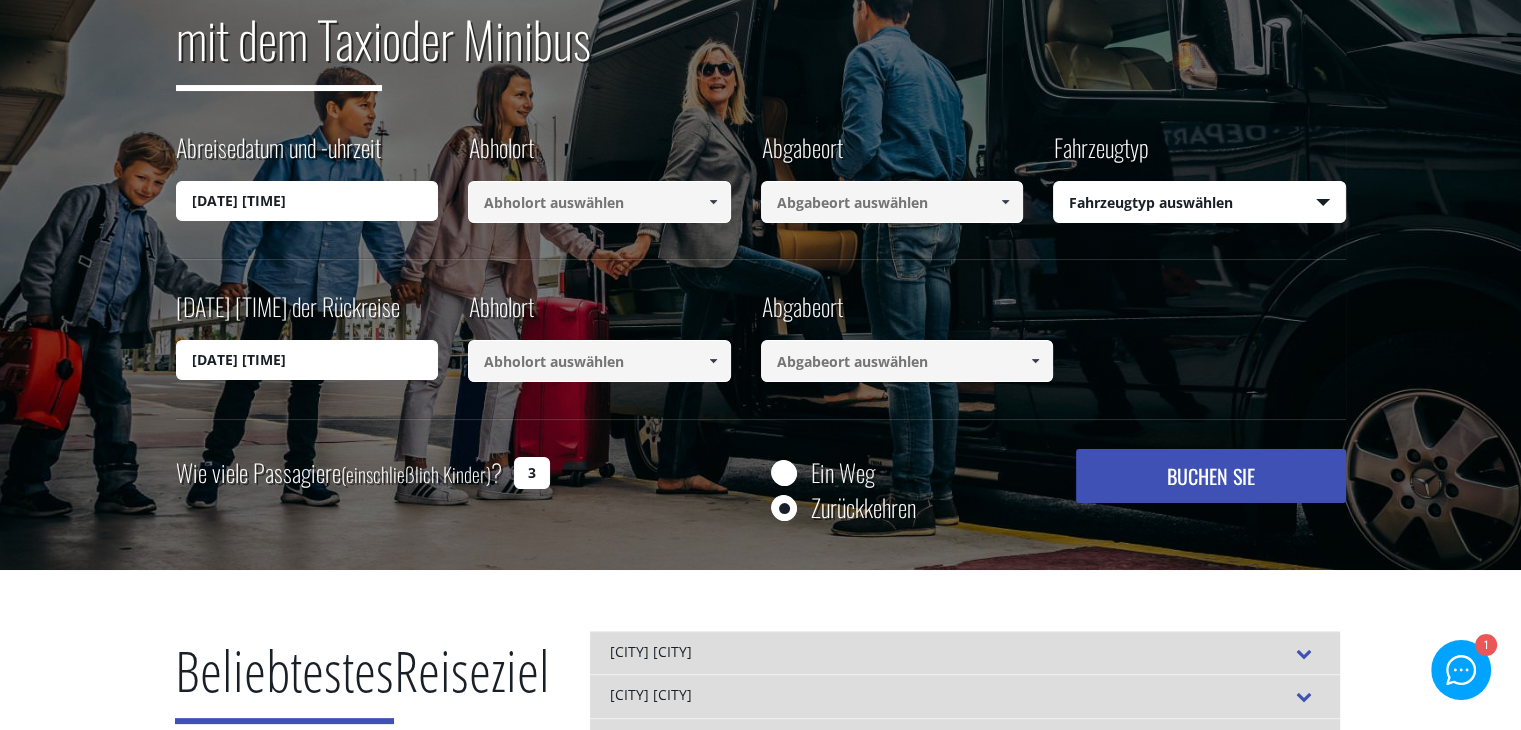click on "11/08/2025 00:00" at bounding box center [307, 201] 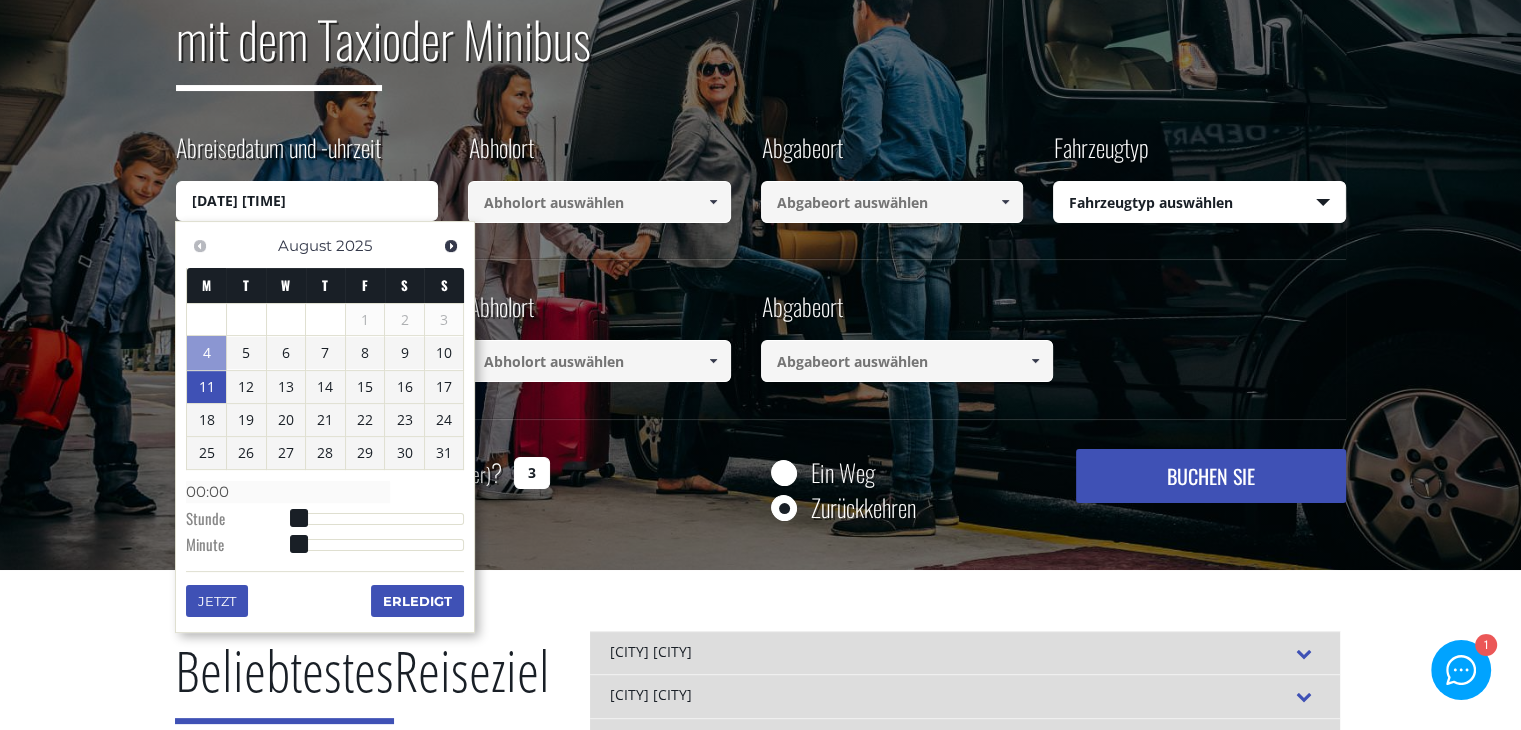 click on "11/08/2025 00:00" at bounding box center (307, 201) 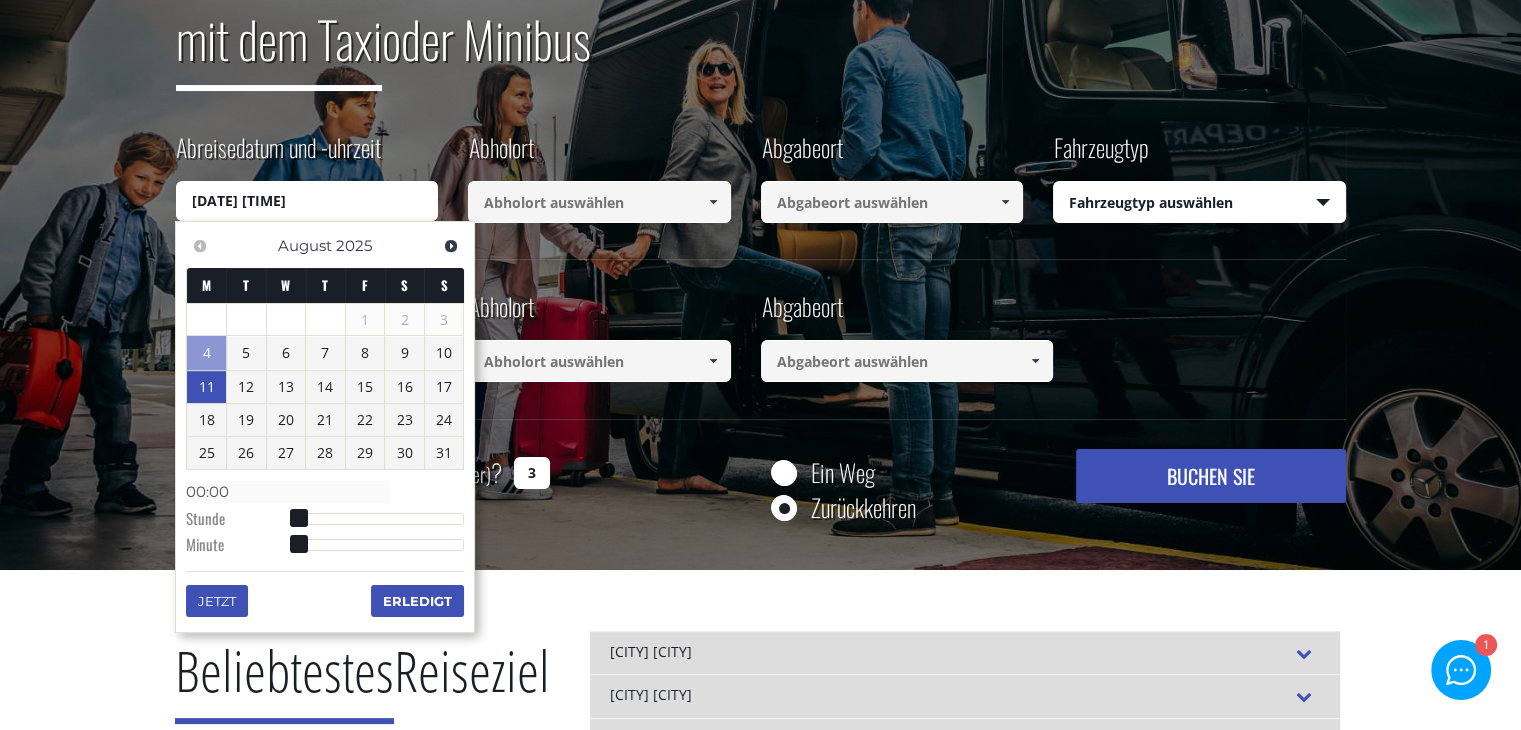 click on "11/08/2025 00:00" at bounding box center (307, 201) 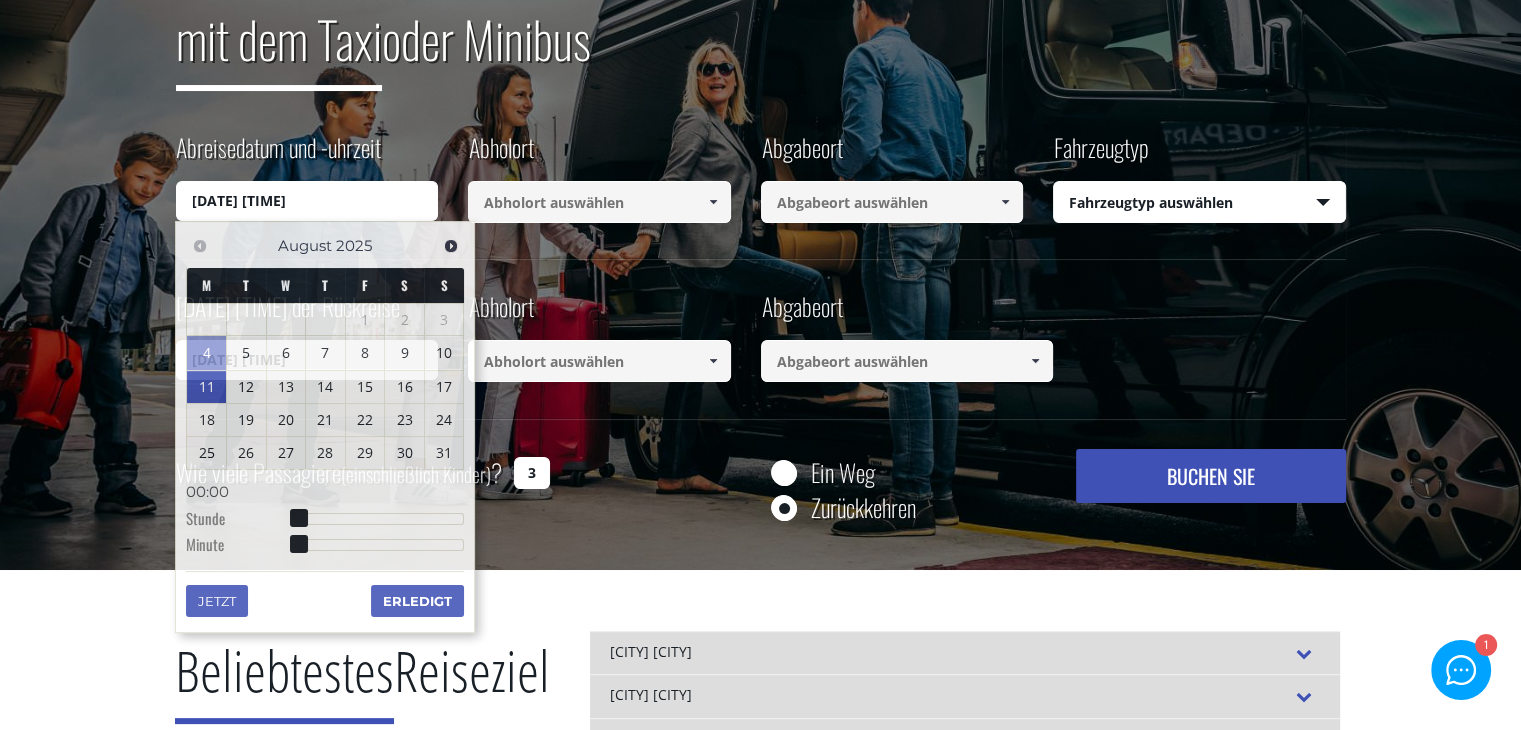 click on "mit dem Taxi  oder Minibus" at bounding box center (761, 52) 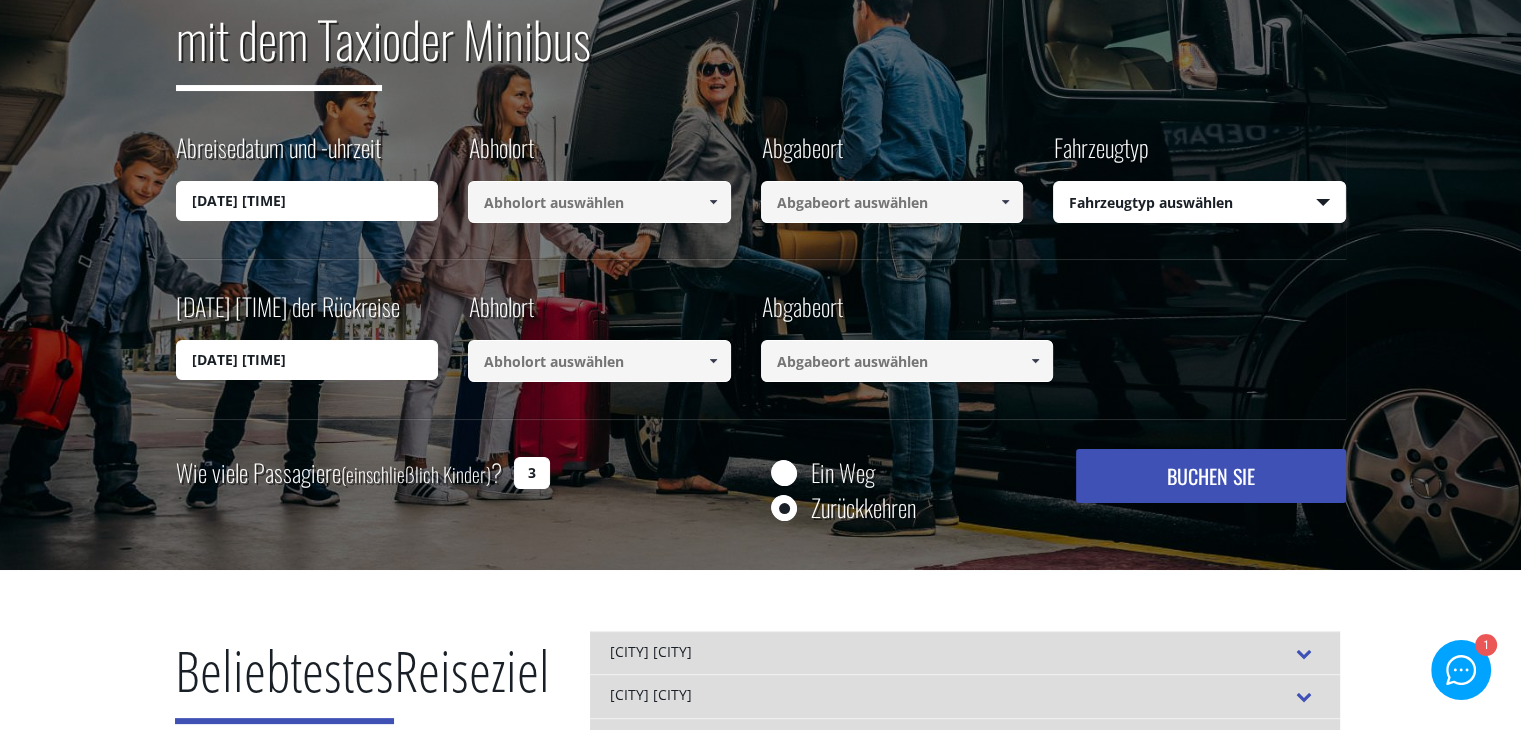 click at bounding box center [713, 202] 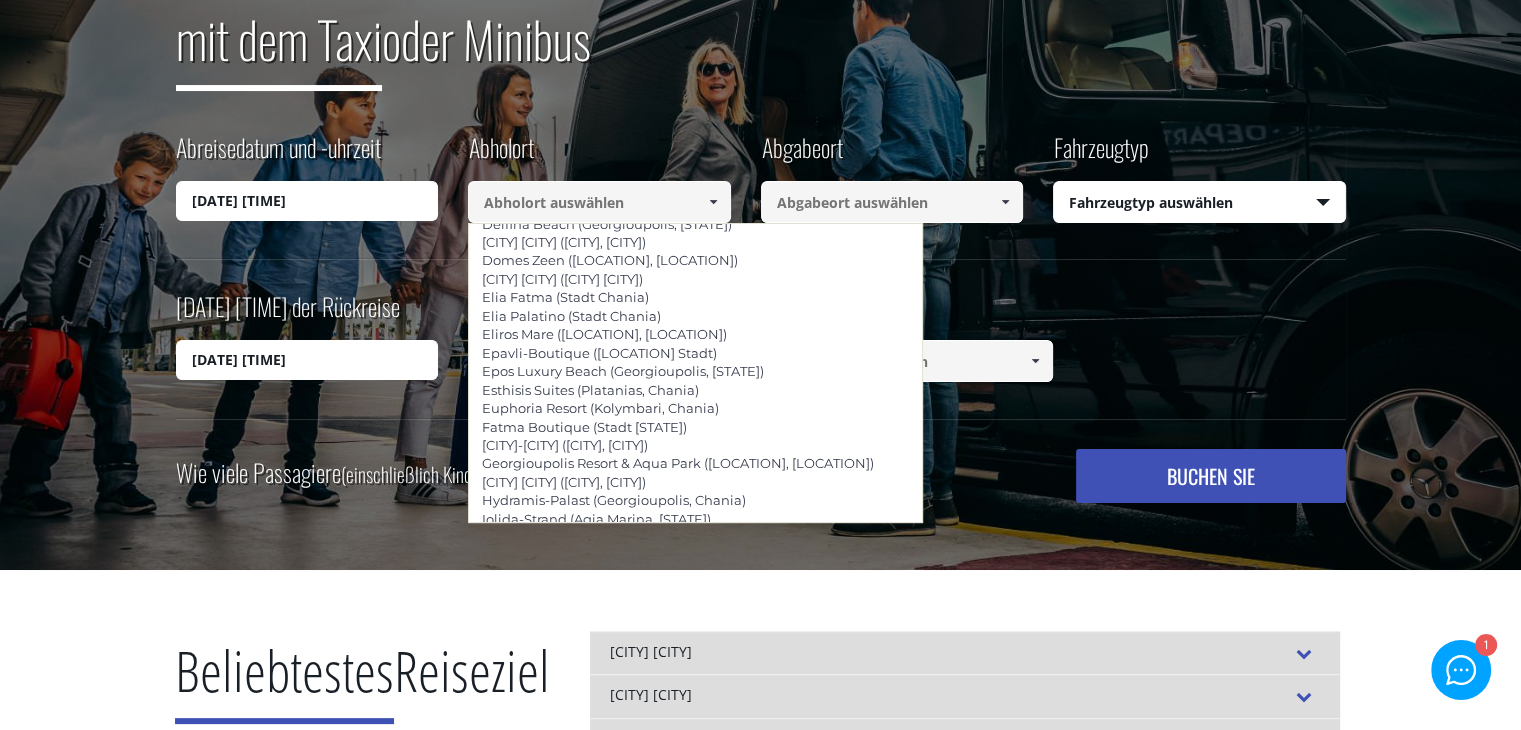scroll, scrollTop: 0, scrollLeft: 0, axis: both 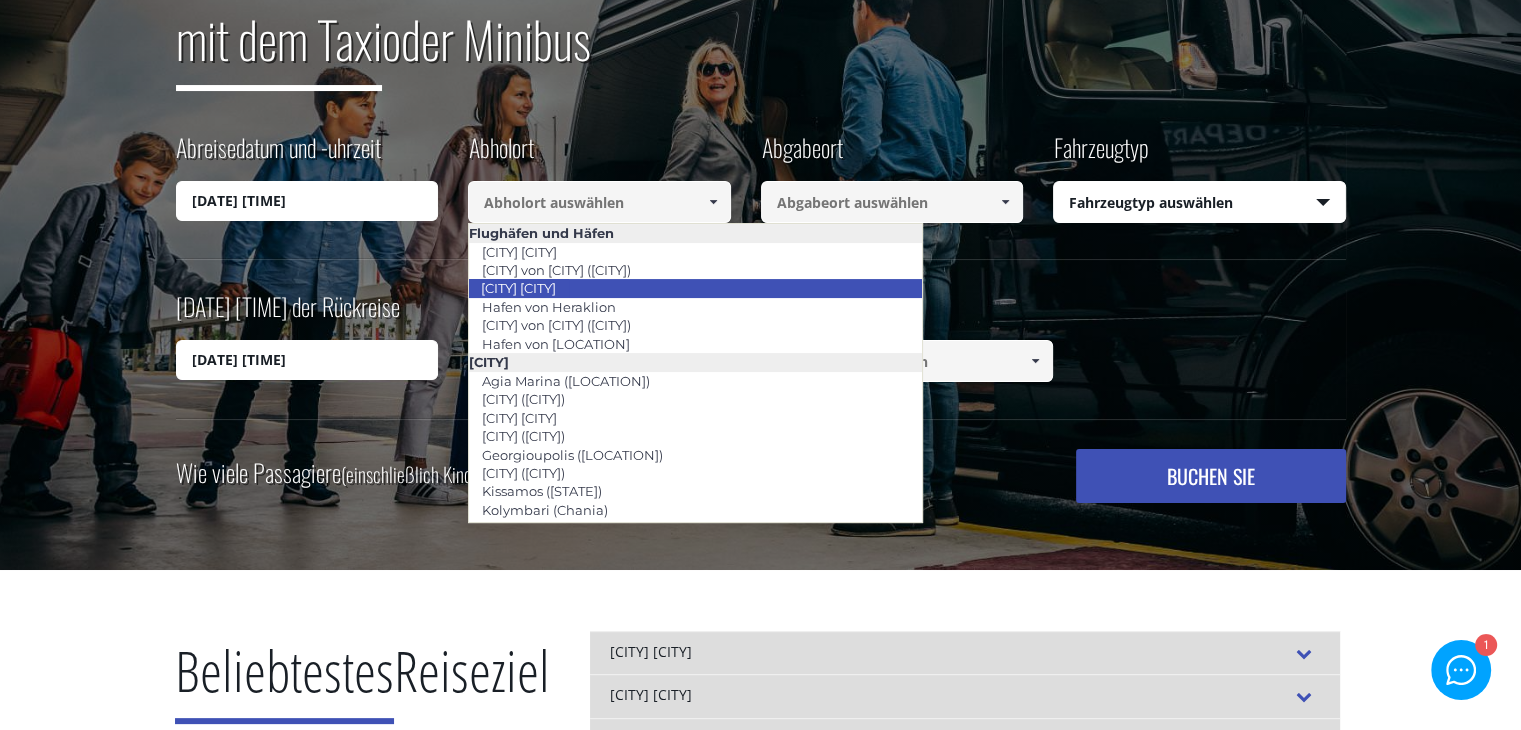 click on "Flughafen Heraklion" at bounding box center [518, 288] 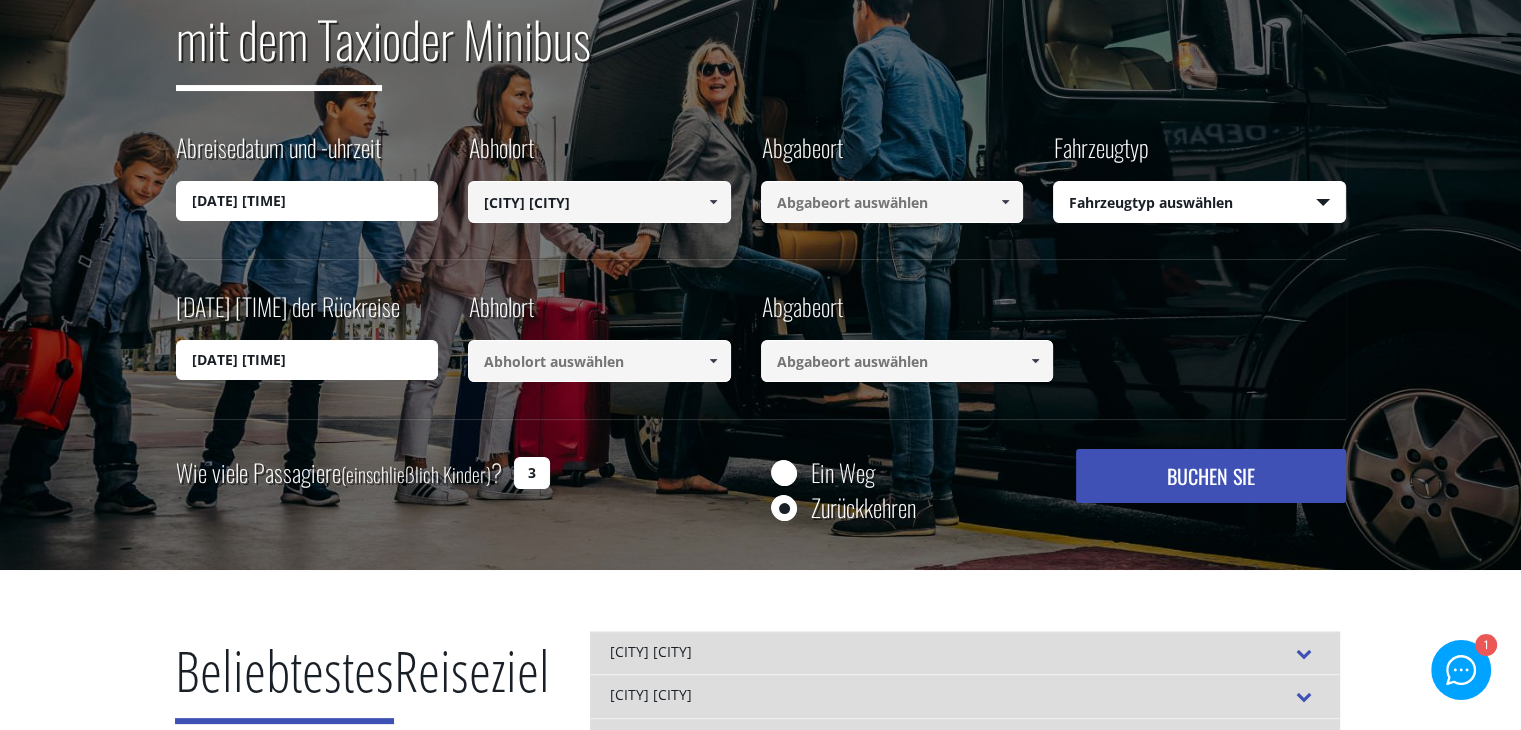 type on "Heraklion airport" 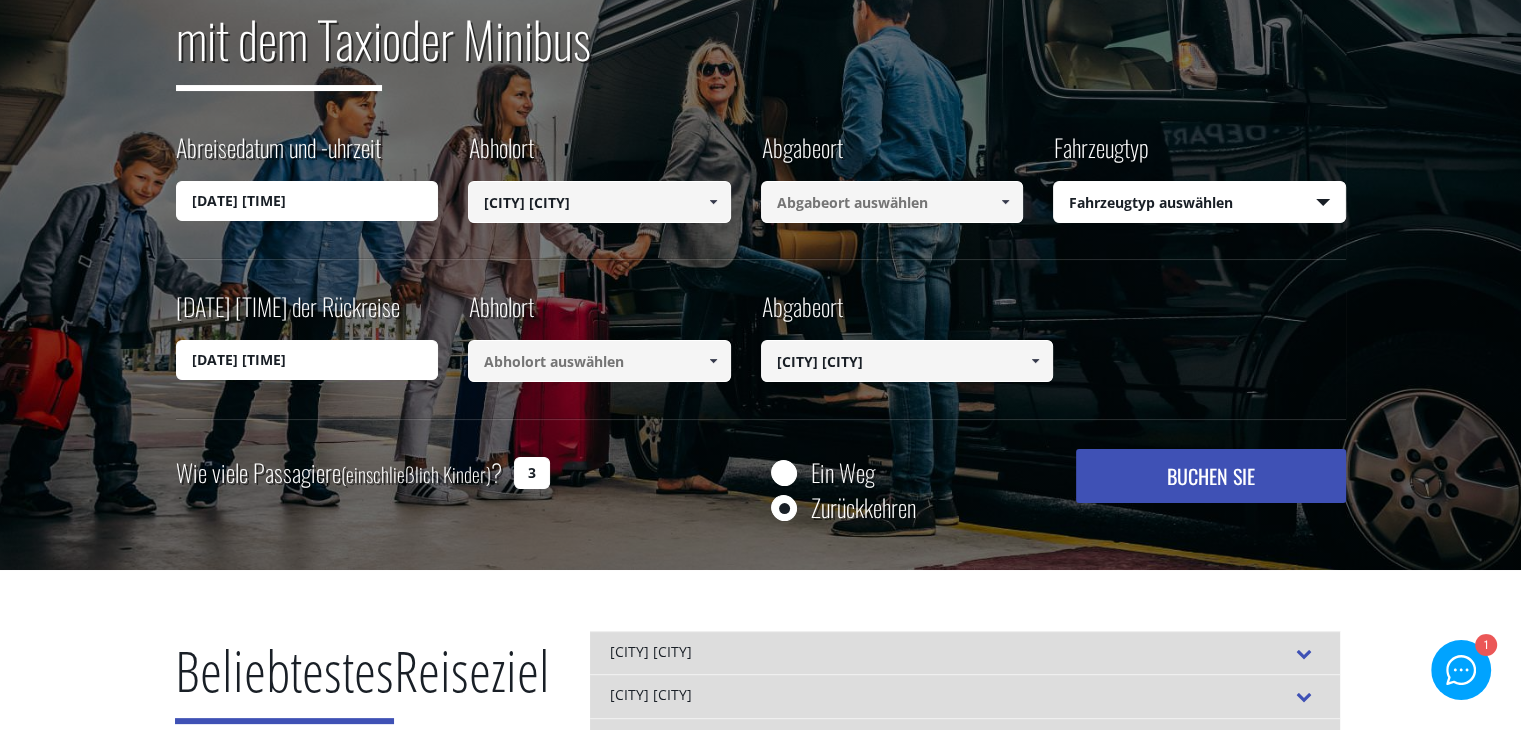 click at bounding box center [1005, 202] 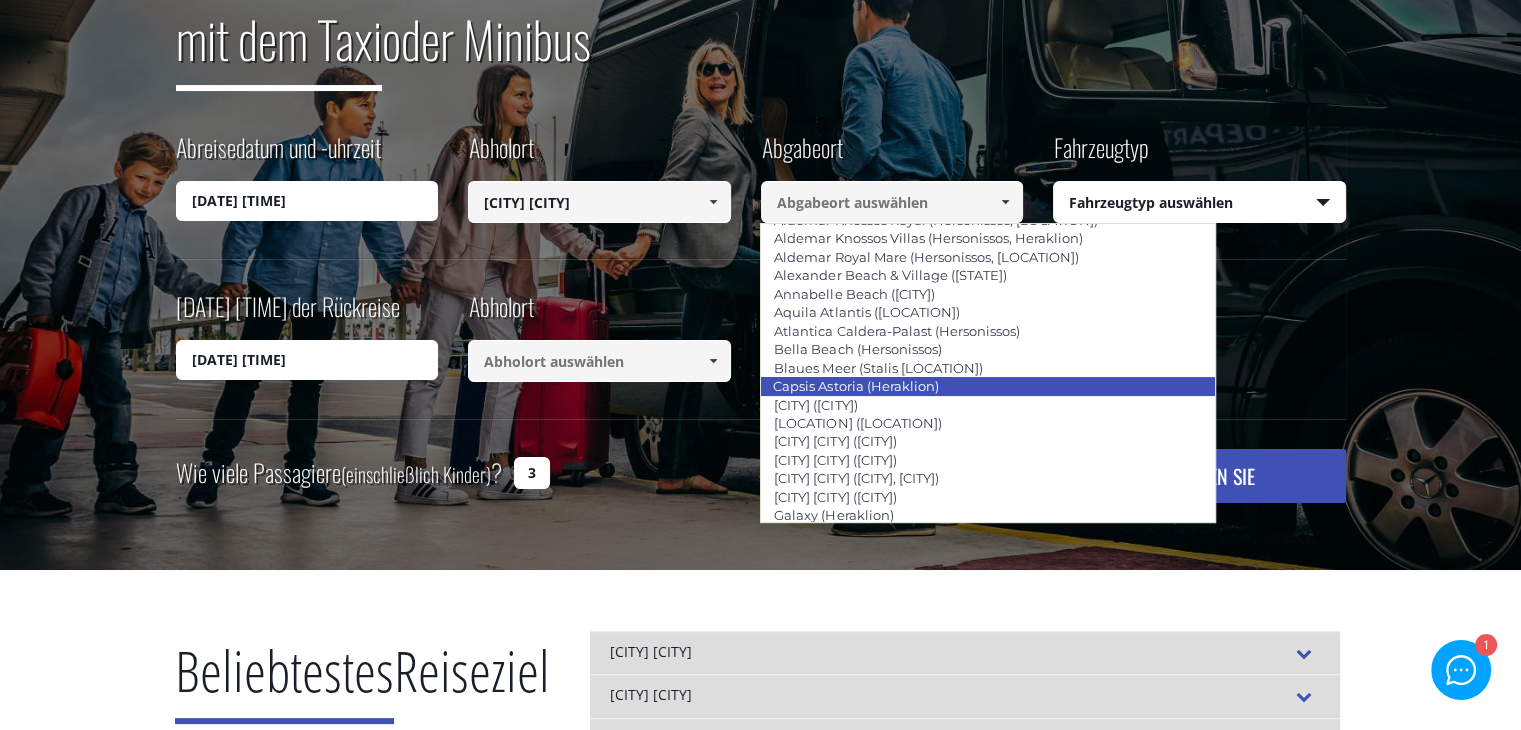 scroll, scrollTop: 1500, scrollLeft: 0, axis: vertical 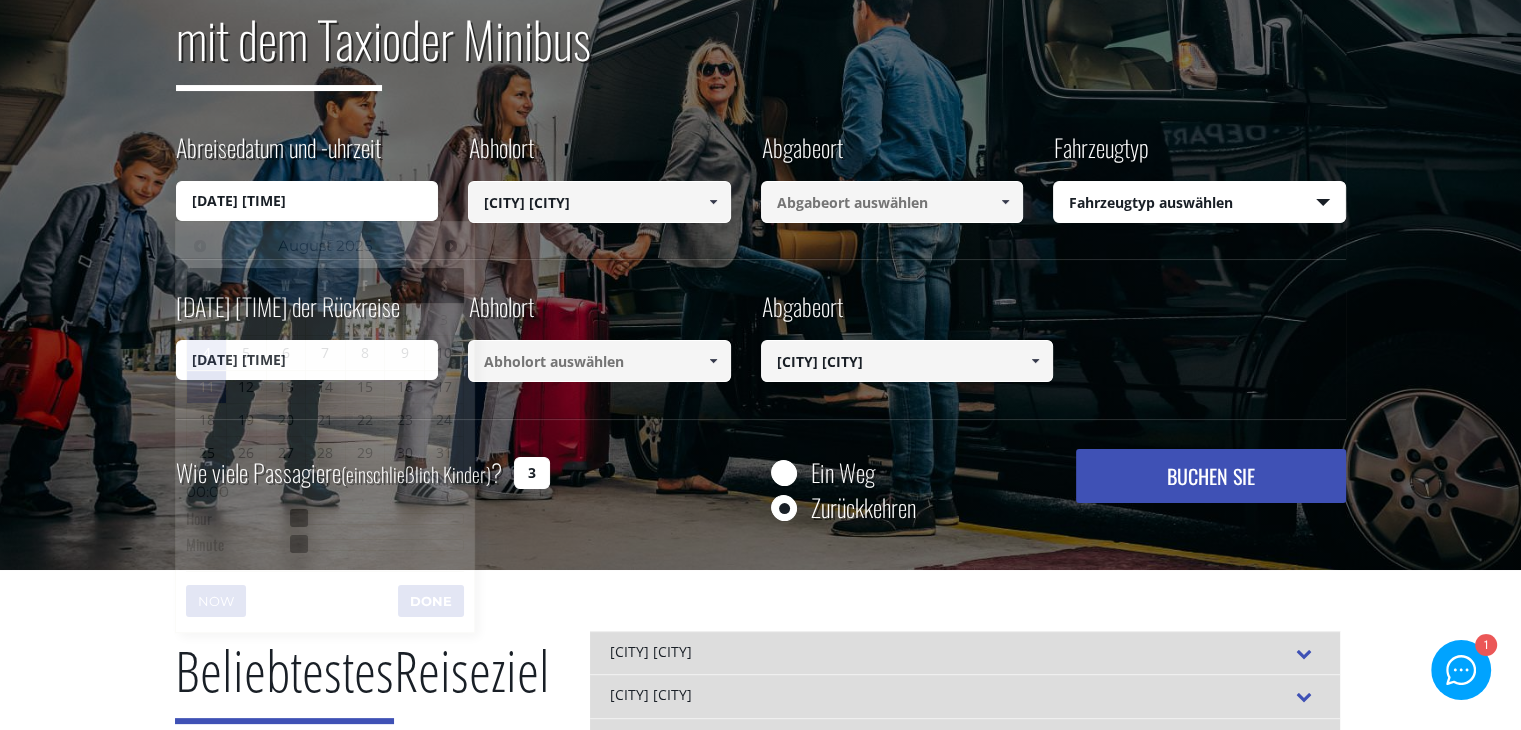 click on "11/08/2025 00:00" at bounding box center [307, 201] 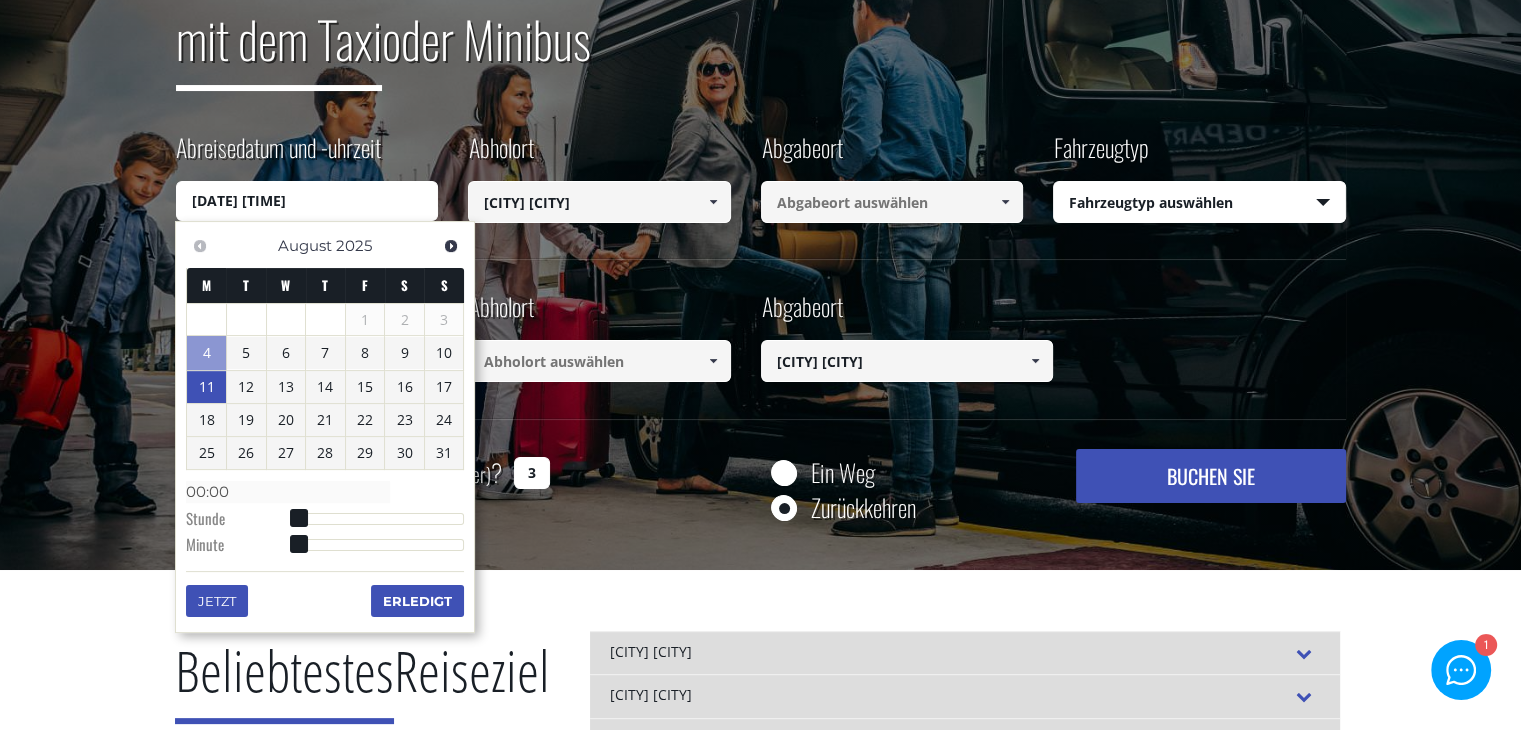 click on "Jetzt" at bounding box center (217, 601) 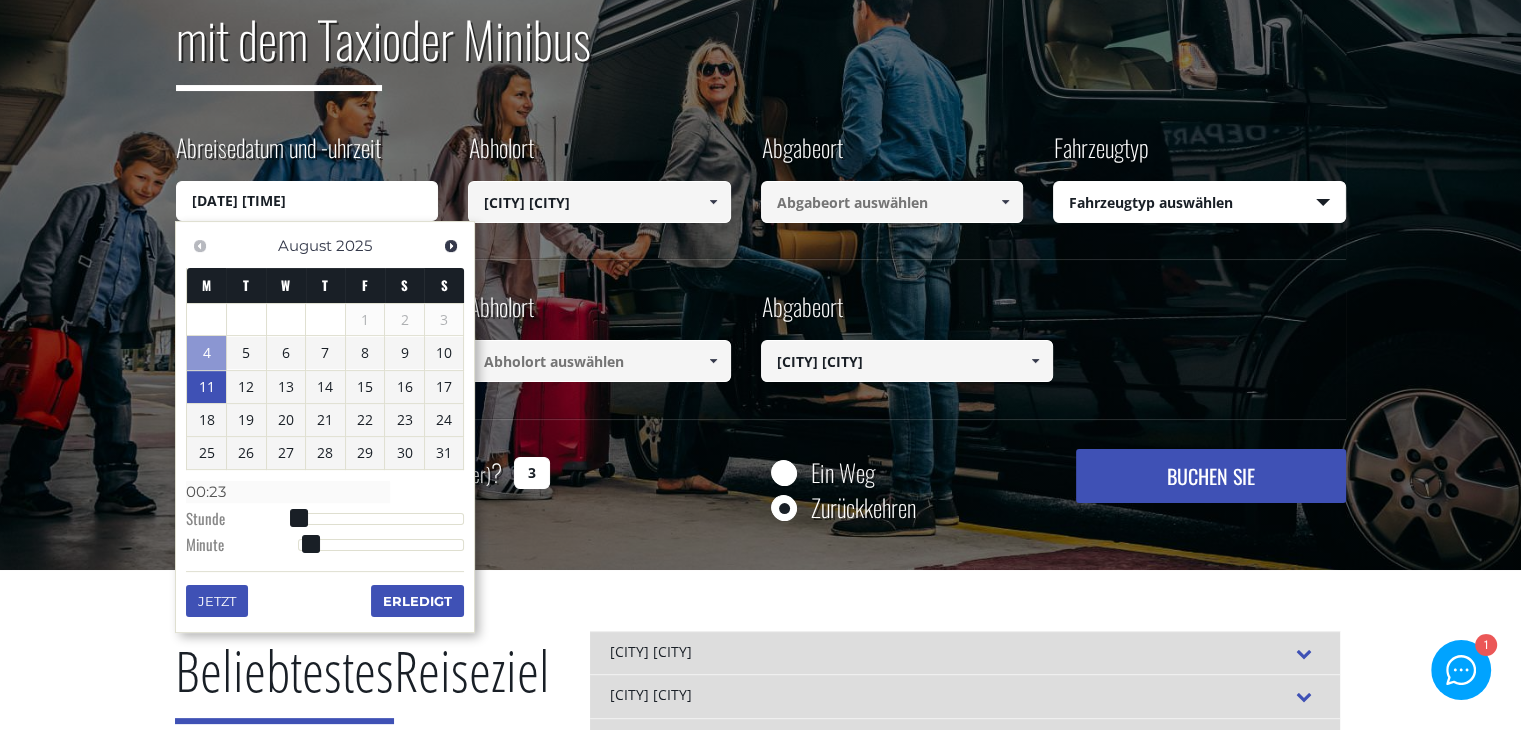 click on "11" at bounding box center (206, 387) 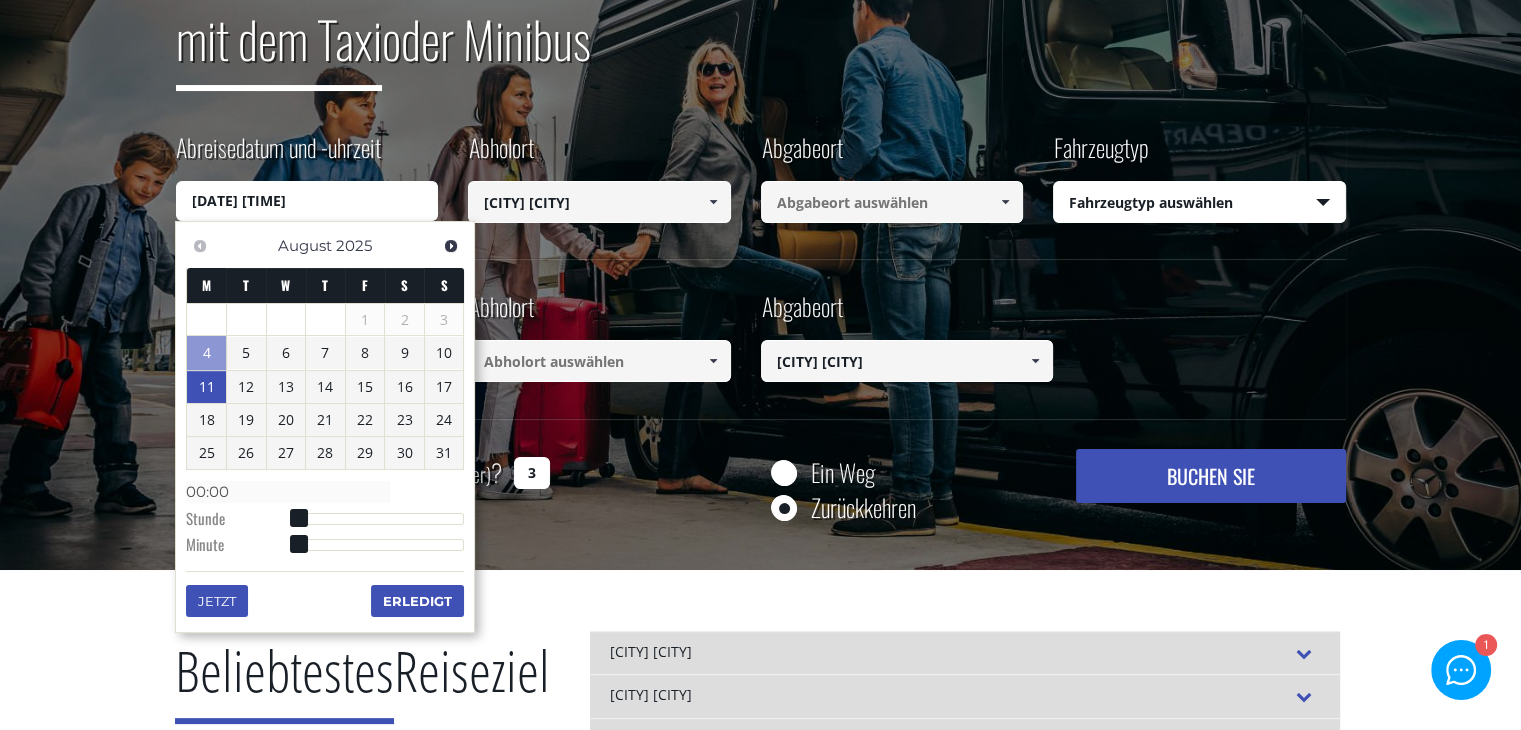 click on "Vorherige Nächste August    2025 M T W T F S S         1 2 3 4 5 6 7 8 9 10 11 12 13 14 15 16 17 18 19 20 21 22 23 24 25 26 27 28 29 30 31 Zeit 00:00 Stunde Minute Zweite Millisekunde Mikrosekunde Zeitzone -1200 -1100 -1000 -0930 -0900 -0800 -0700 -0600 -0500 -0430 -0400 -0330 -0300 -0200 -0100 +0000 +0100 +0200 +0300 +0330 +0400 +0430 +0500 +0530 +0545 +0600 +0630 +0700 +0800 +0845 +0900 +0930 +1000 +1030 +1100 +1130 +1200 +1245 +1300 +1400 Jetzt Erledigt" at bounding box center [325, 427] 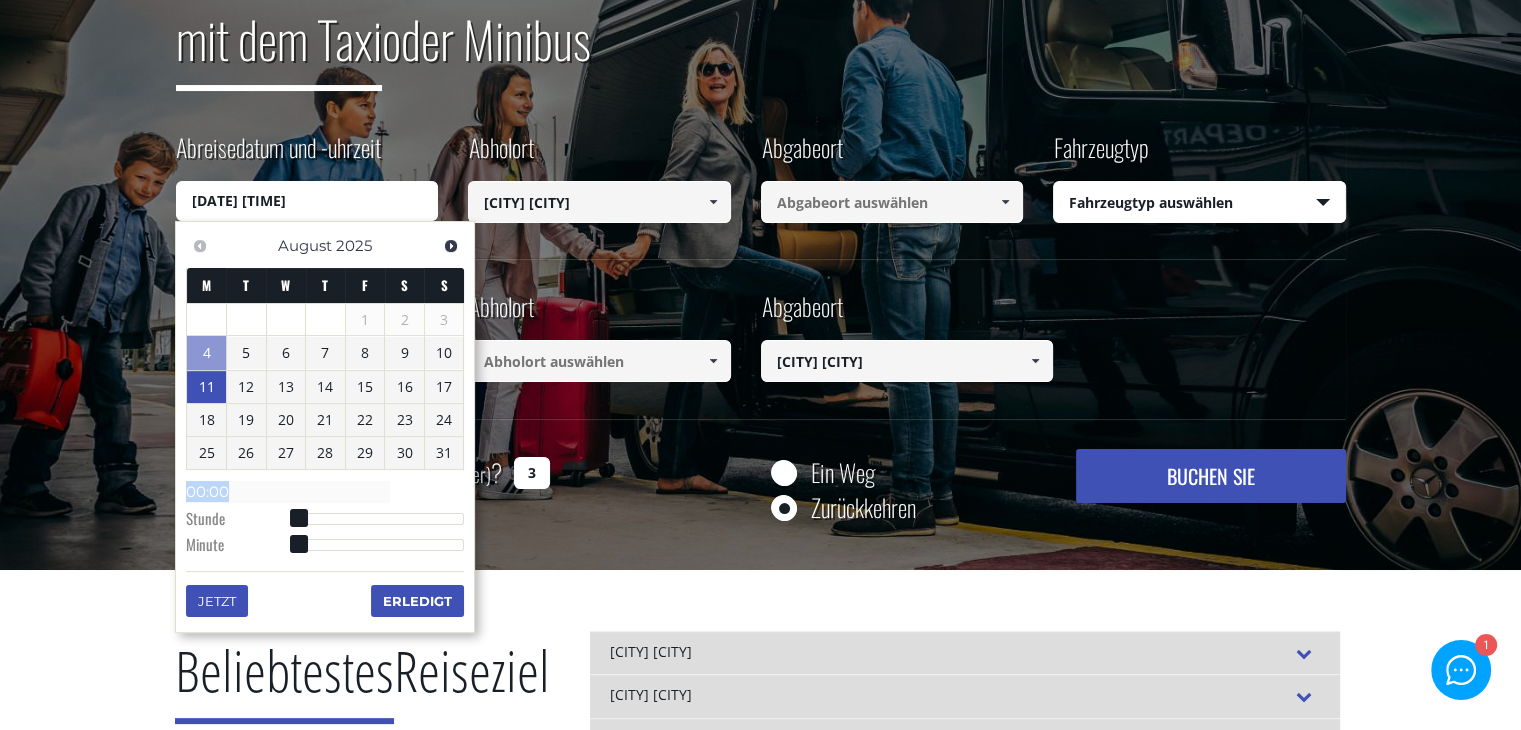 click on "00:00" at bounding box center [325, 493] 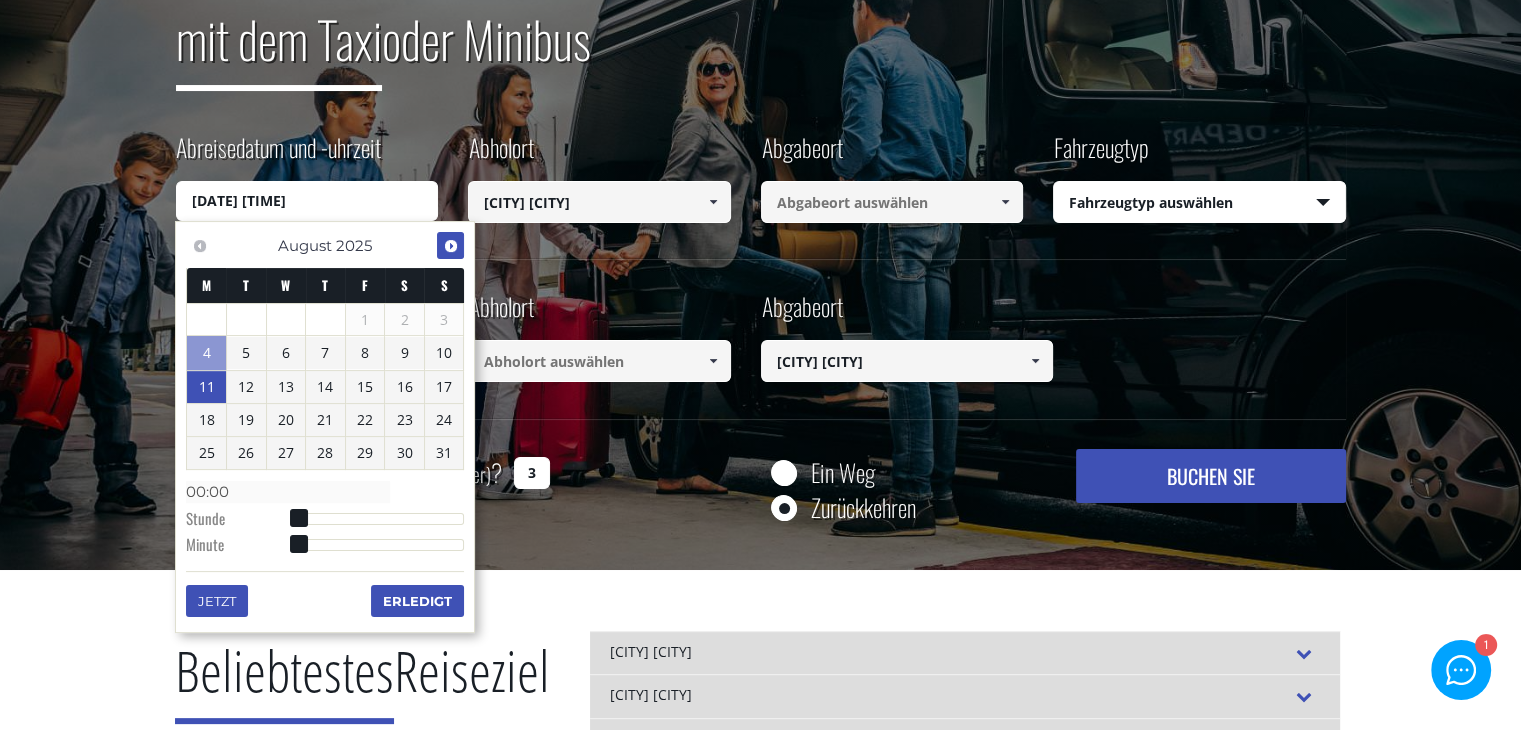 click on "Nächste" at bounding box center [450, 245] 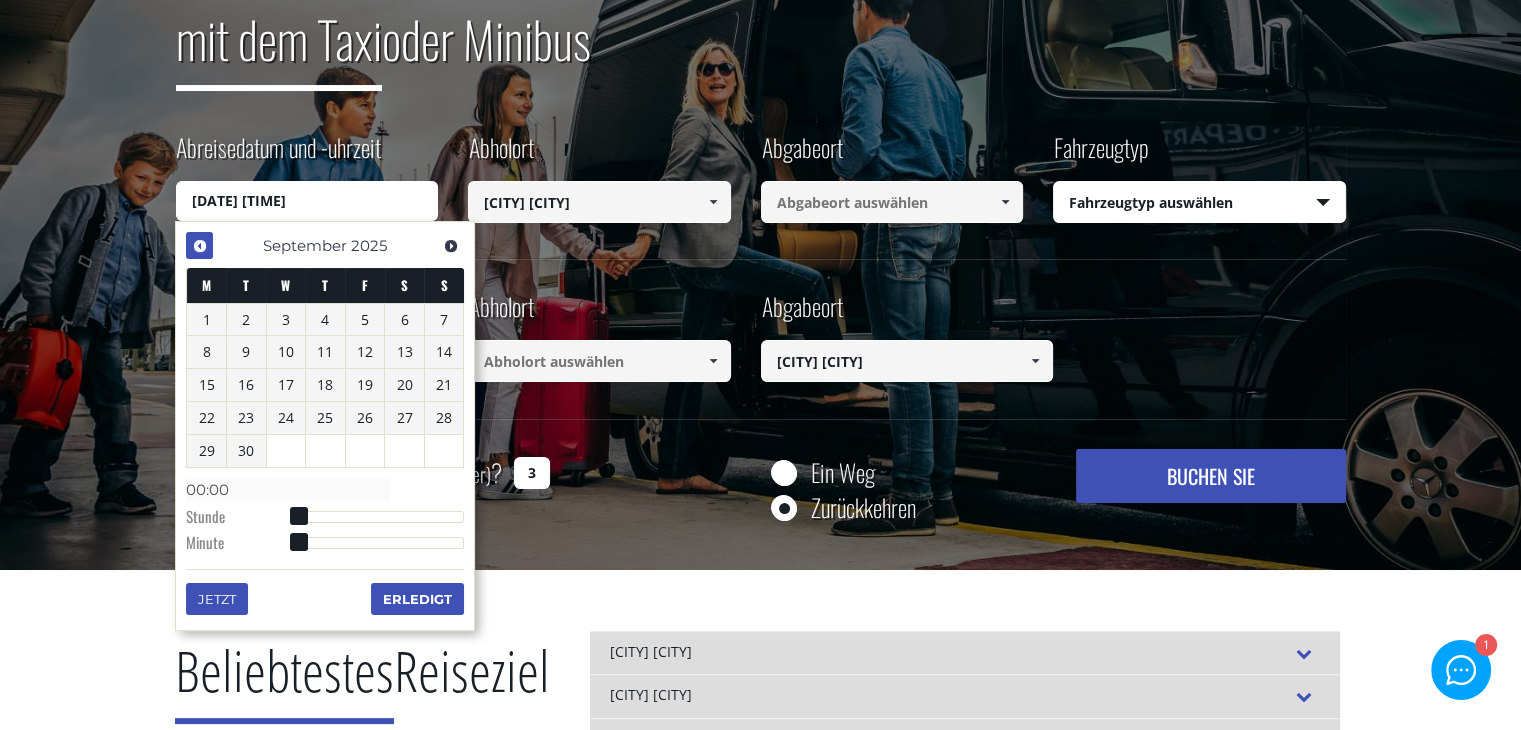 click on "Vorherige" at bounding box center (200, 246) 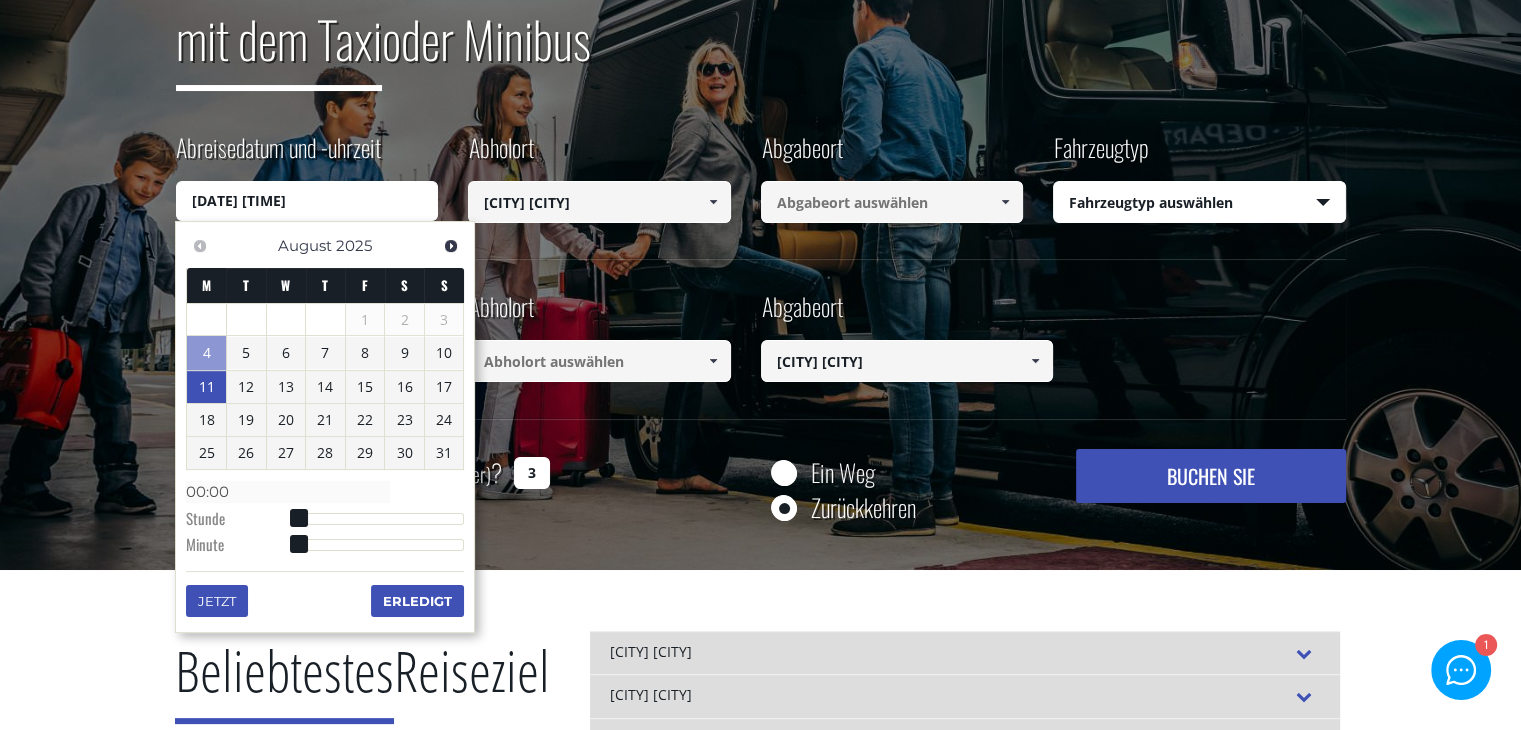 click on "11" at bounding box center (207, 386) 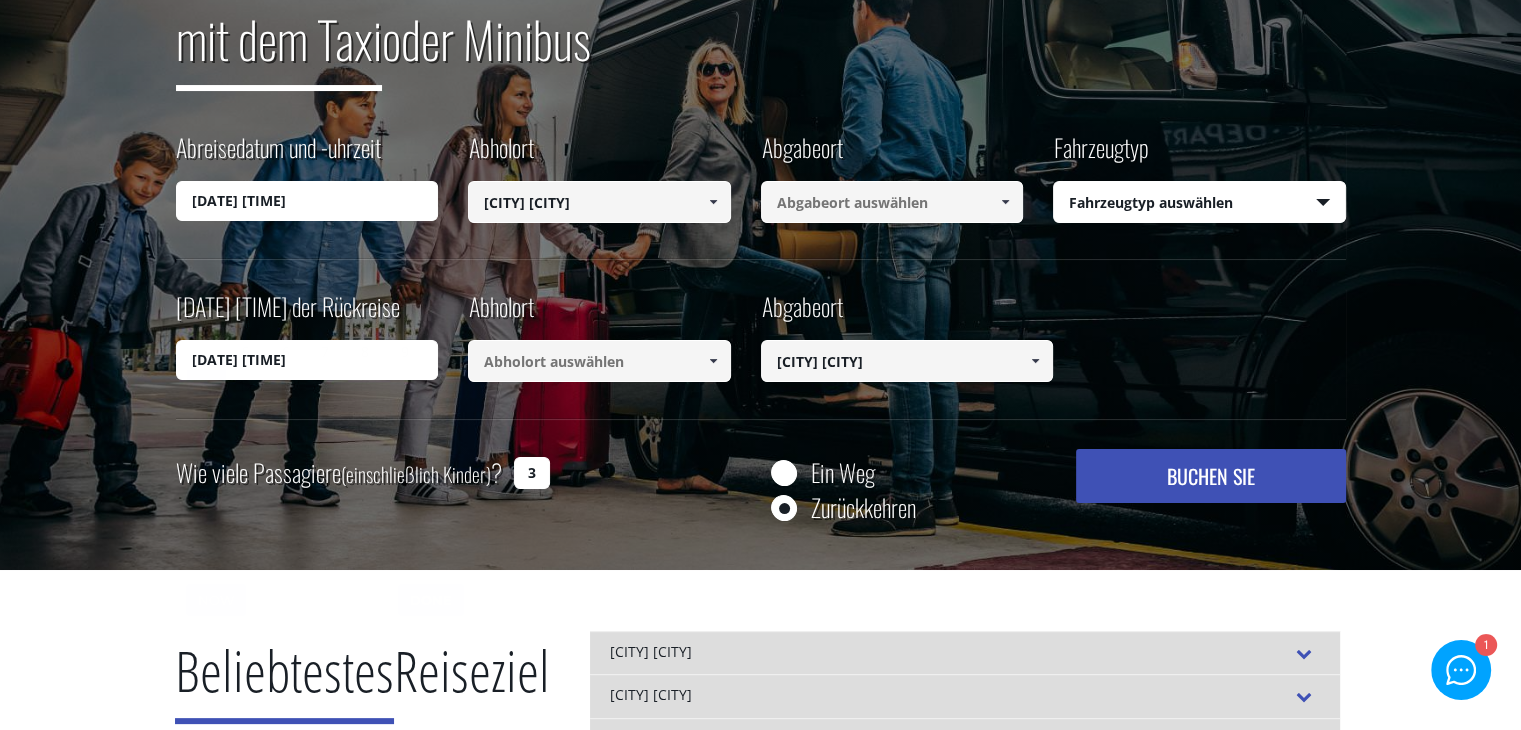 click on "11/08/2025 00:00" at bounding box center (307, 201) 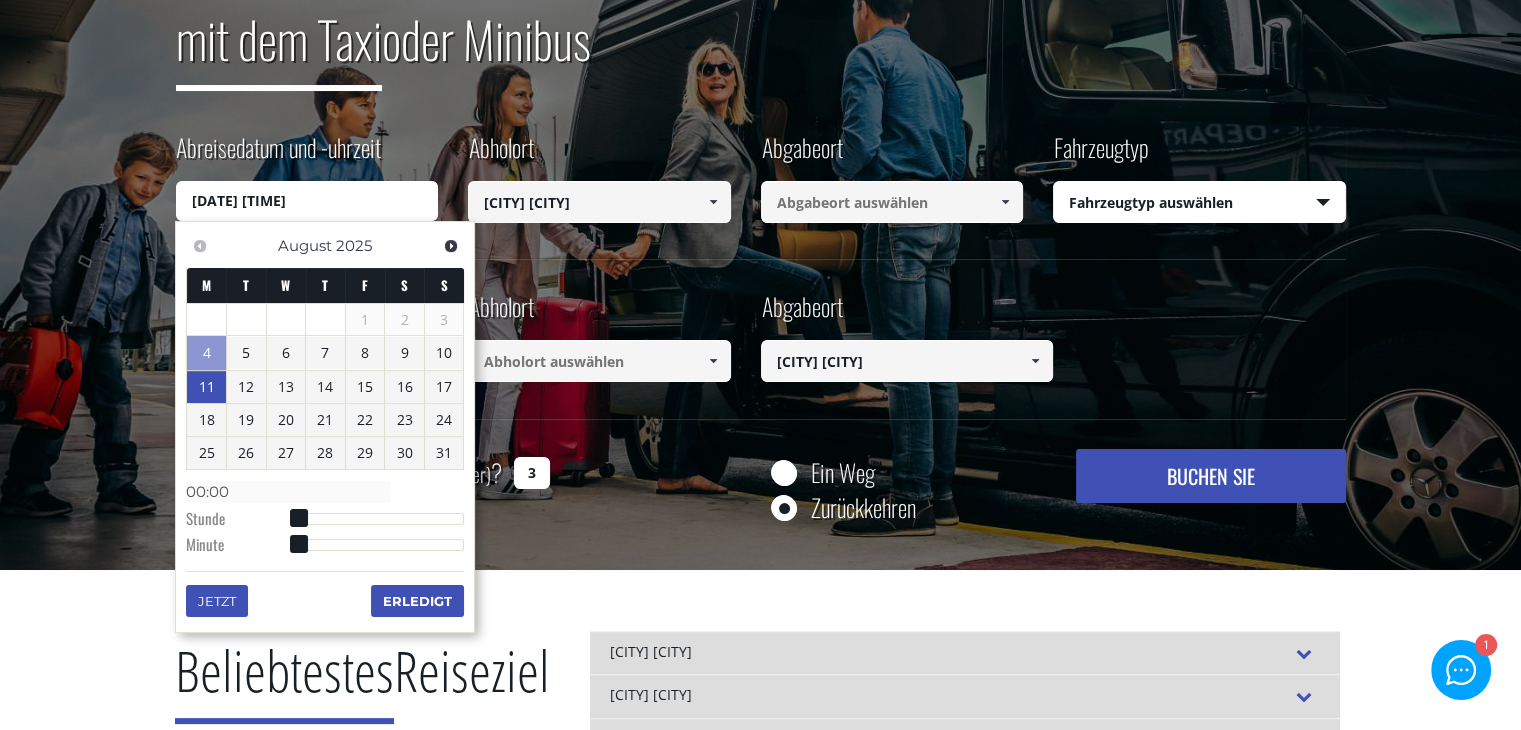 click on "11" at bounding box center [207, 386] 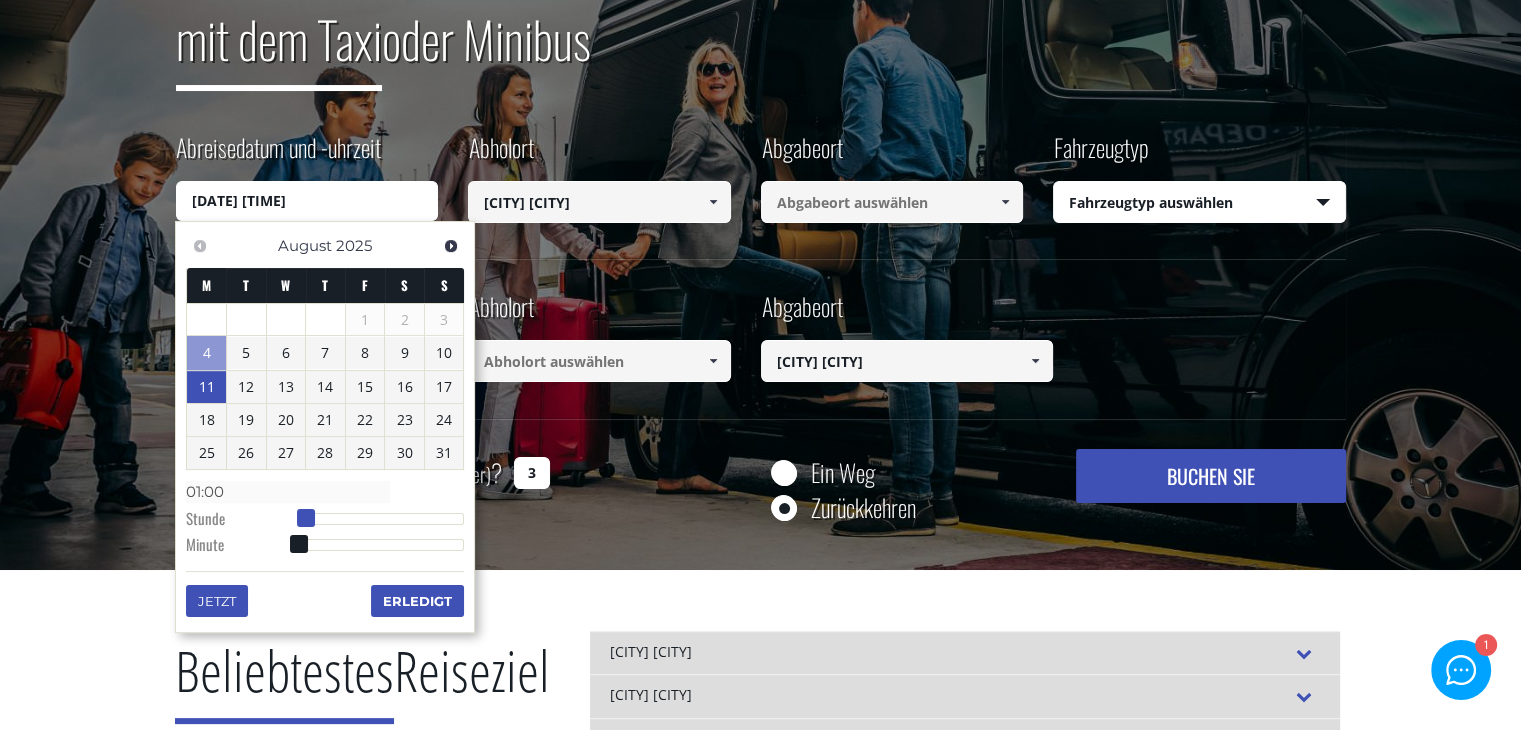 type on "11/08/2025 02:00" 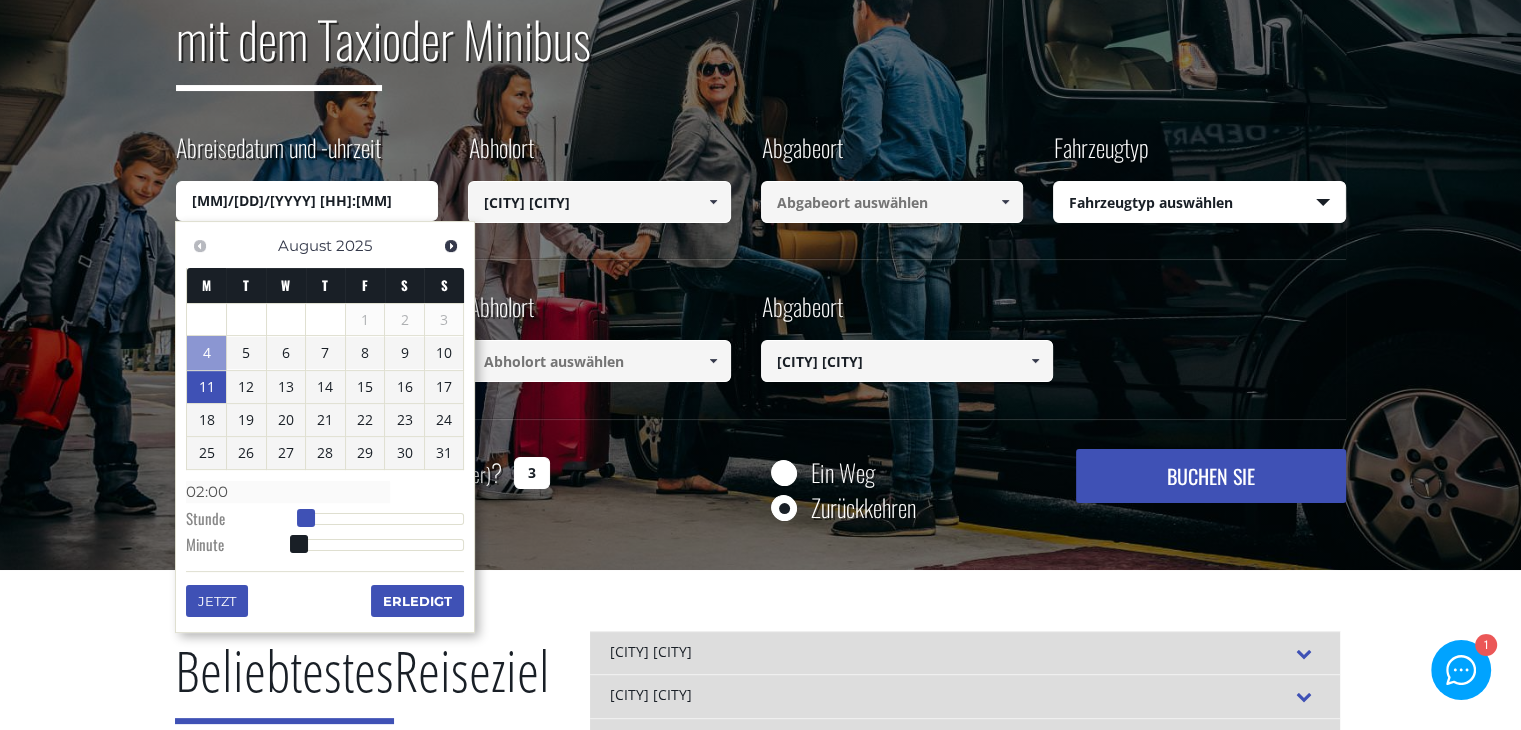 type on "11/08/2025 04:00" 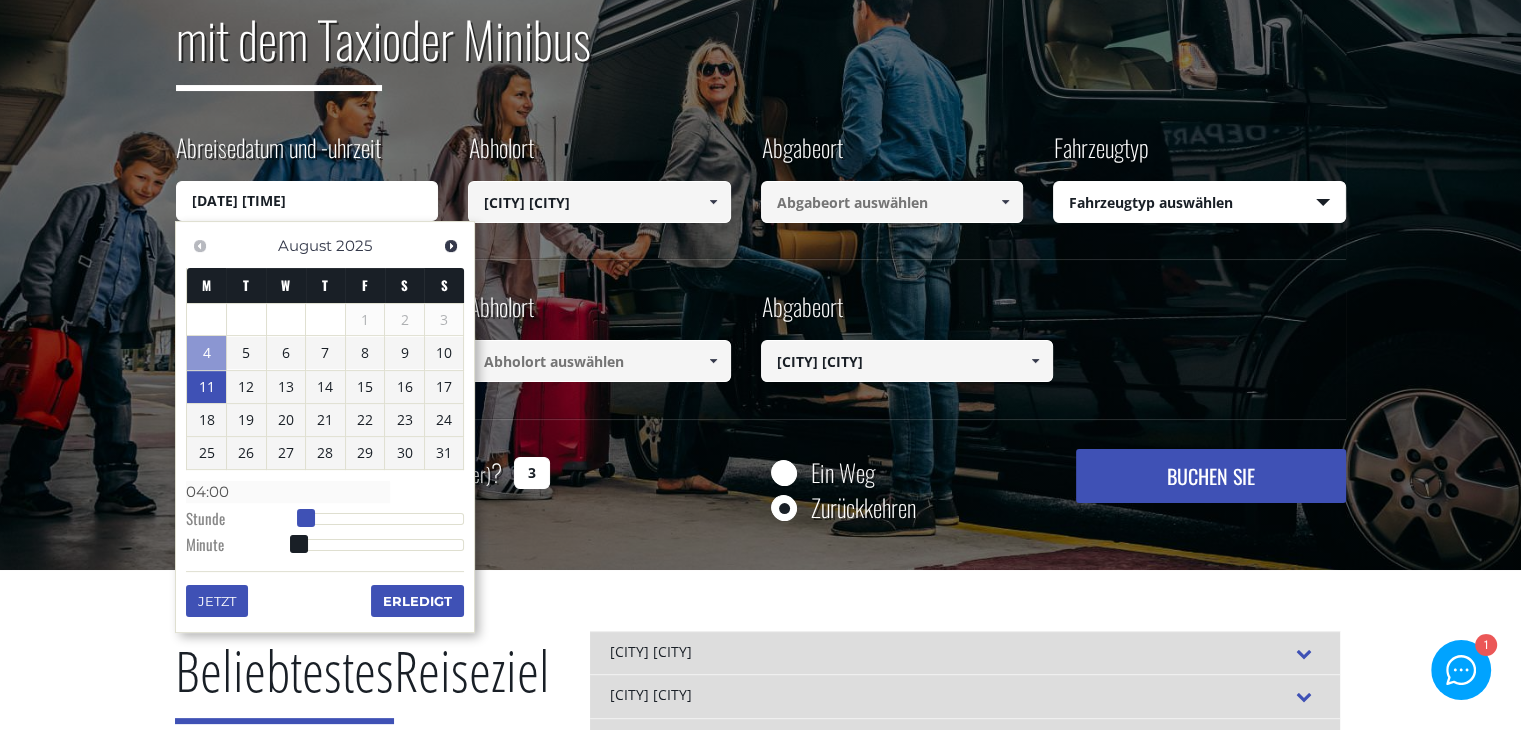 type on "11/08/2025 06:00" 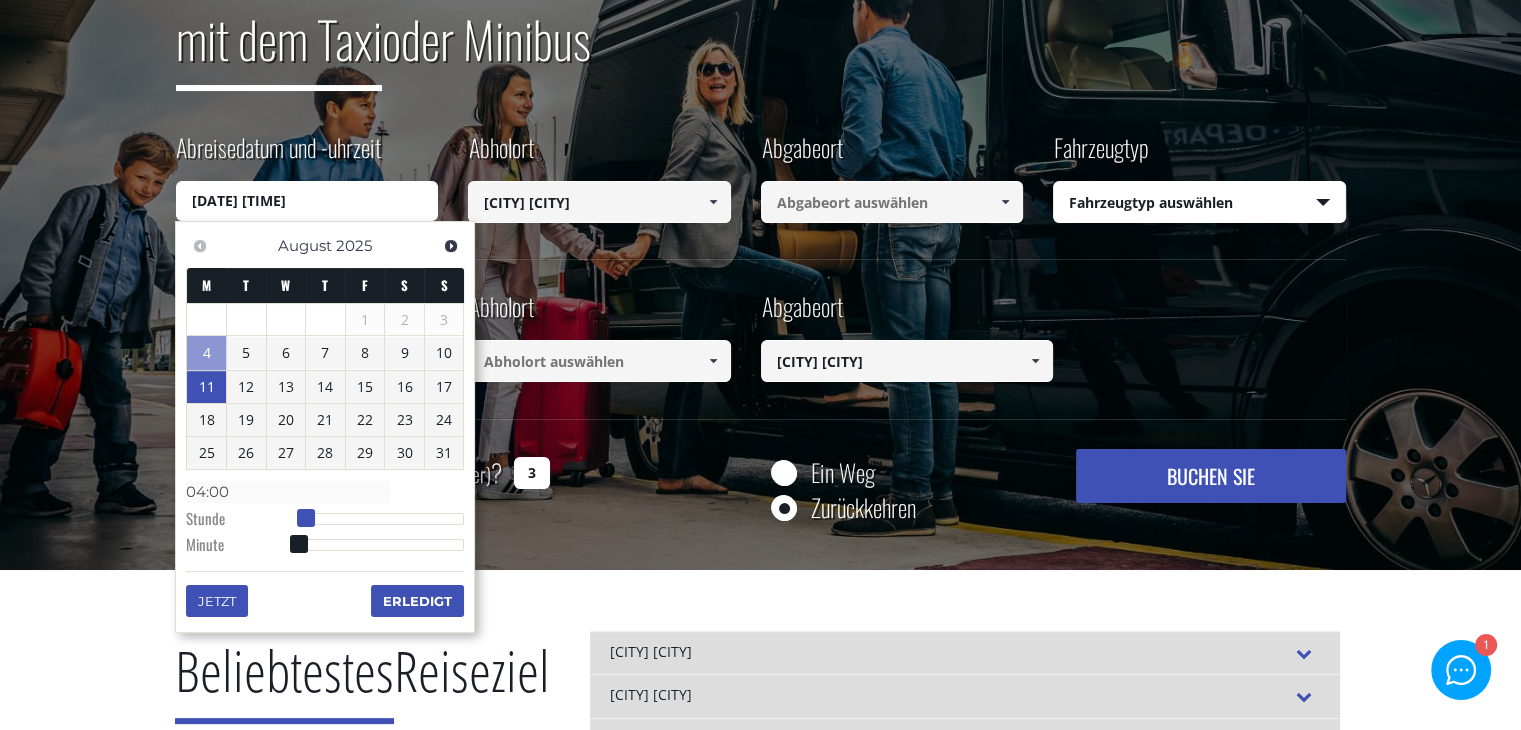 type on "06:00" 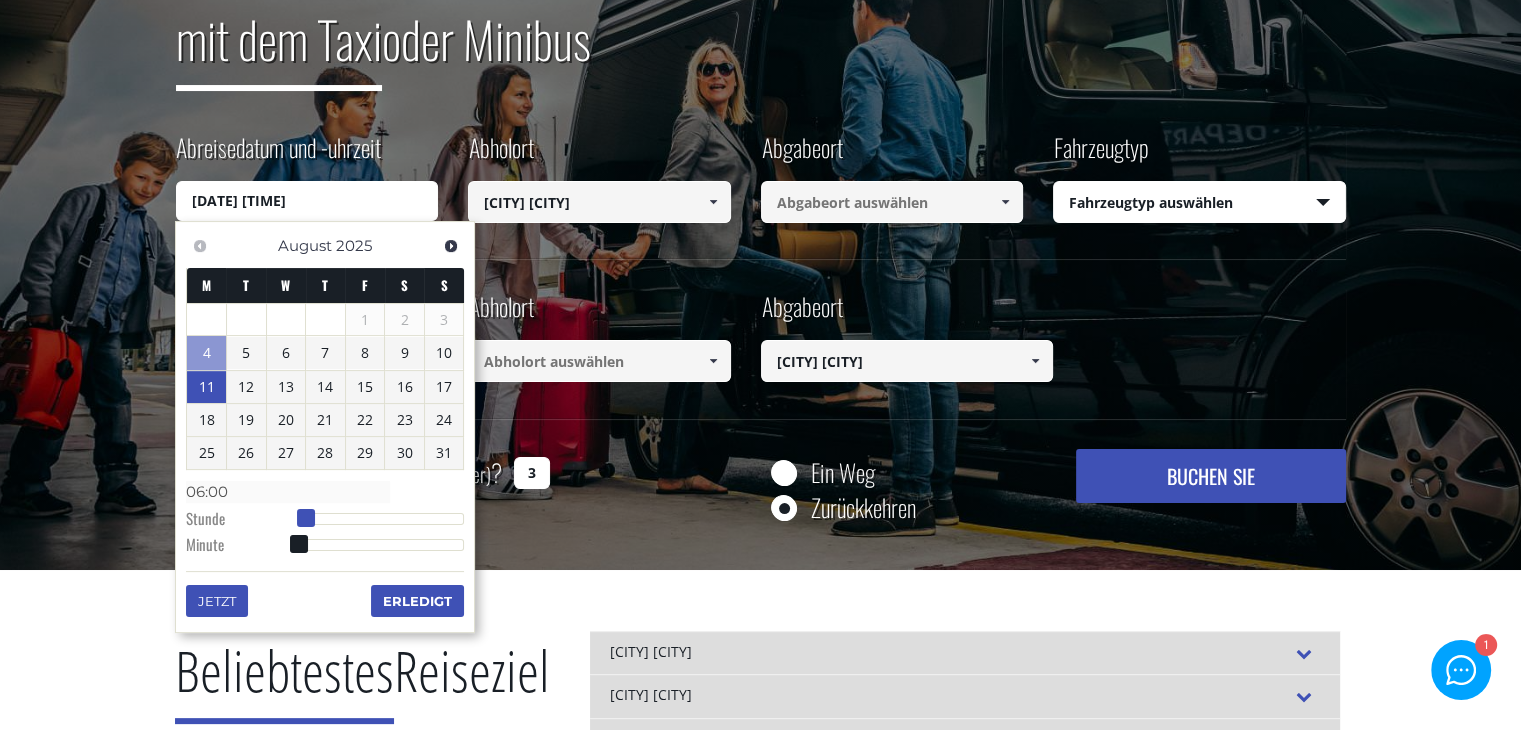 type on "11/08/2025 07:00" 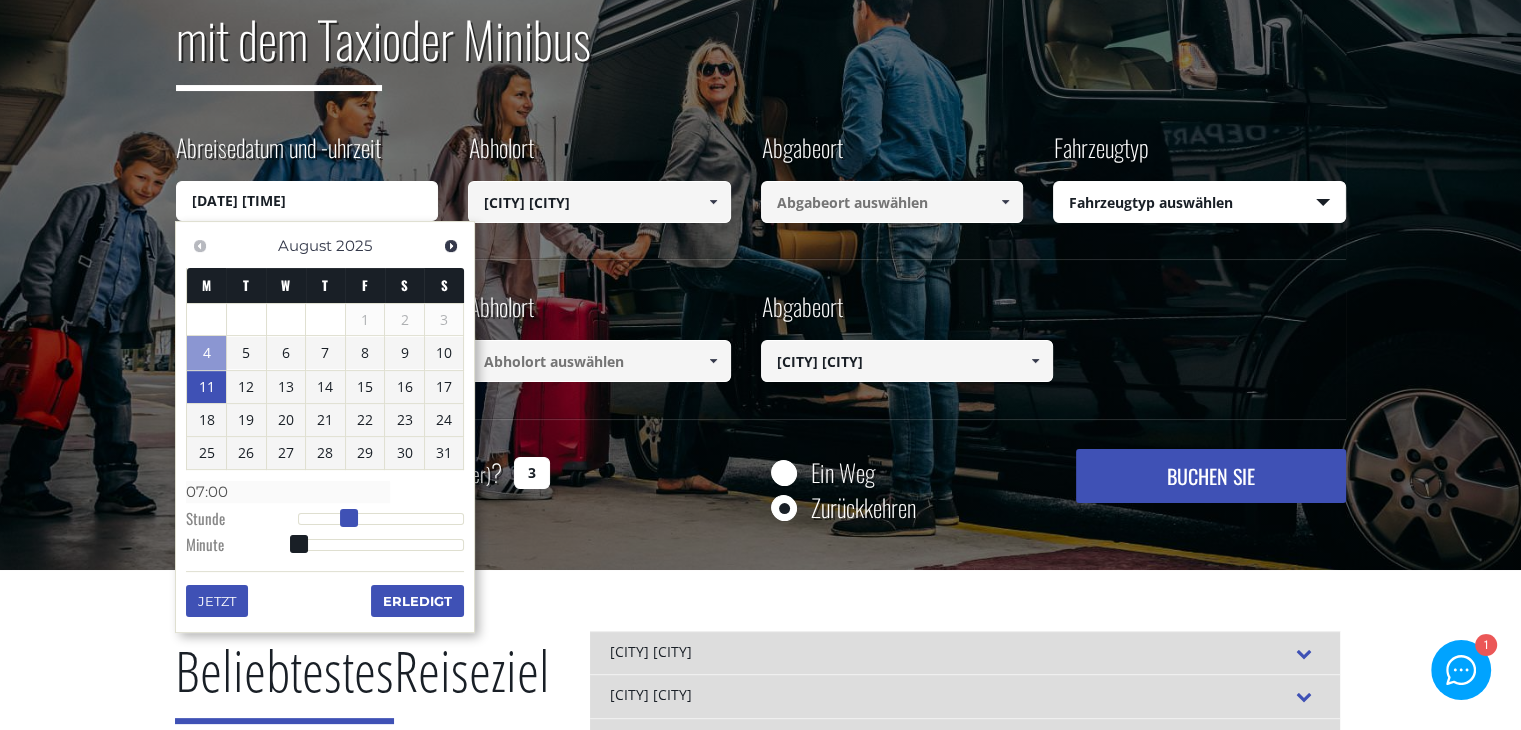 type on "11/08/2025 06:00" 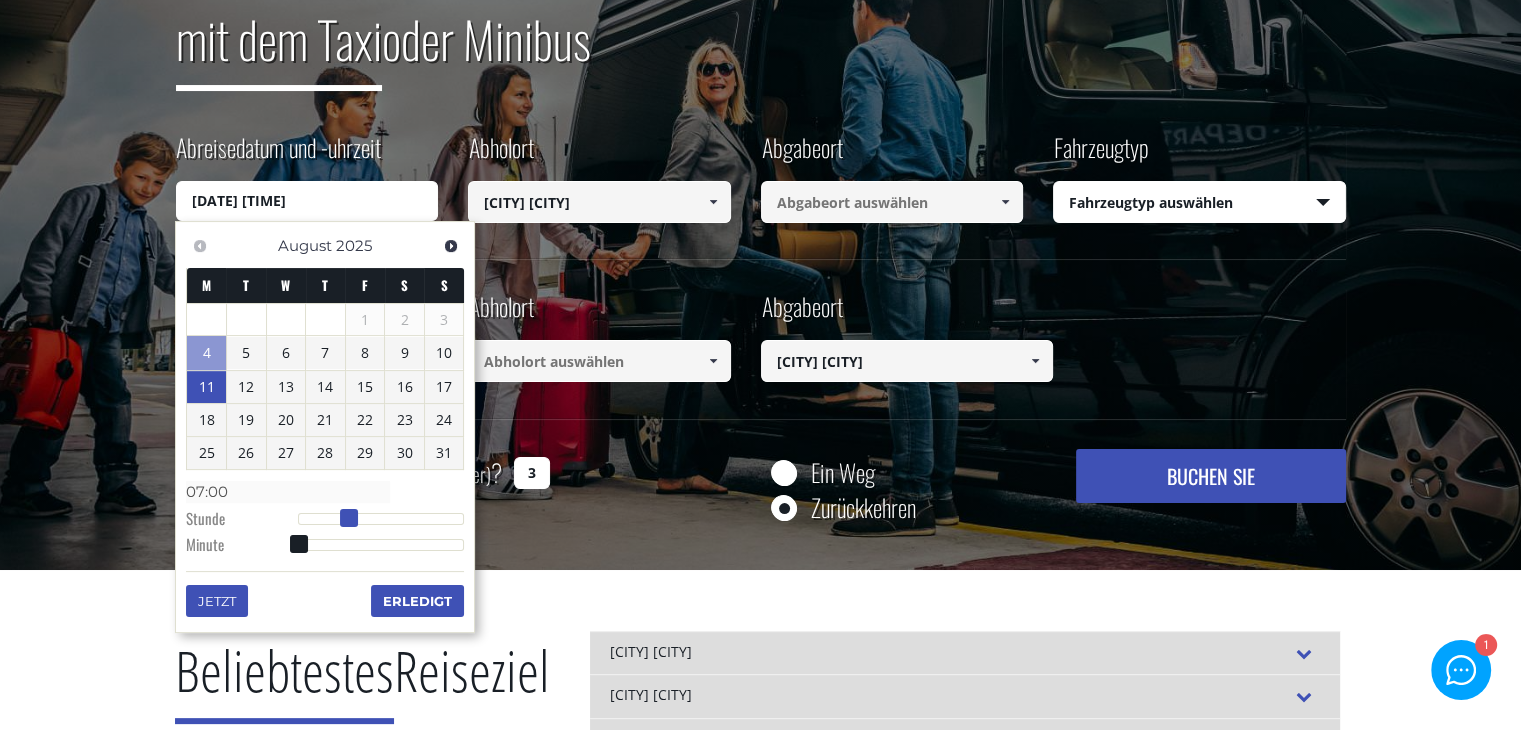 type on "06:00" 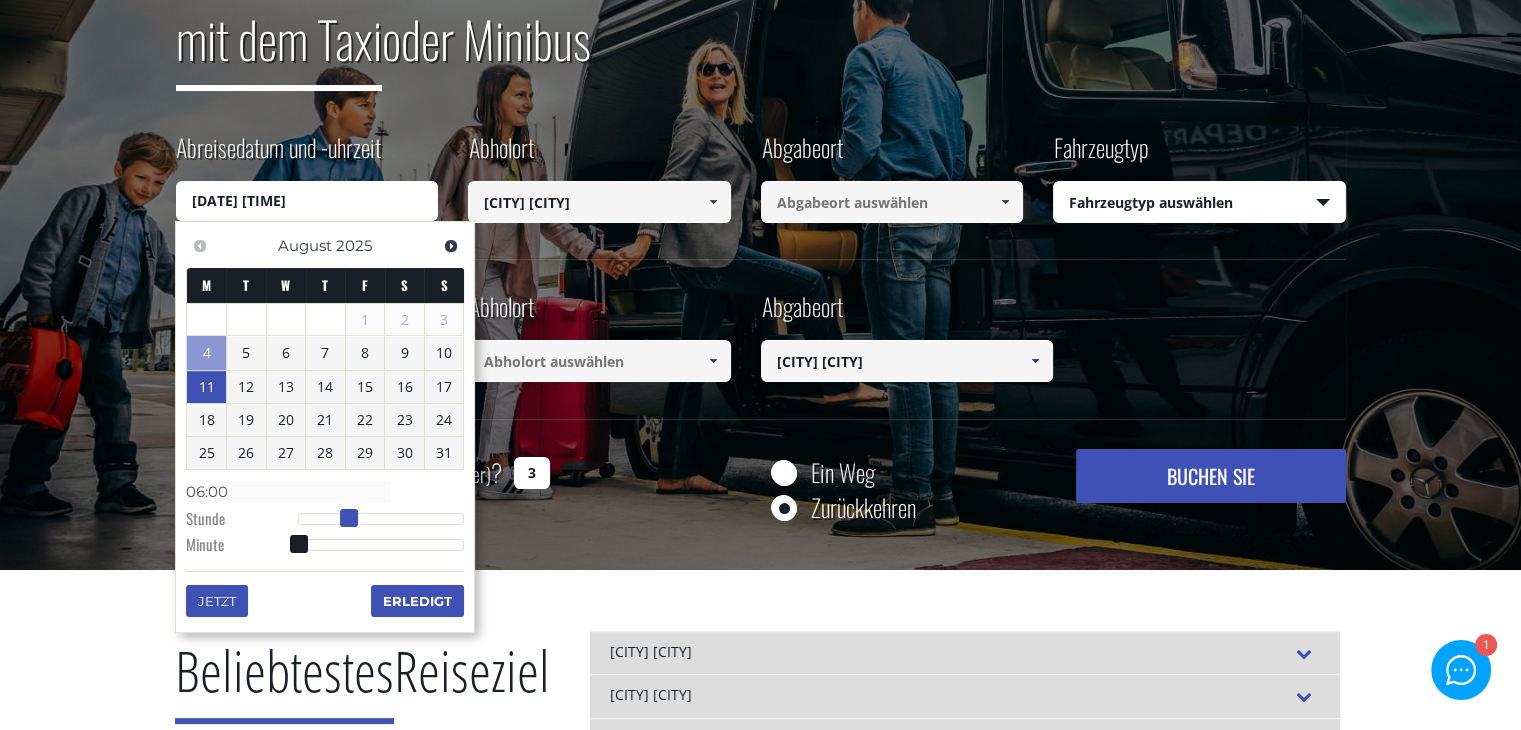 type on "11/08/2025 05:00" 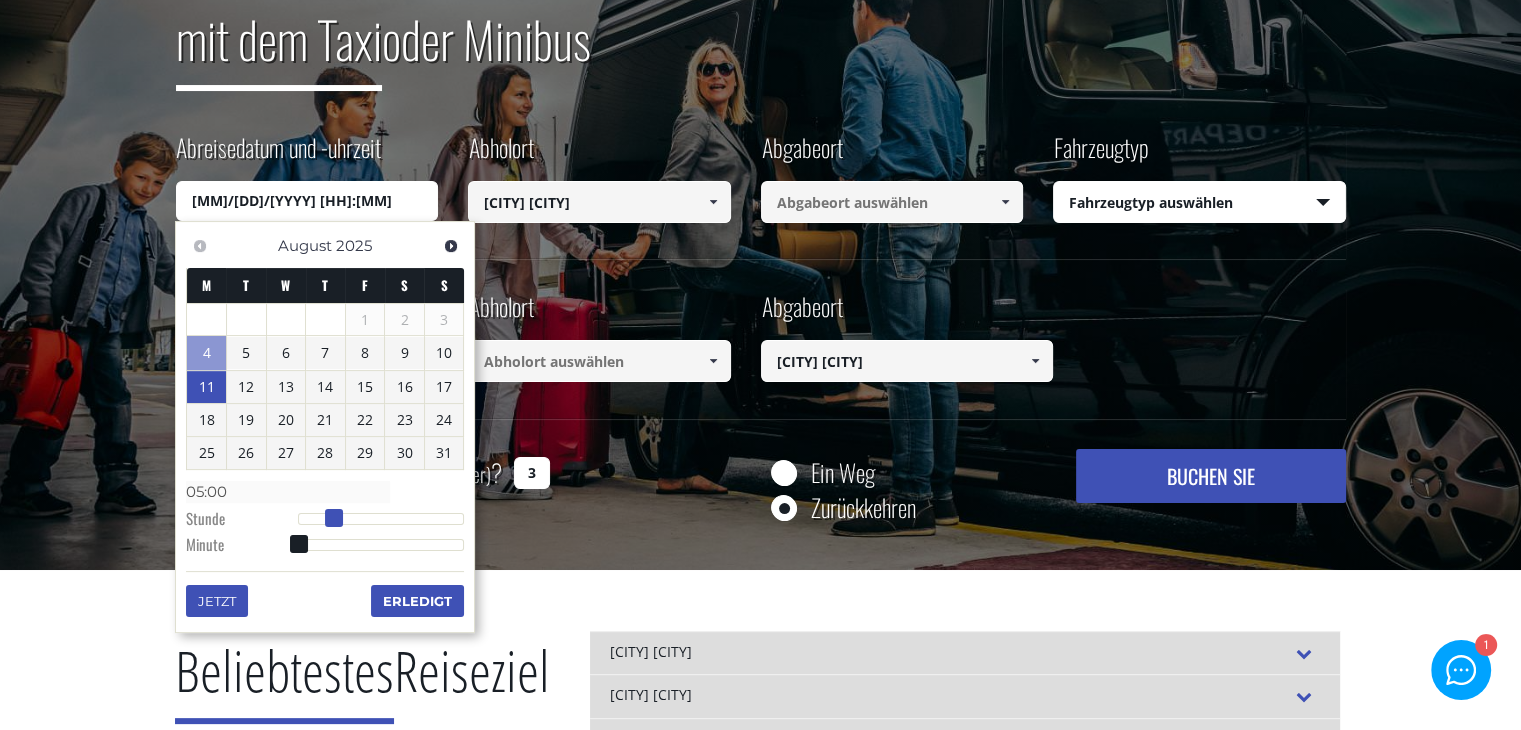 type on "11/08/2025 04:00" 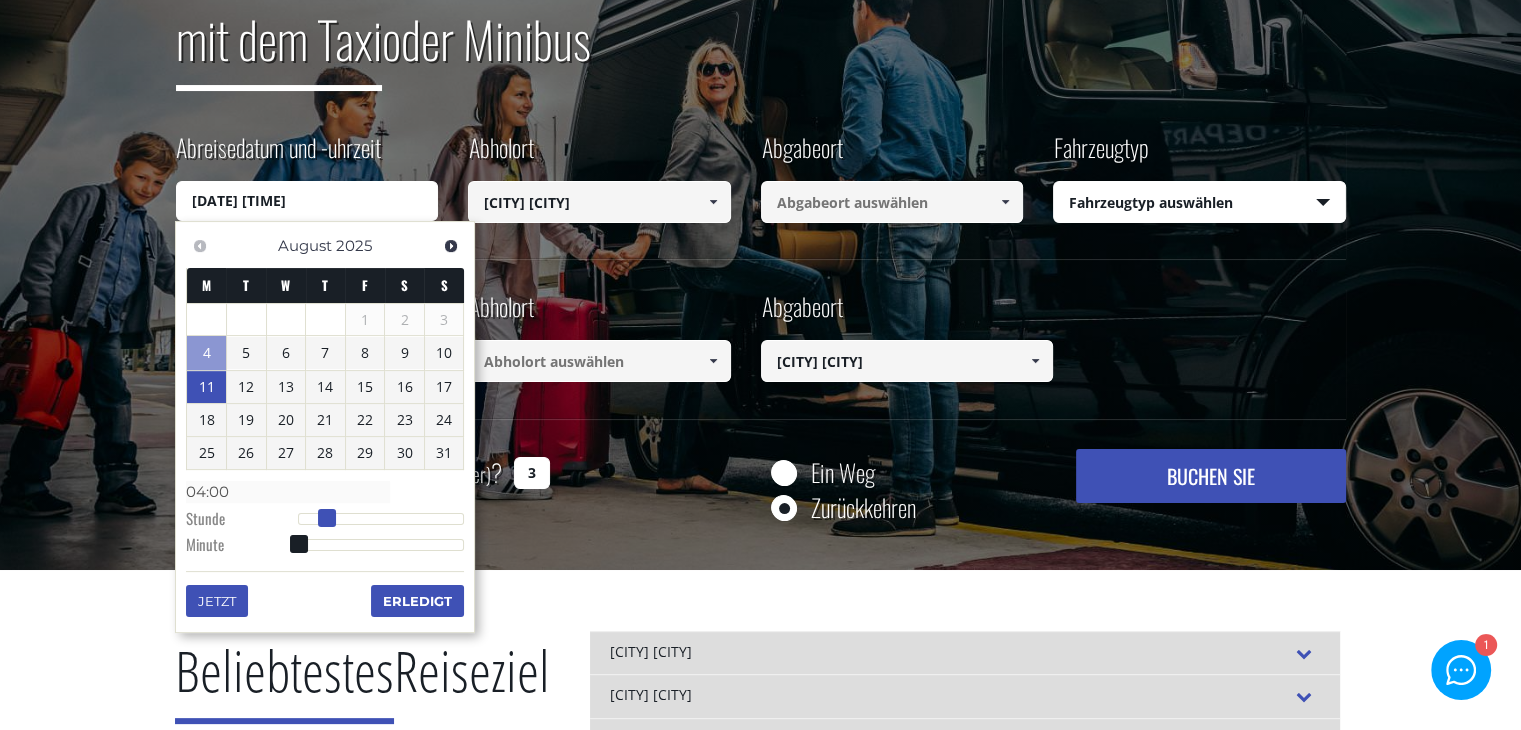 type on "11/08/2025 05:00" 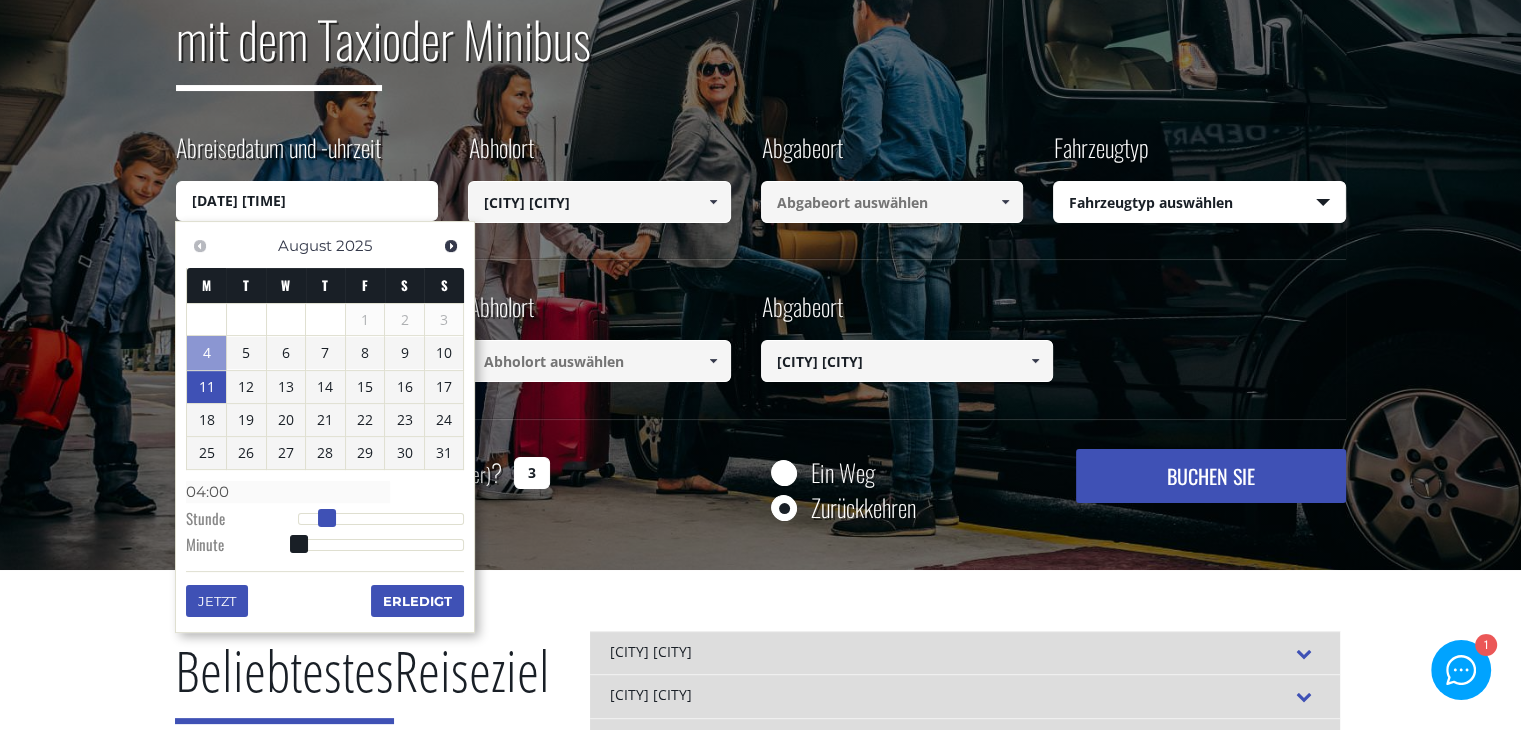 type on "05:00" 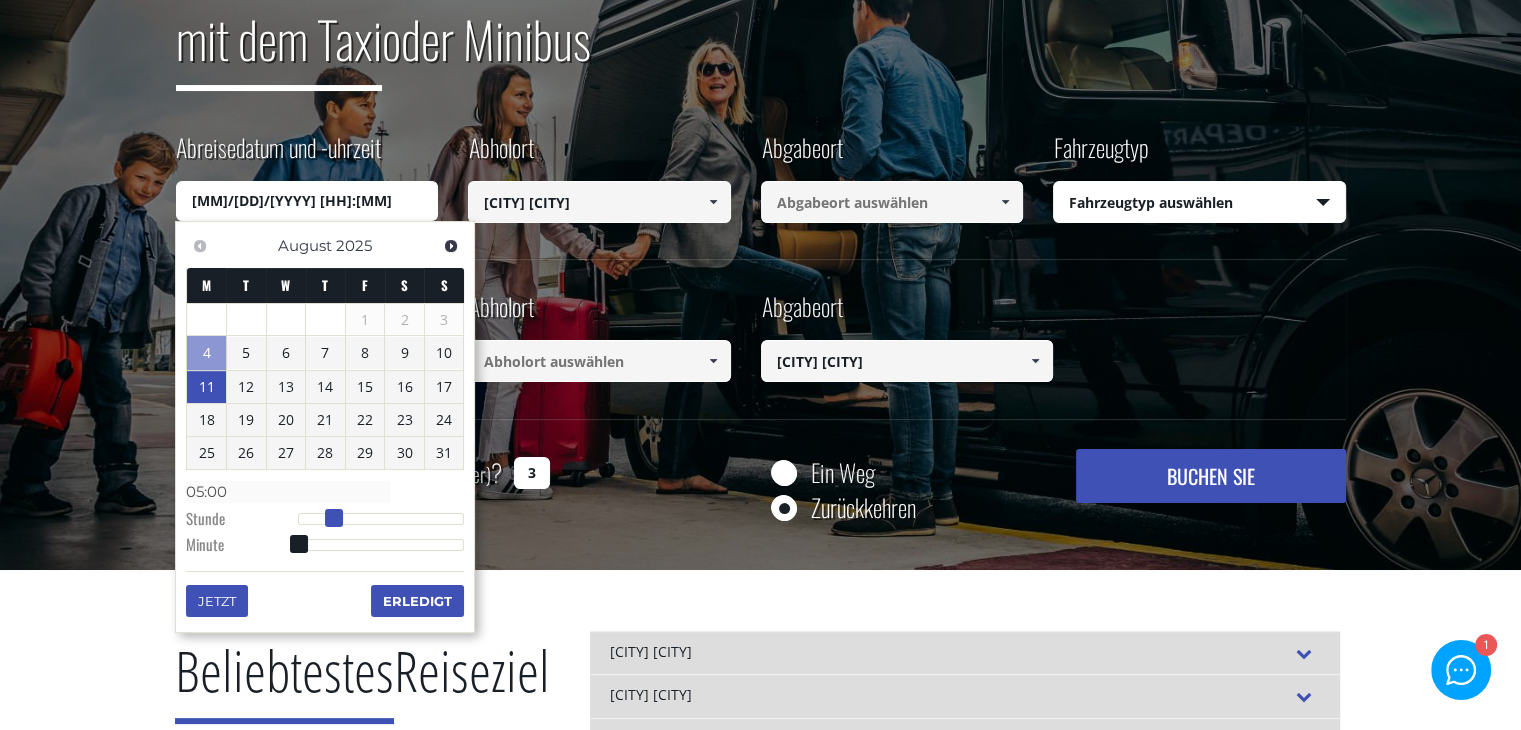 type on "11/08/2025 06:00" 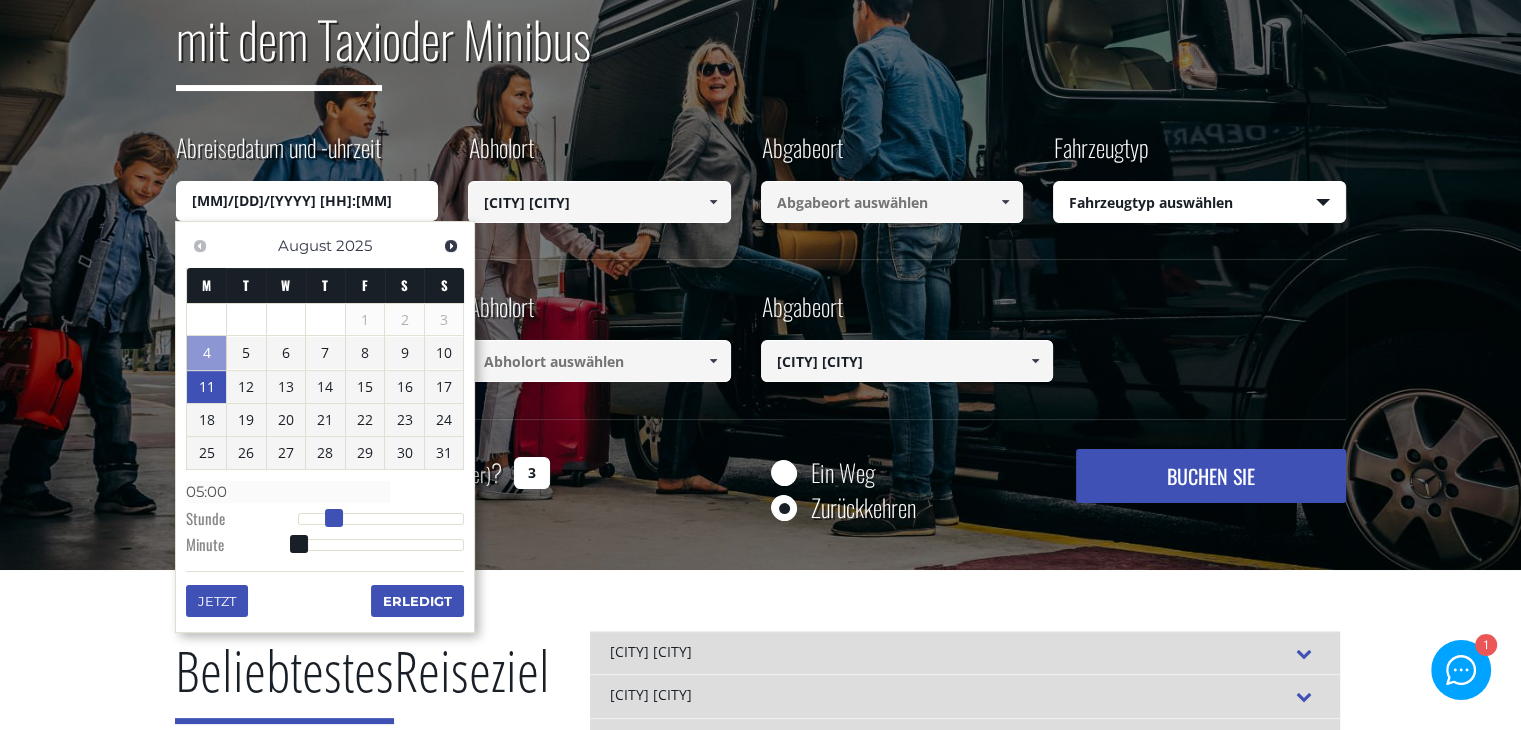 type on "06:00" 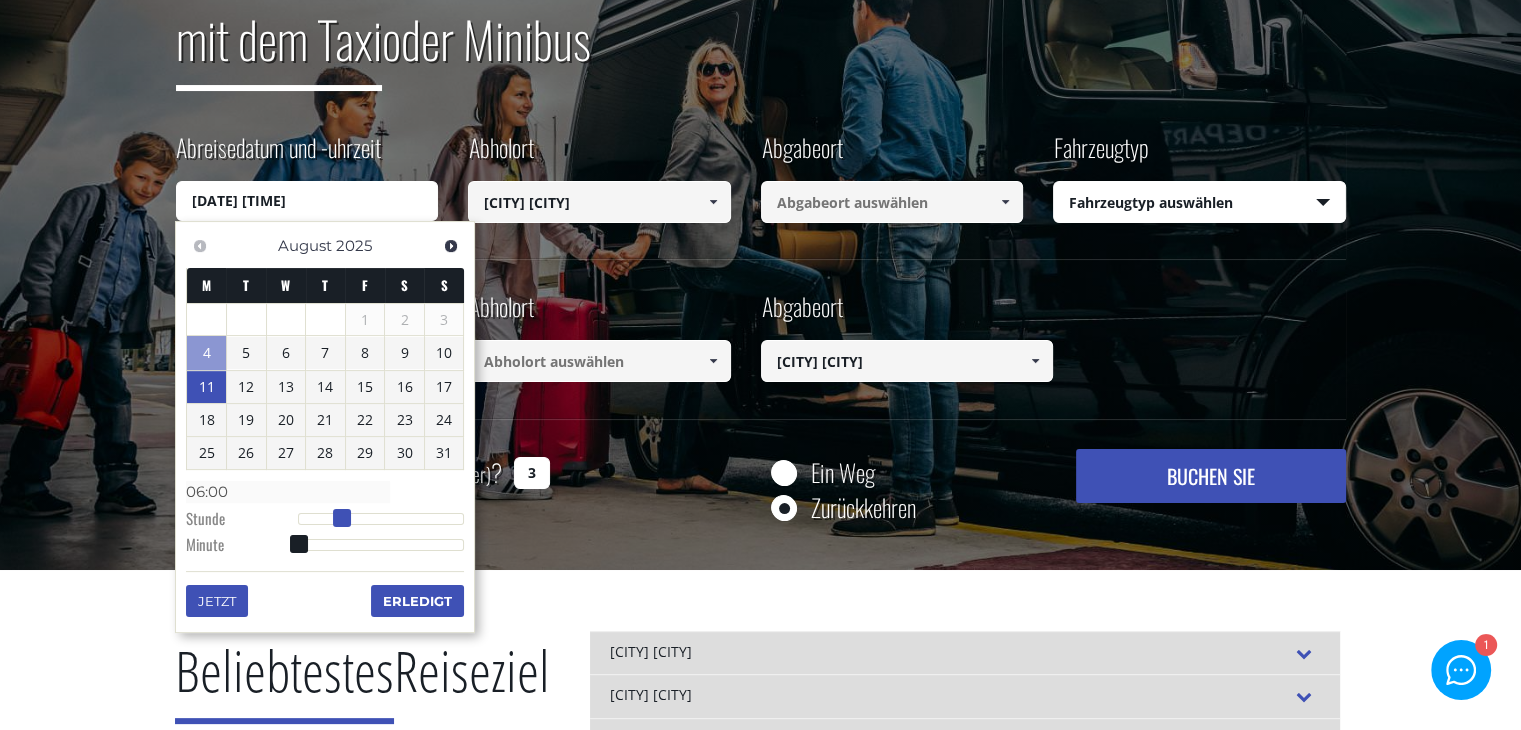 type on "11/08/2025 07:00" 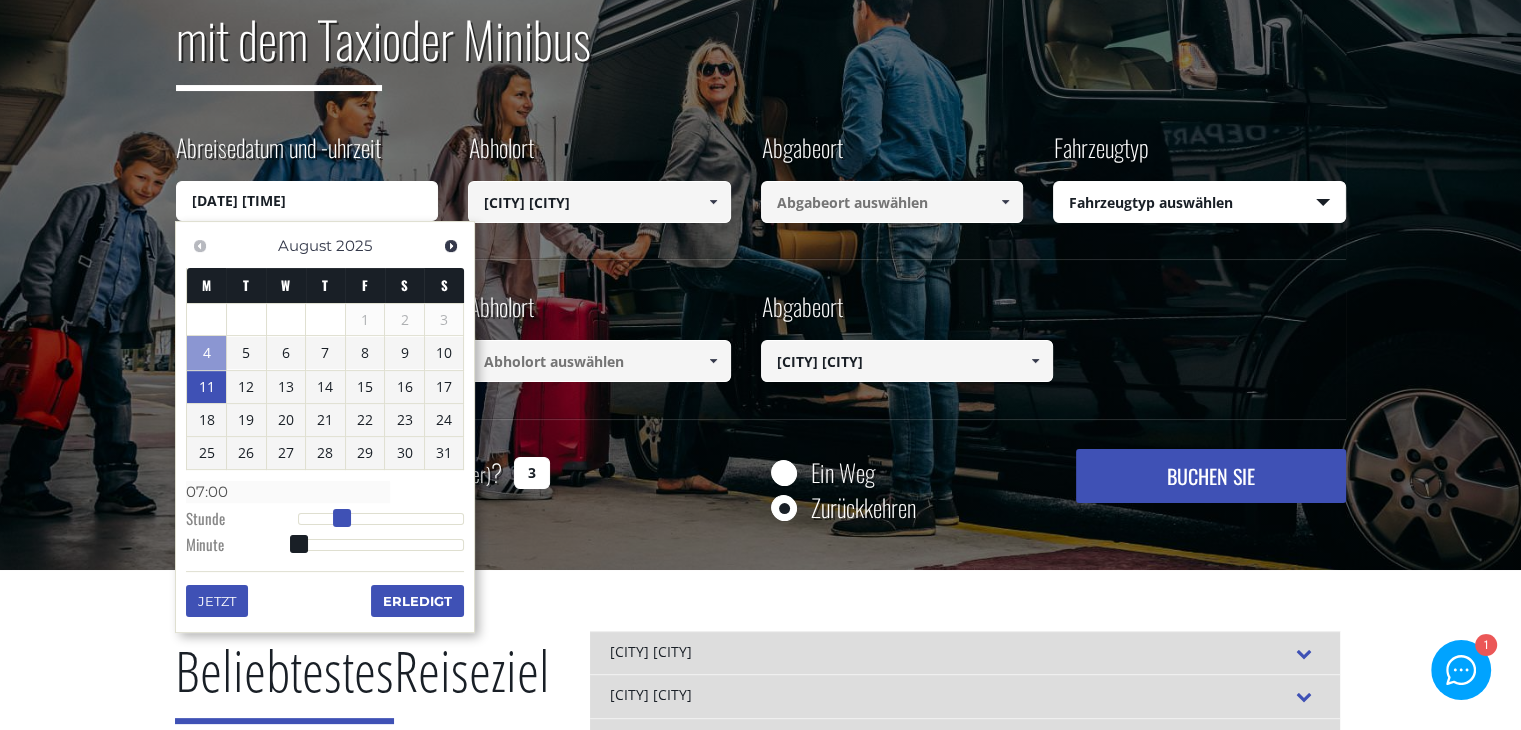 type on "11/08/2025 08:00" 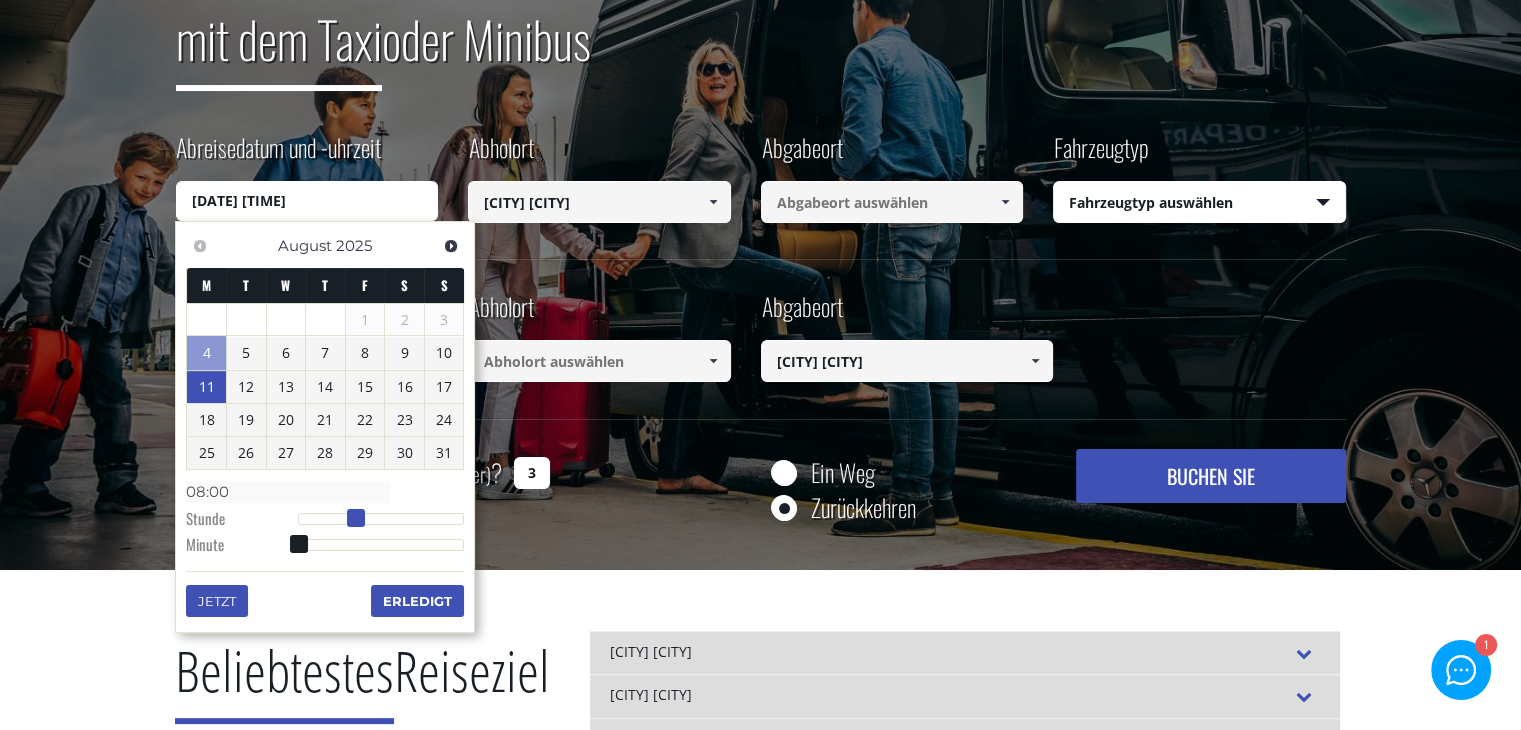 type on "11/08/2025 09:00" 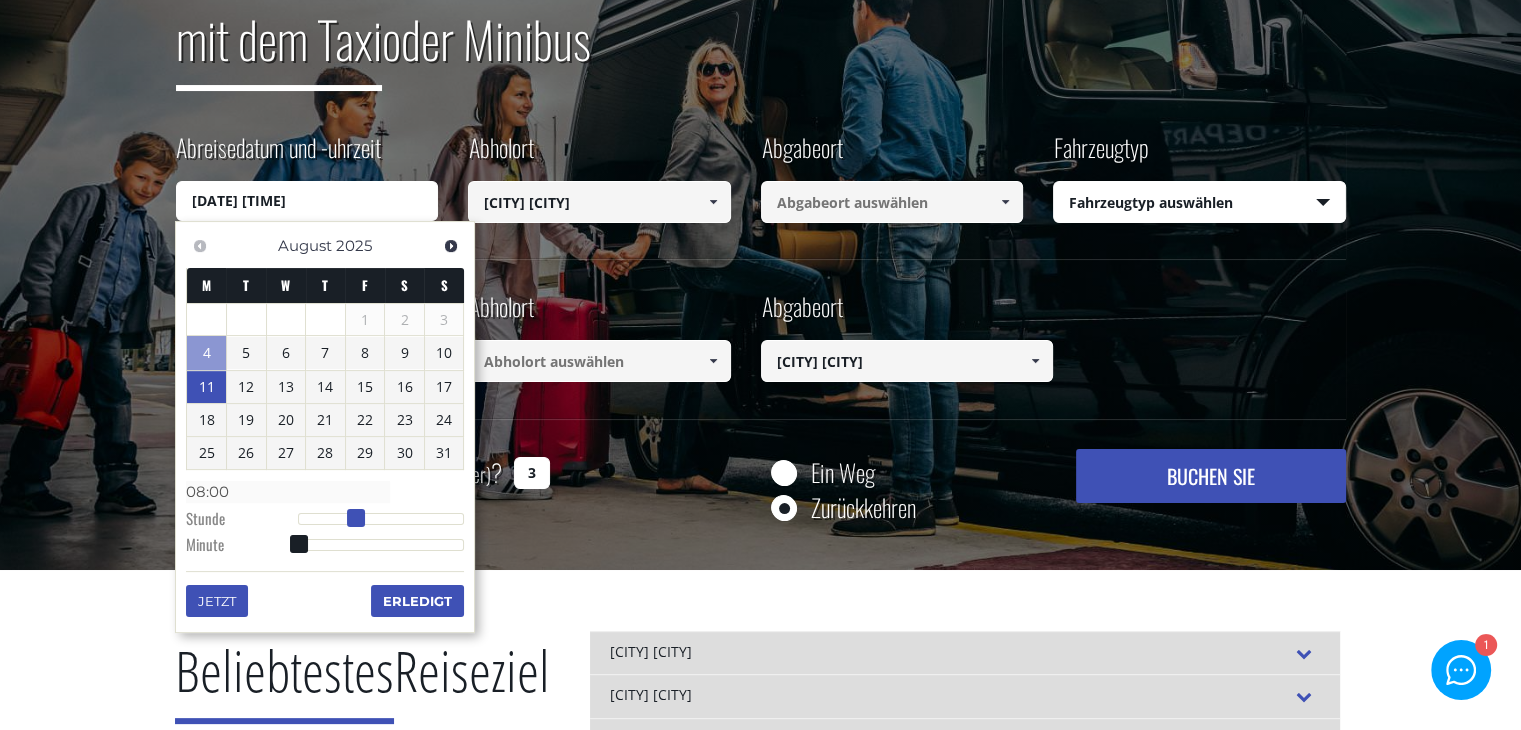 type on "09:00" 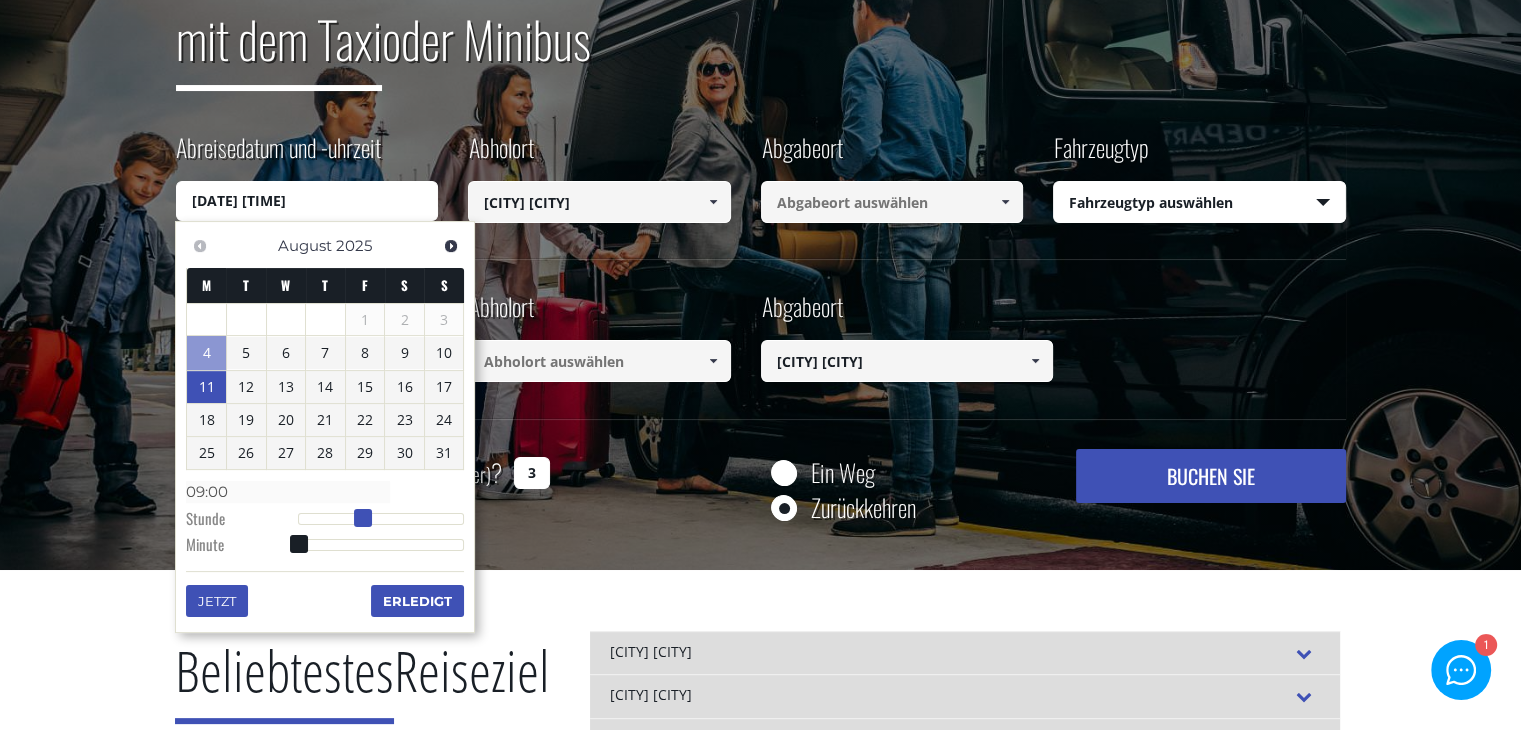 type on "11/08/2025 10:00" 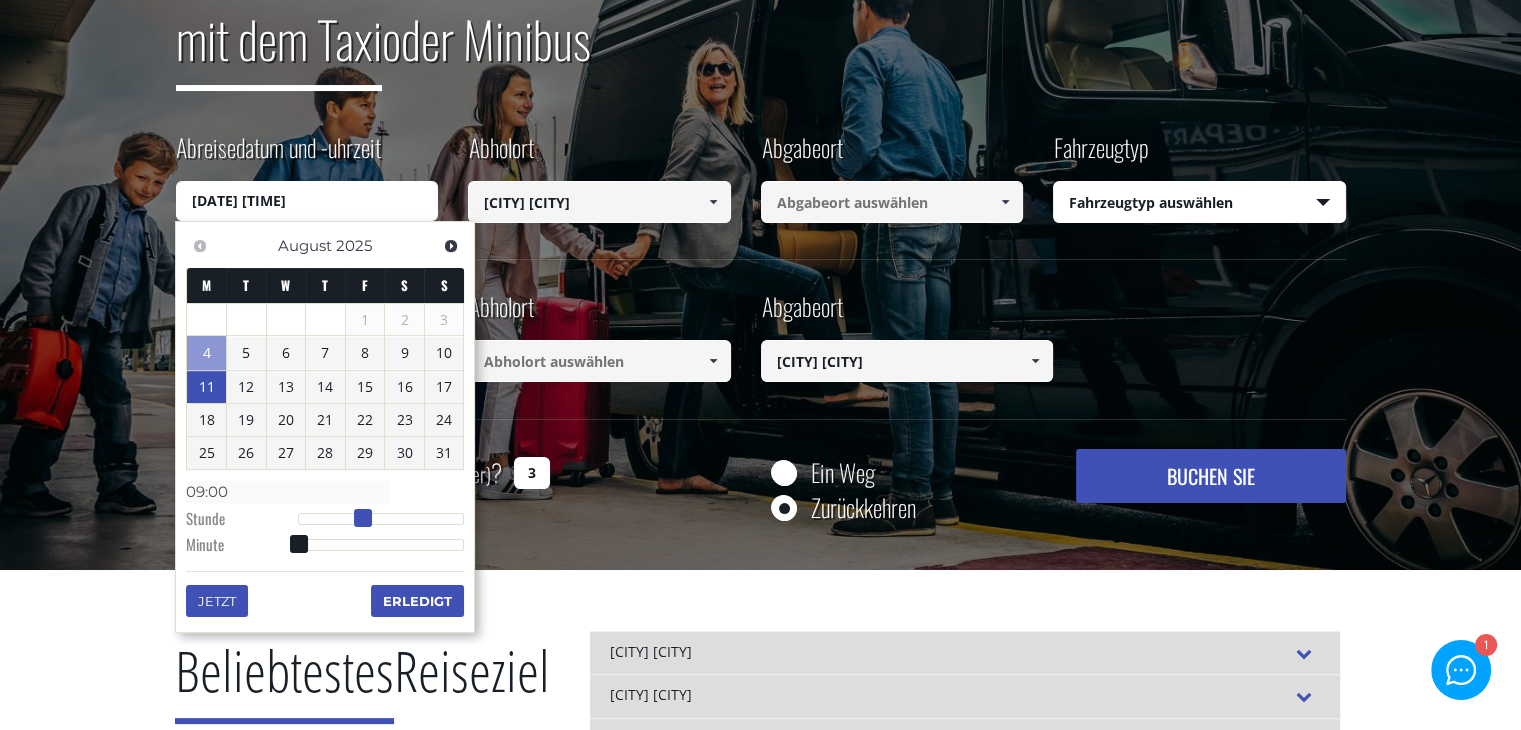 type on "10:00" 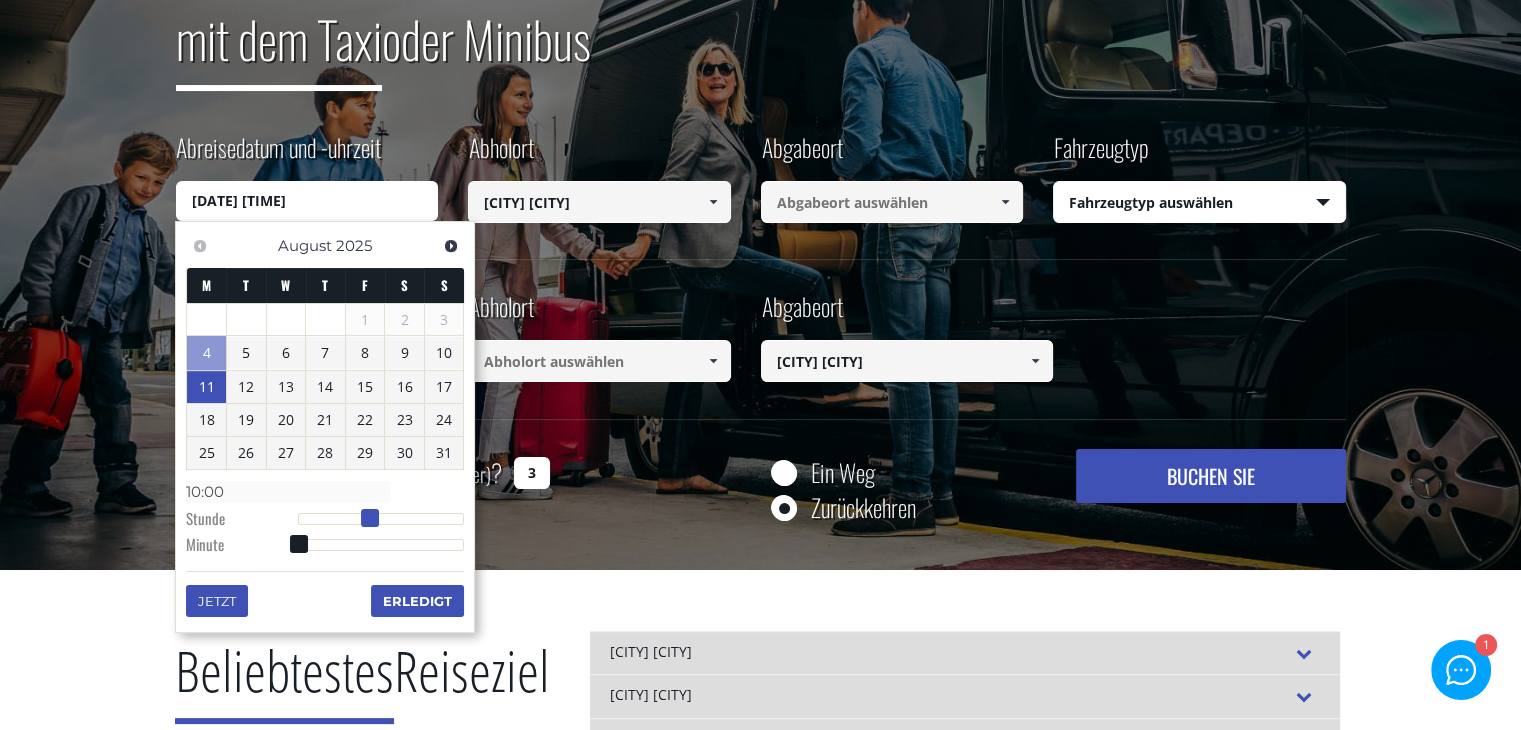 drag, startPoint x: 310, startPoint y: 517, endPoint x: 299, endPoint y: 507, distance: 14.866069 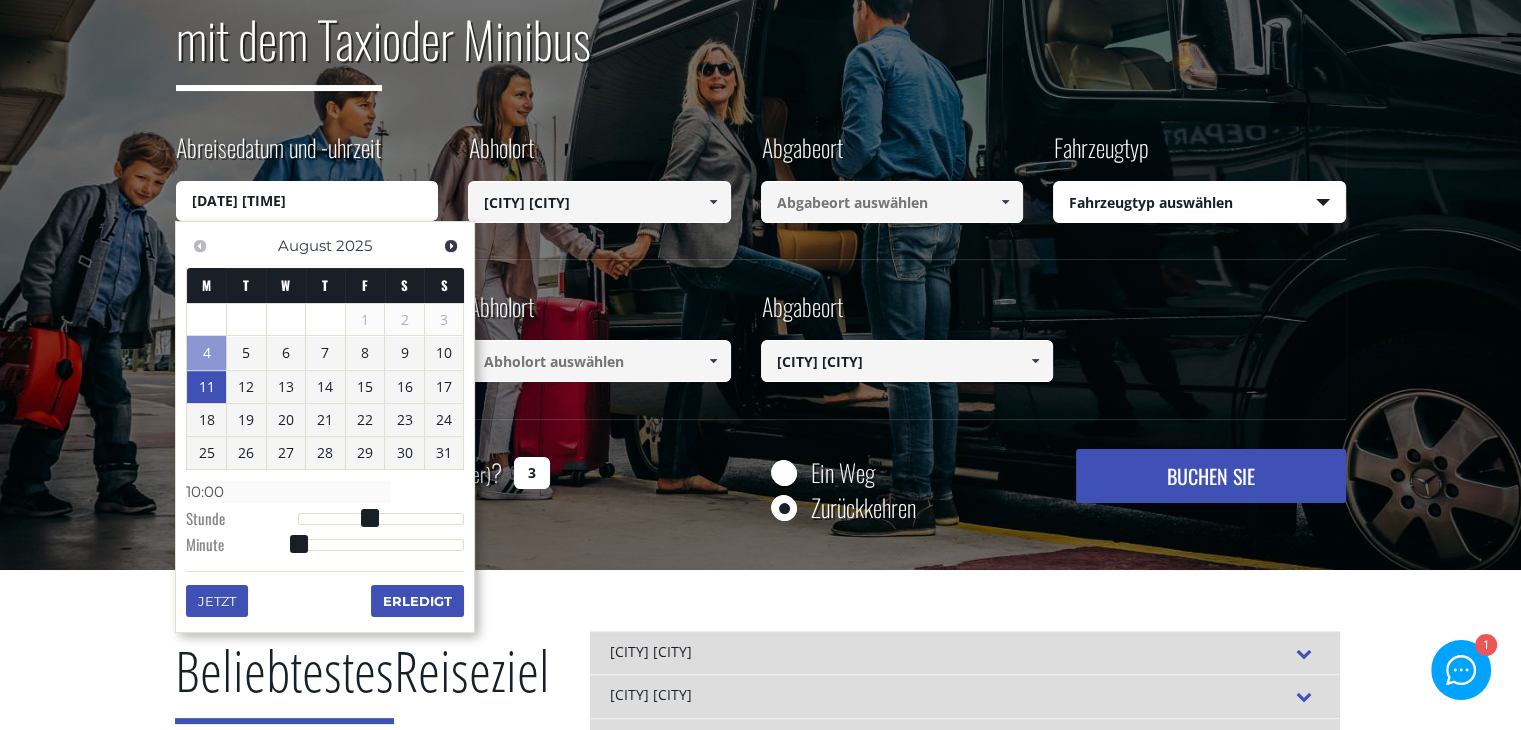 type on "11/08/2025 10:03" 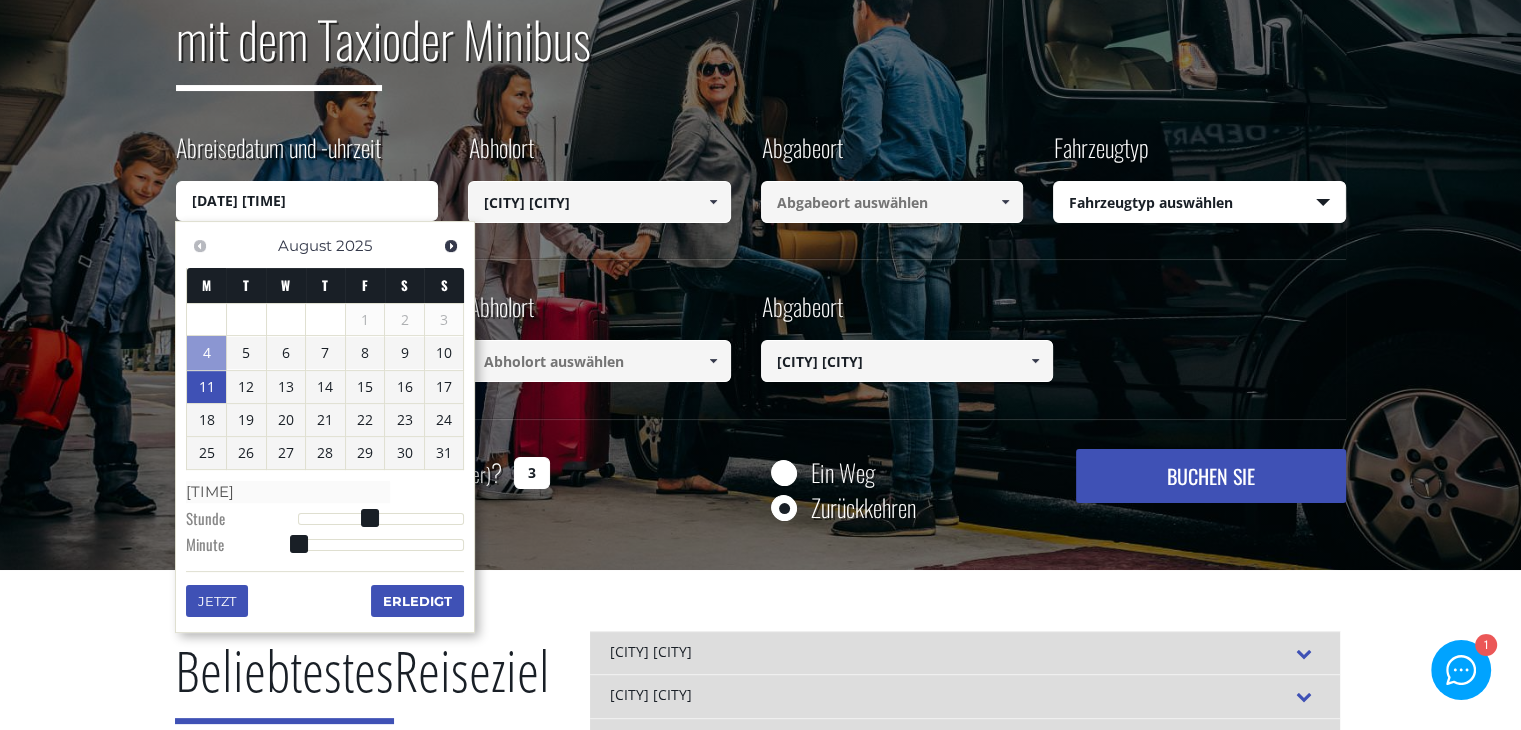 type on "11/08/2025 10:07" 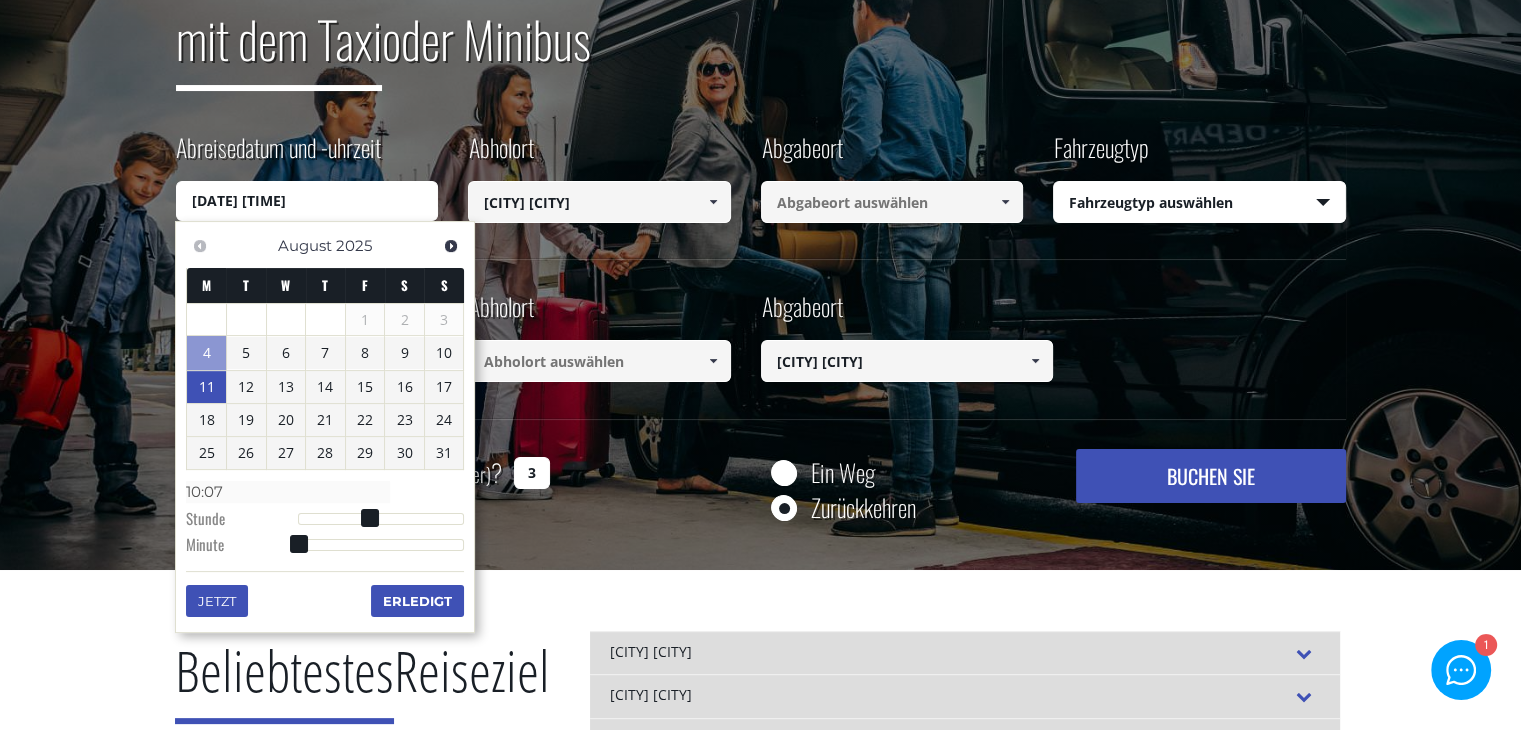 type on "11/08/2025 10:08" 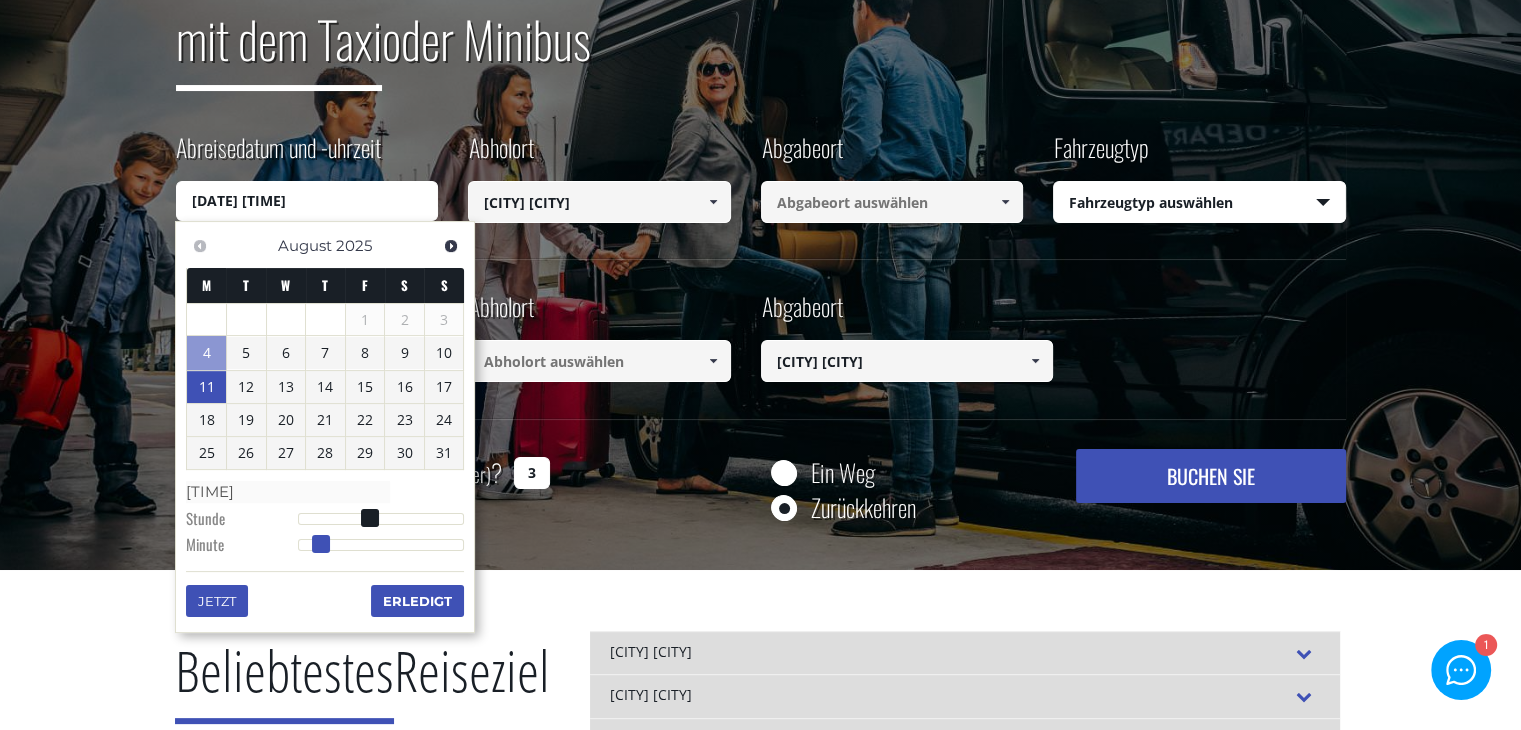 type on "11/08/2025 10:10" 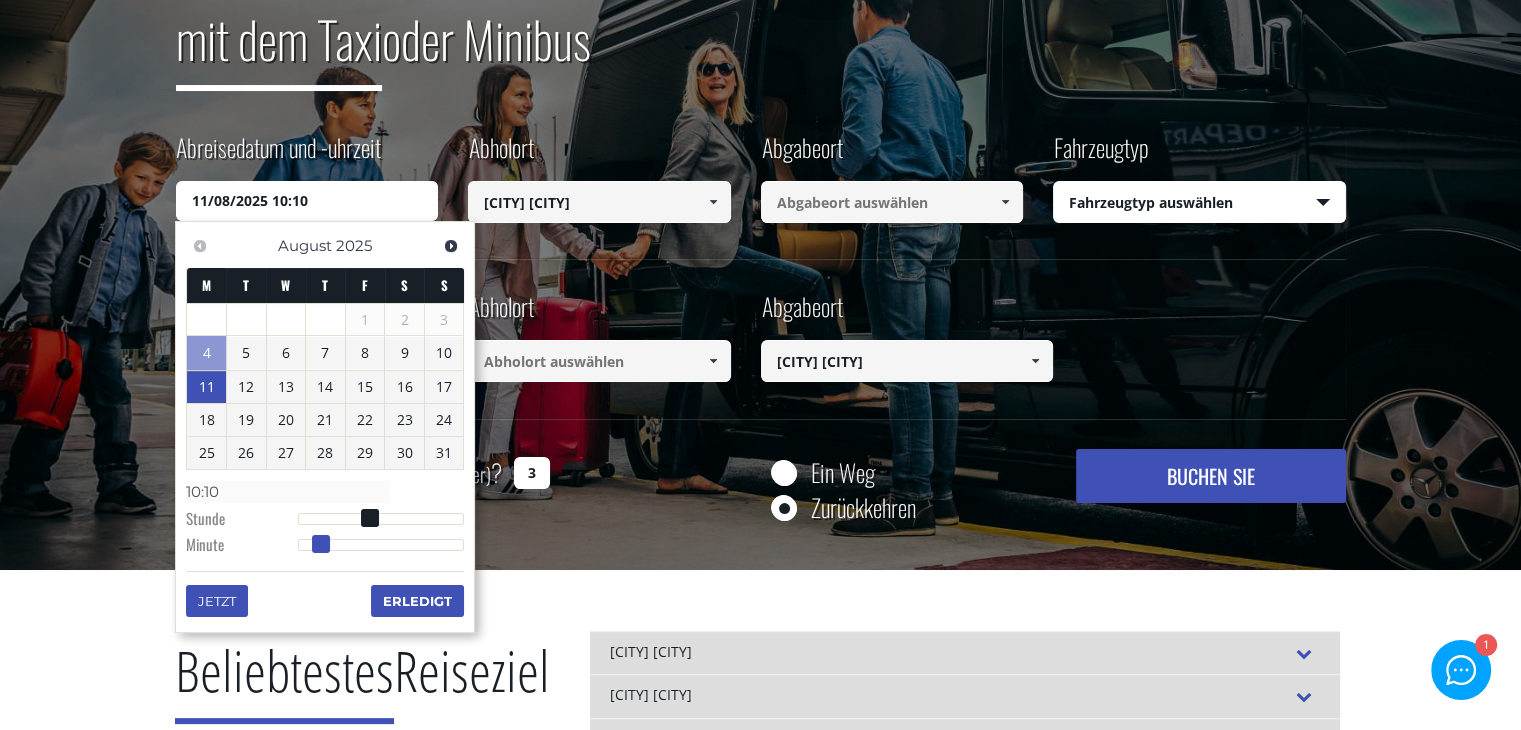 type on "11/08/2025 10:11" 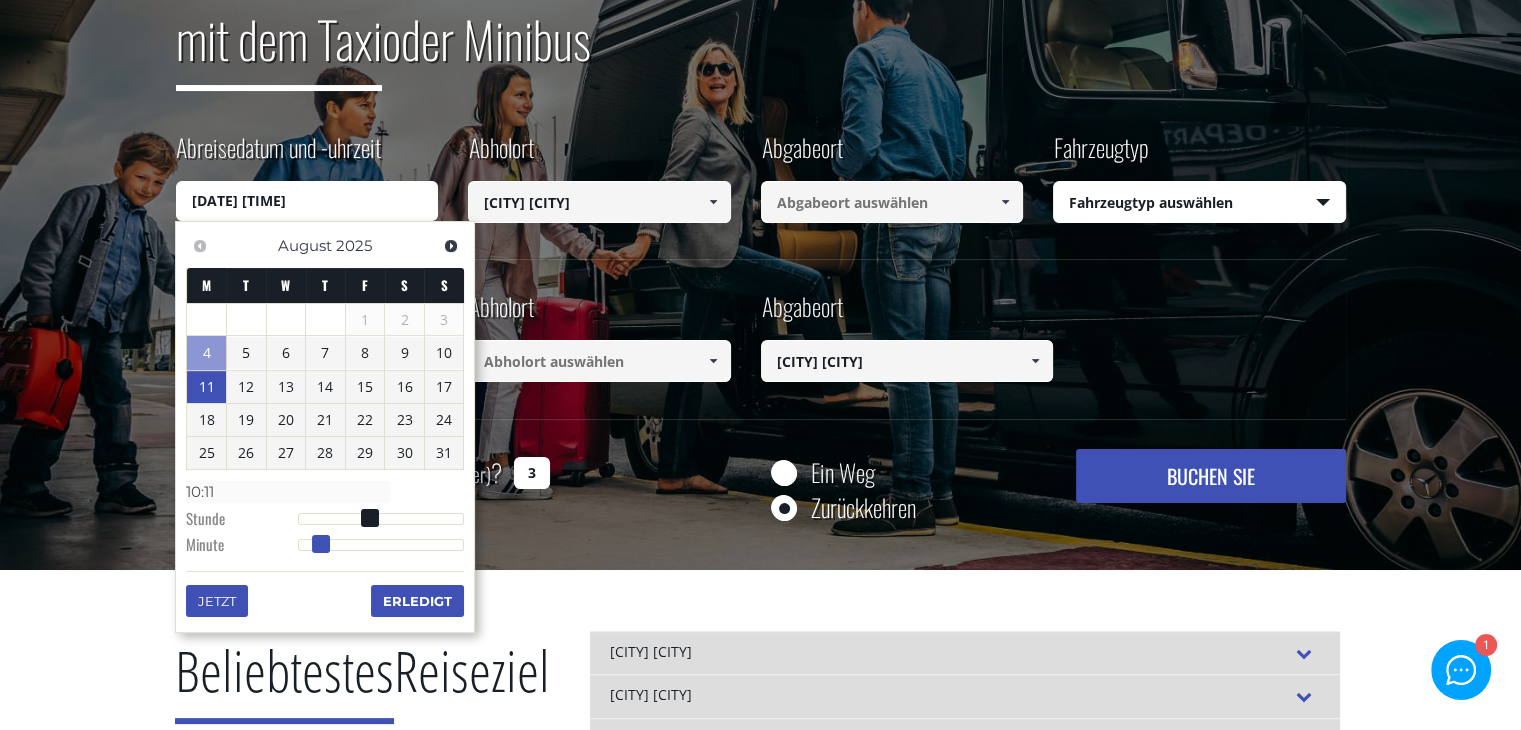 type on "11/08/2025 10:12" 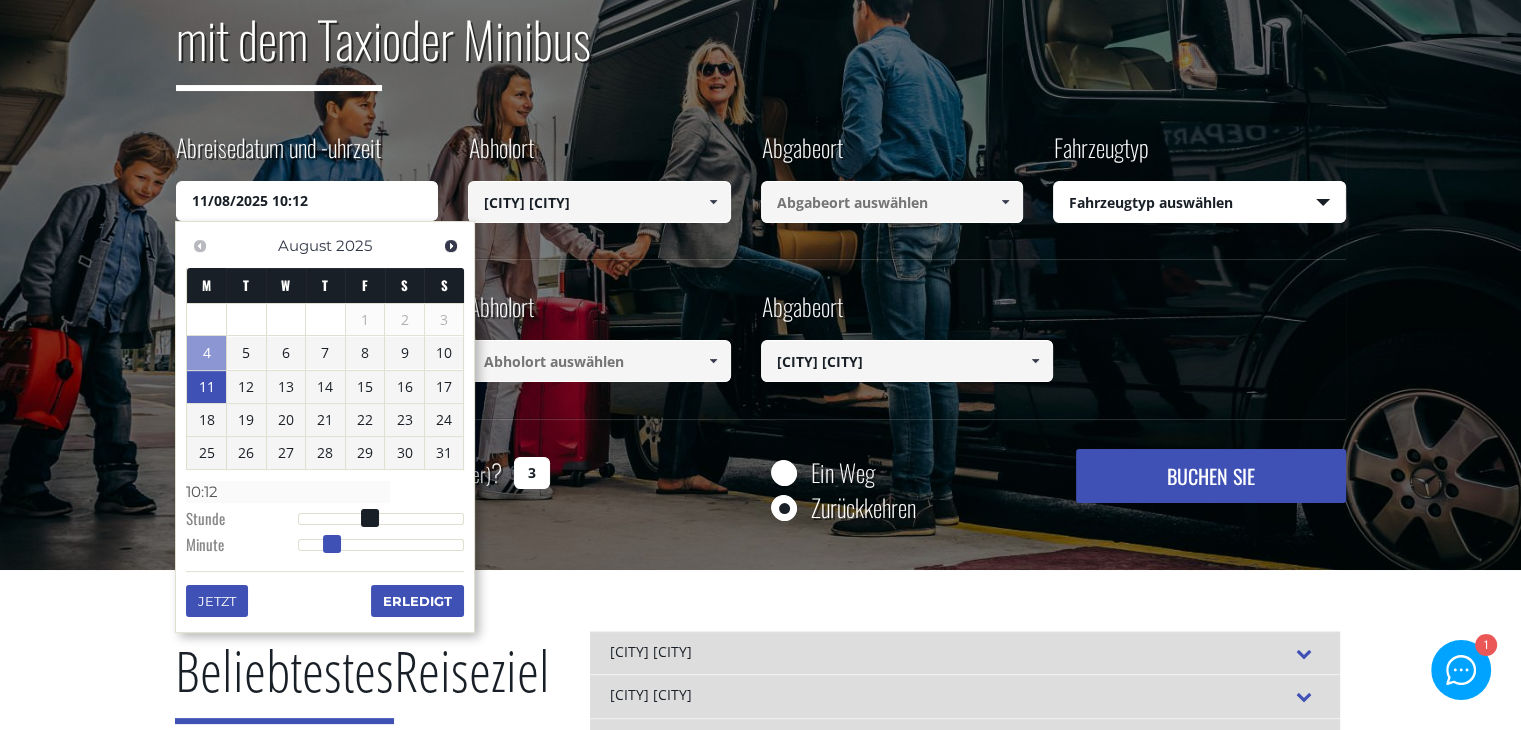 type on "11/08/2025 10:15" 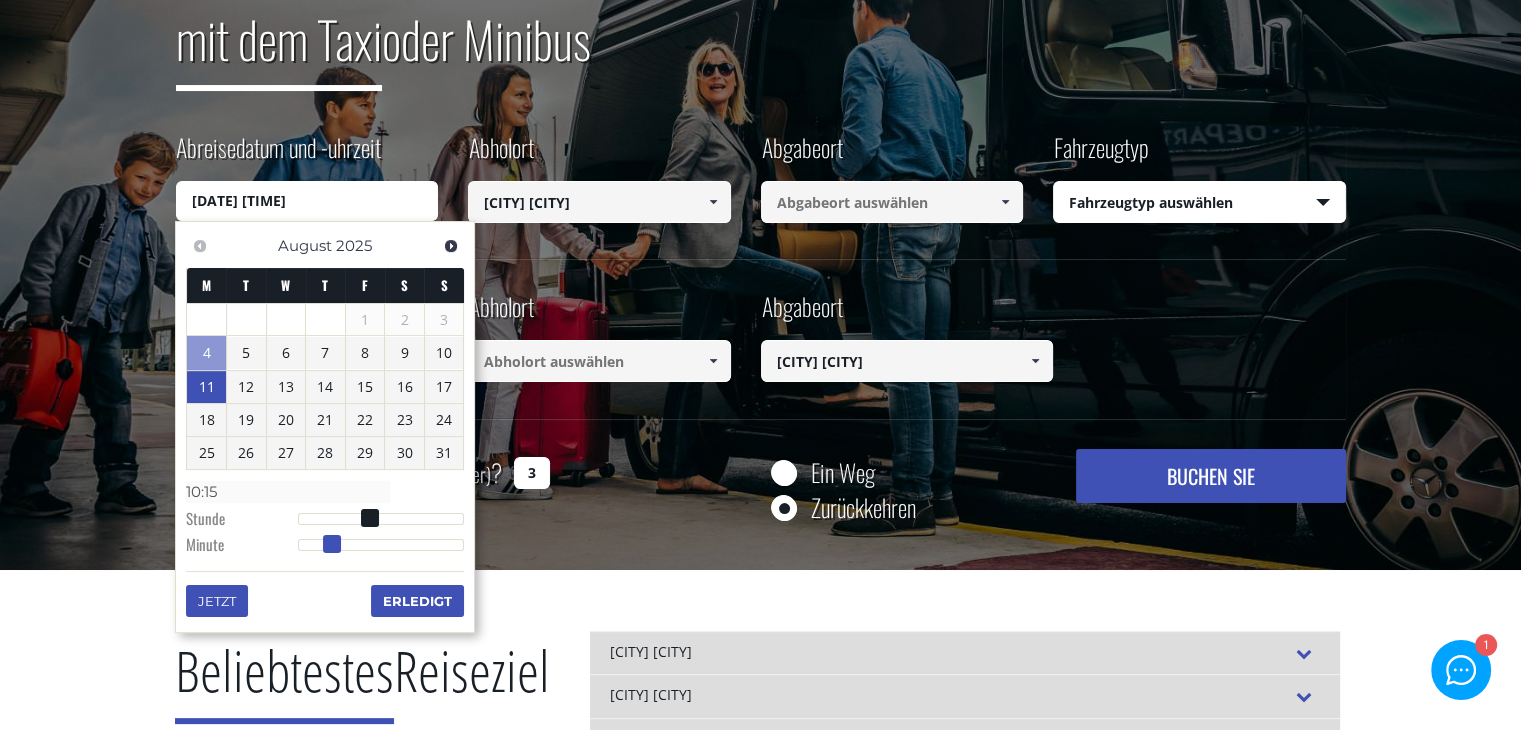 type on "11/08/2025 10:16" 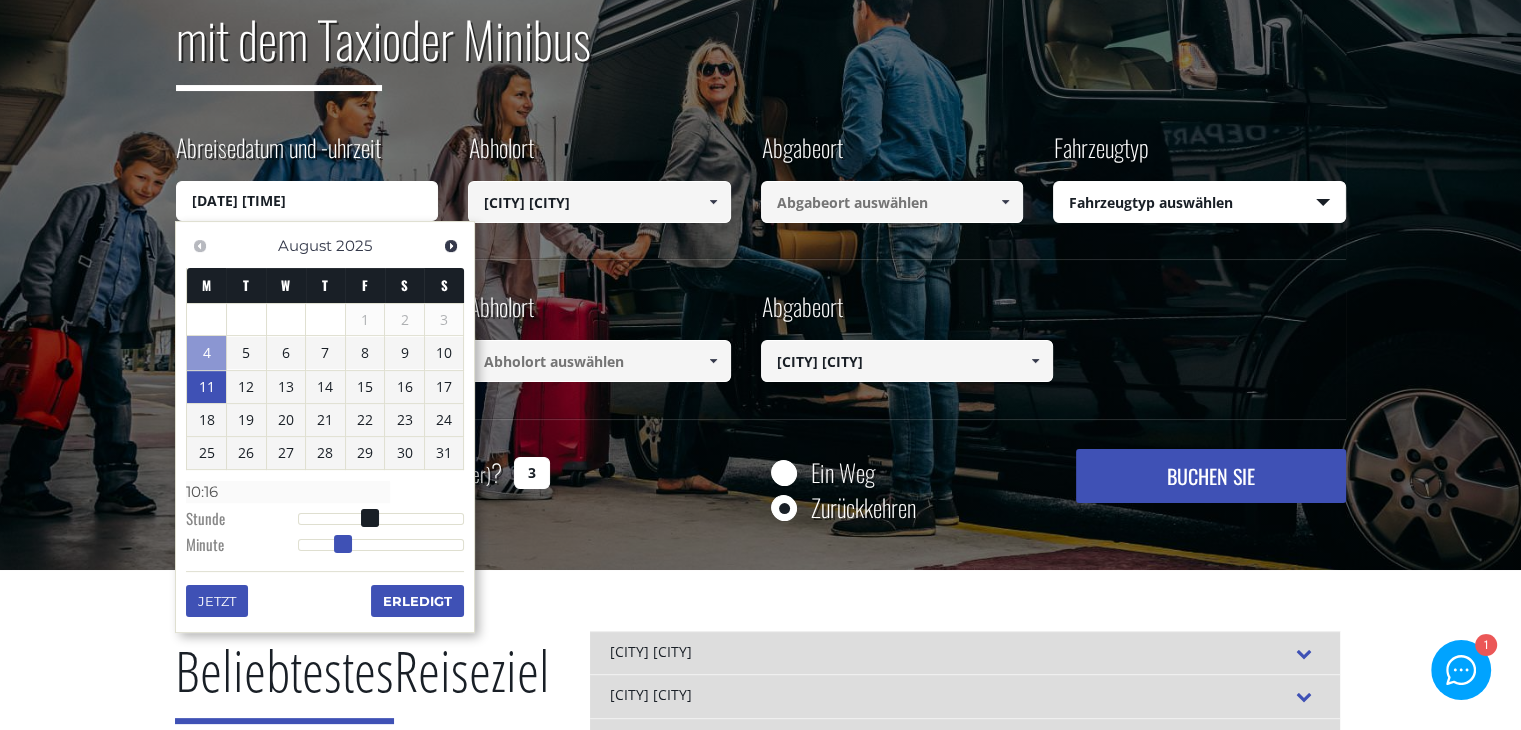 type on "11/08/2025 10:17" 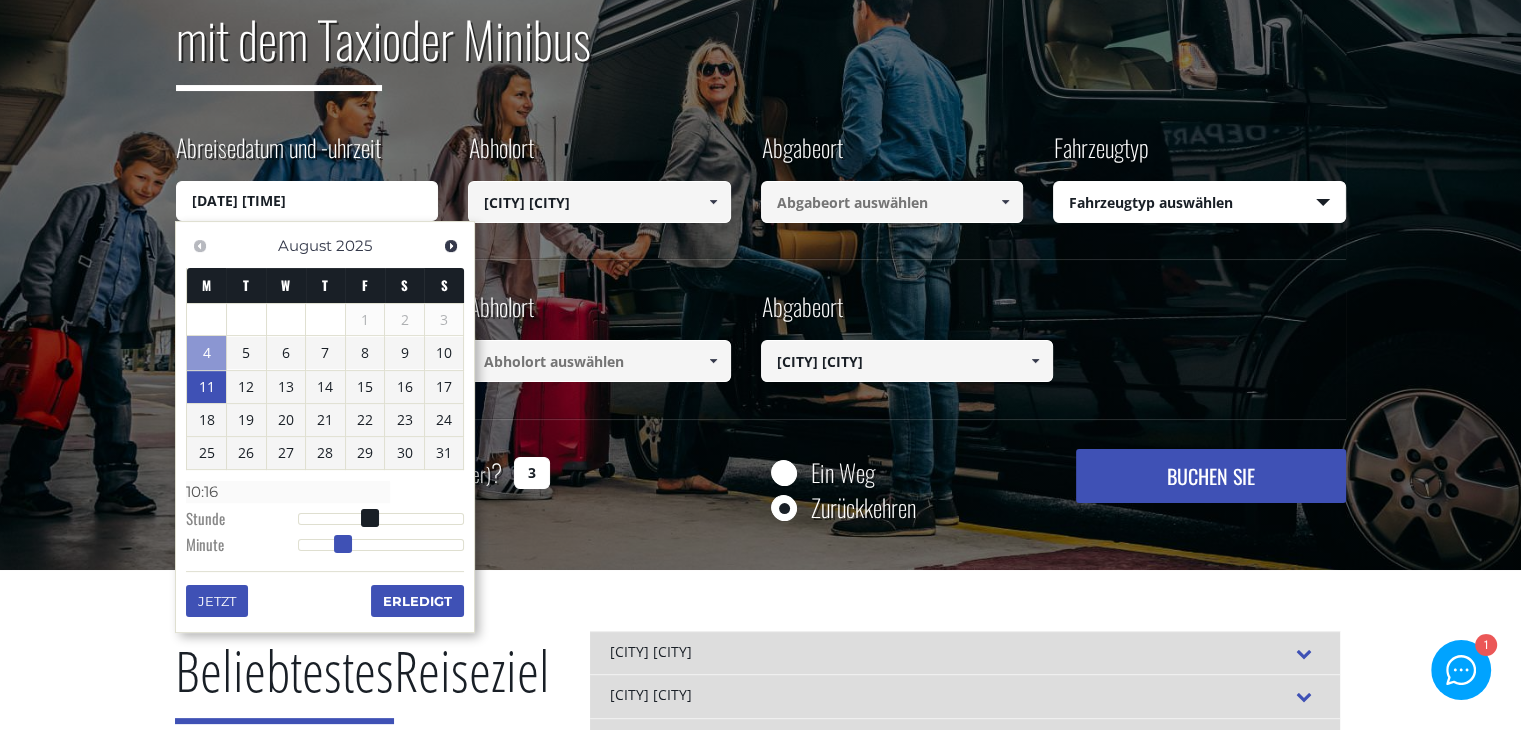type on "10:17" 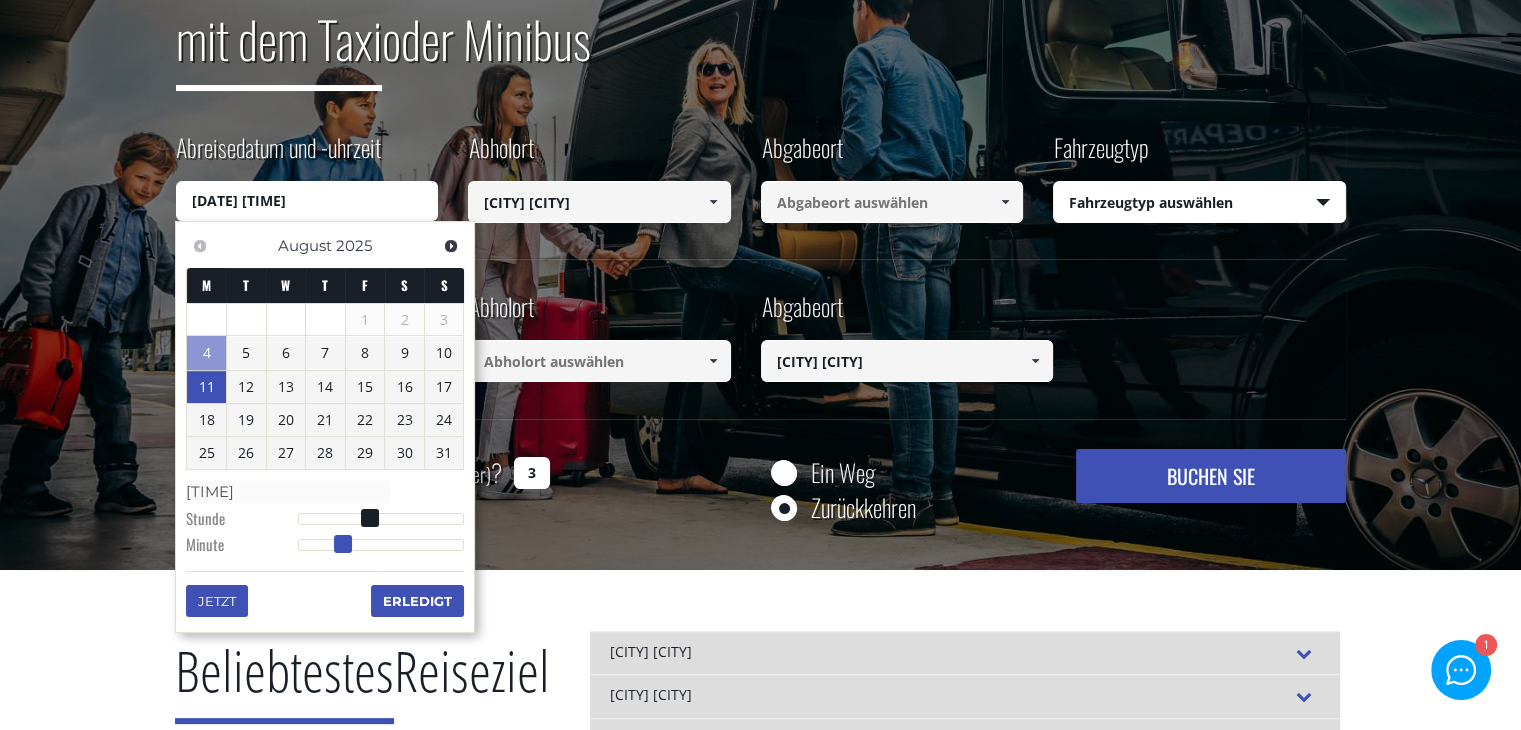 type on "11/08/2025 10:18" 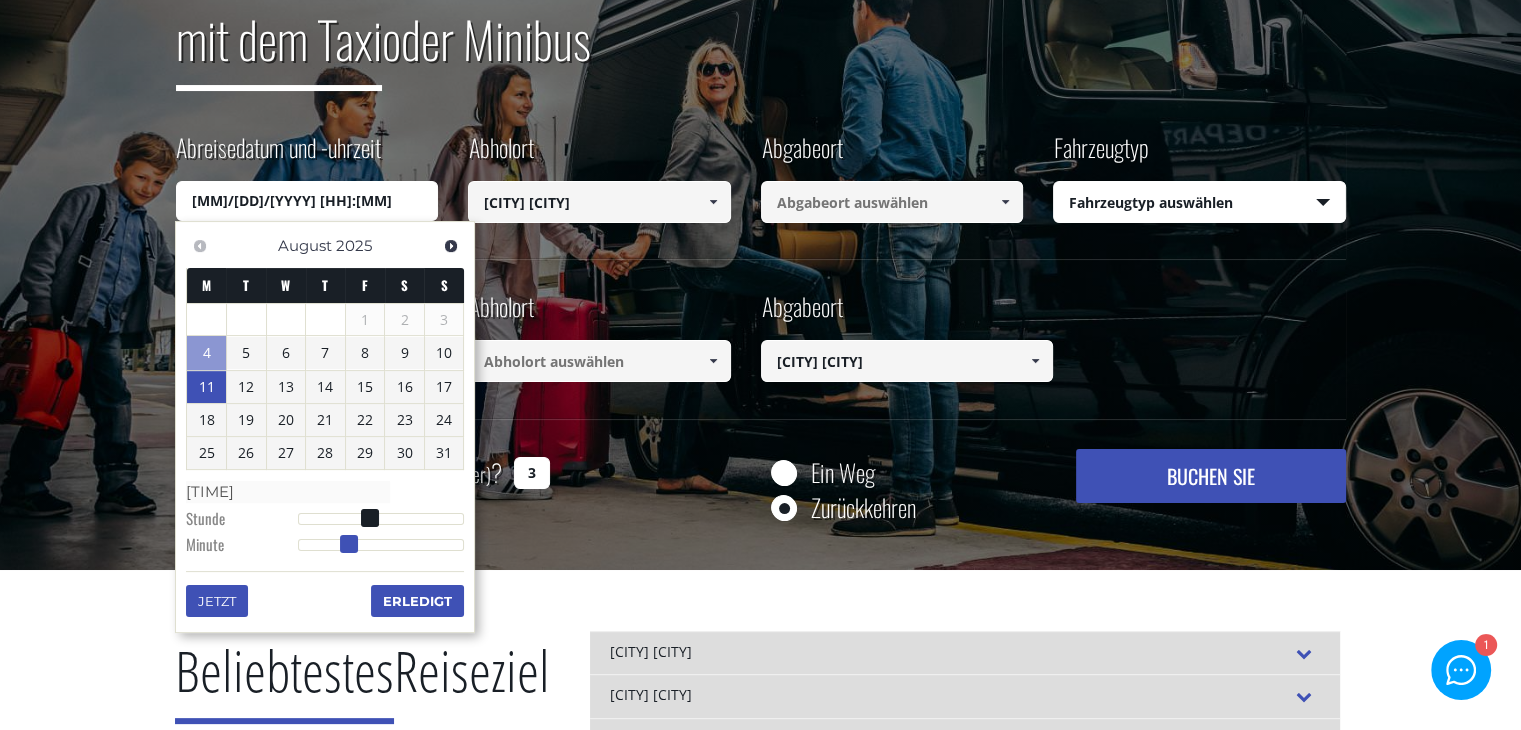 type on "11/08/2025 10:19" 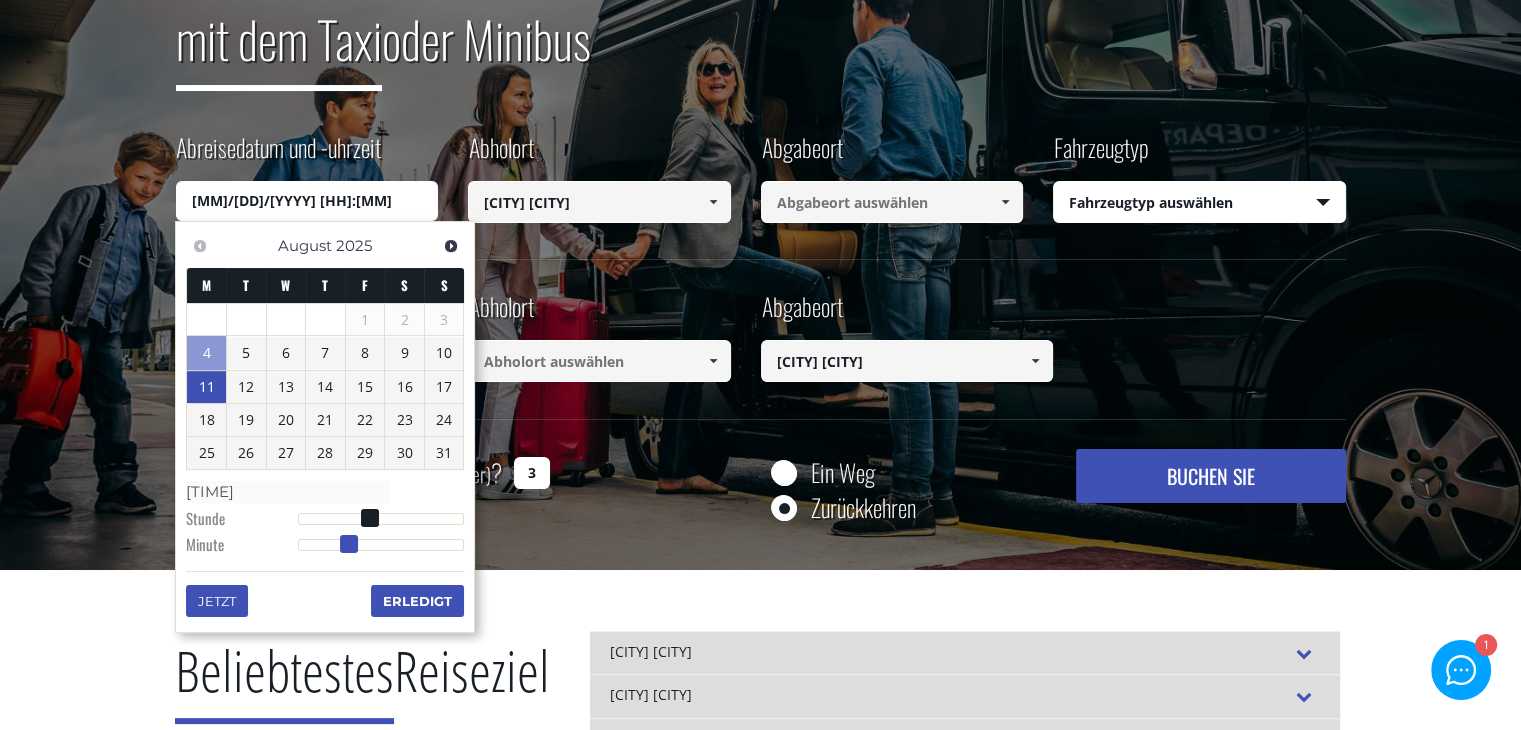 type on "10:19" 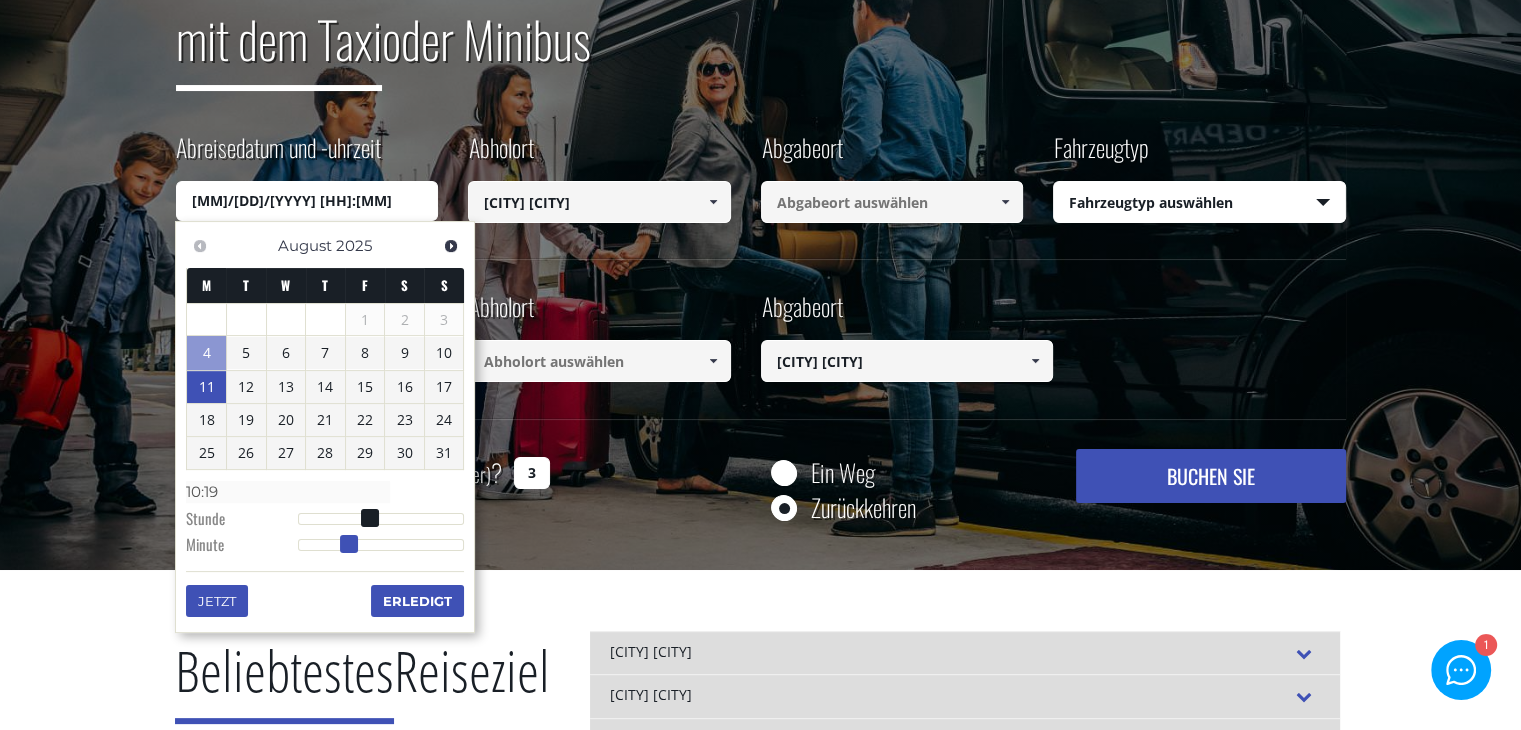 type on "11/08/2025 10:20" 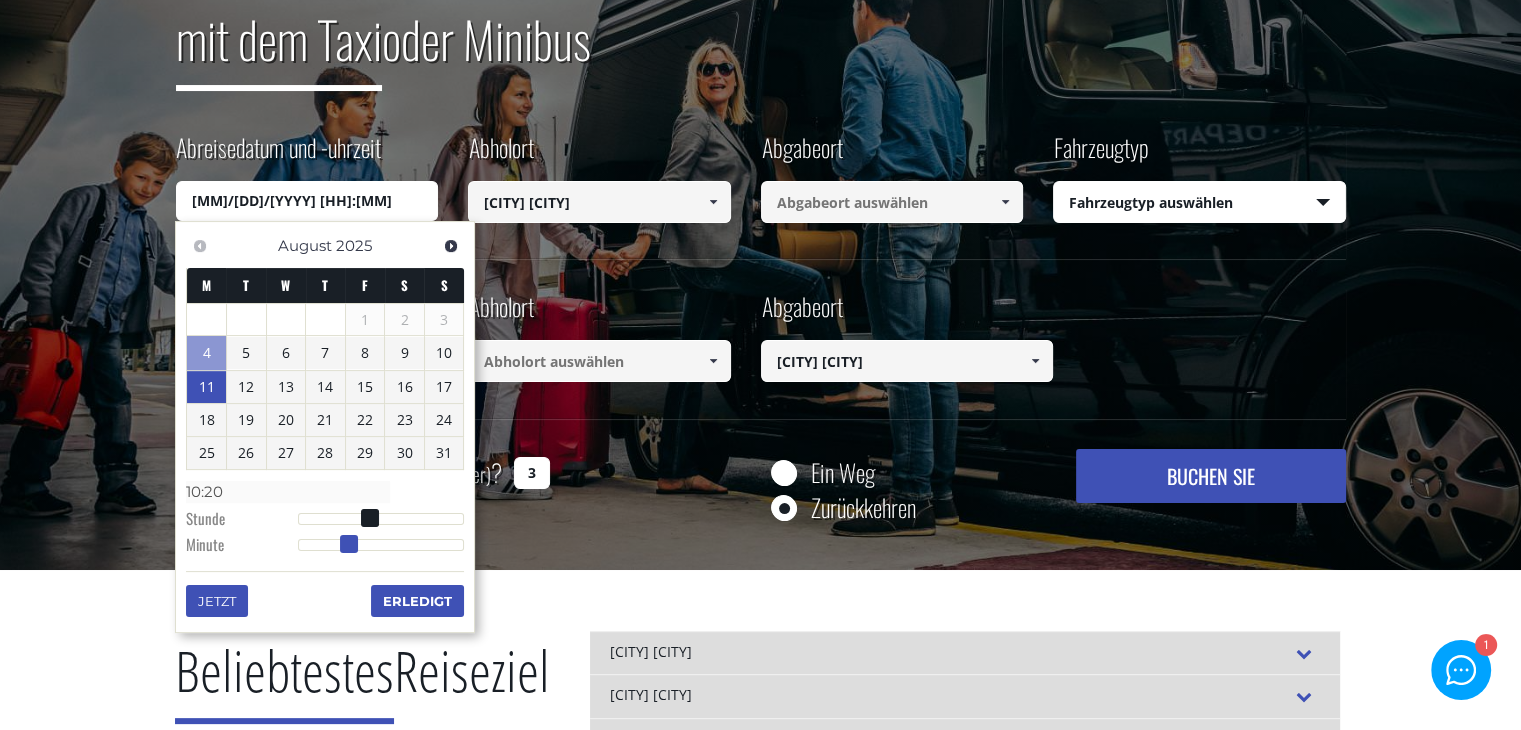 type on "11/08/2025 10:21" 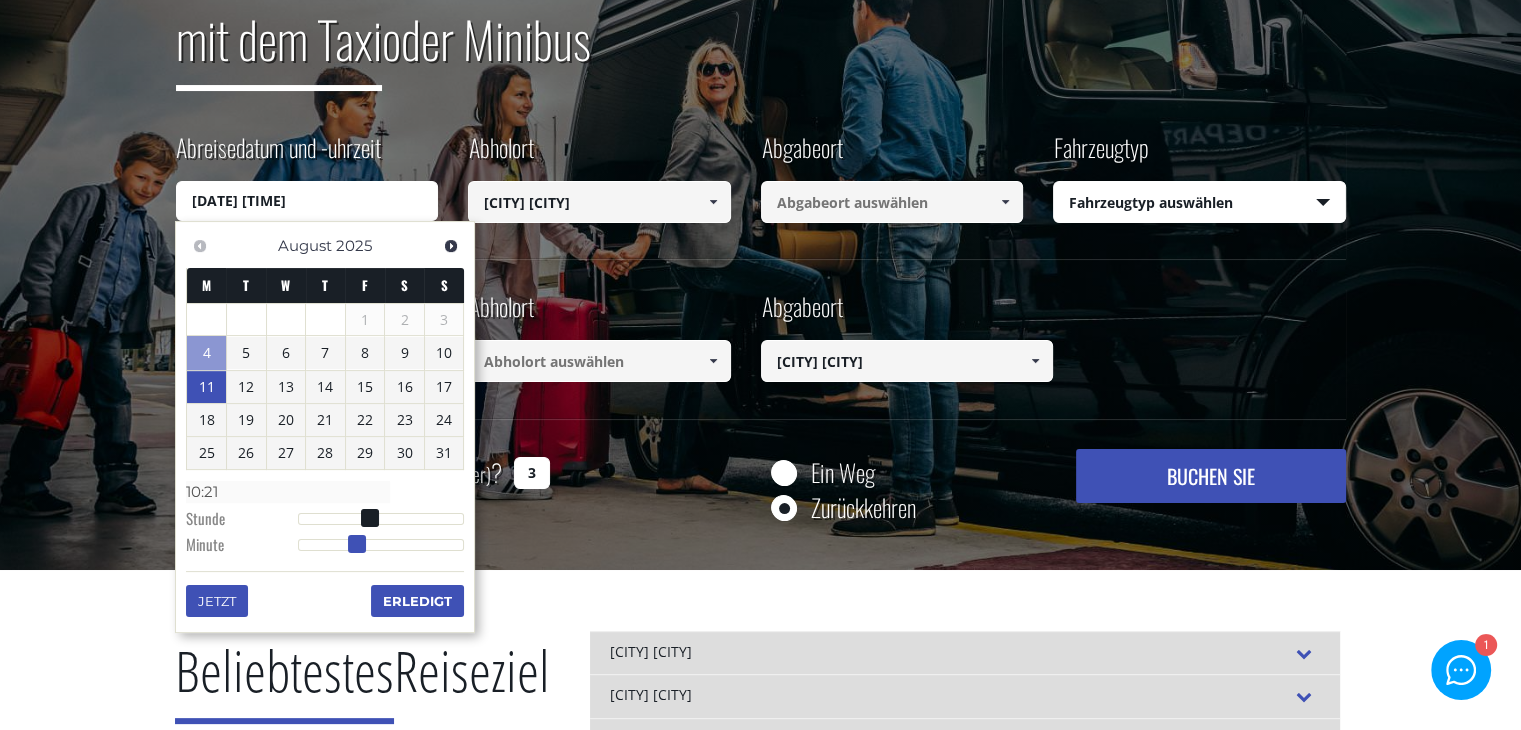 type on "11/08/2025 10:22" 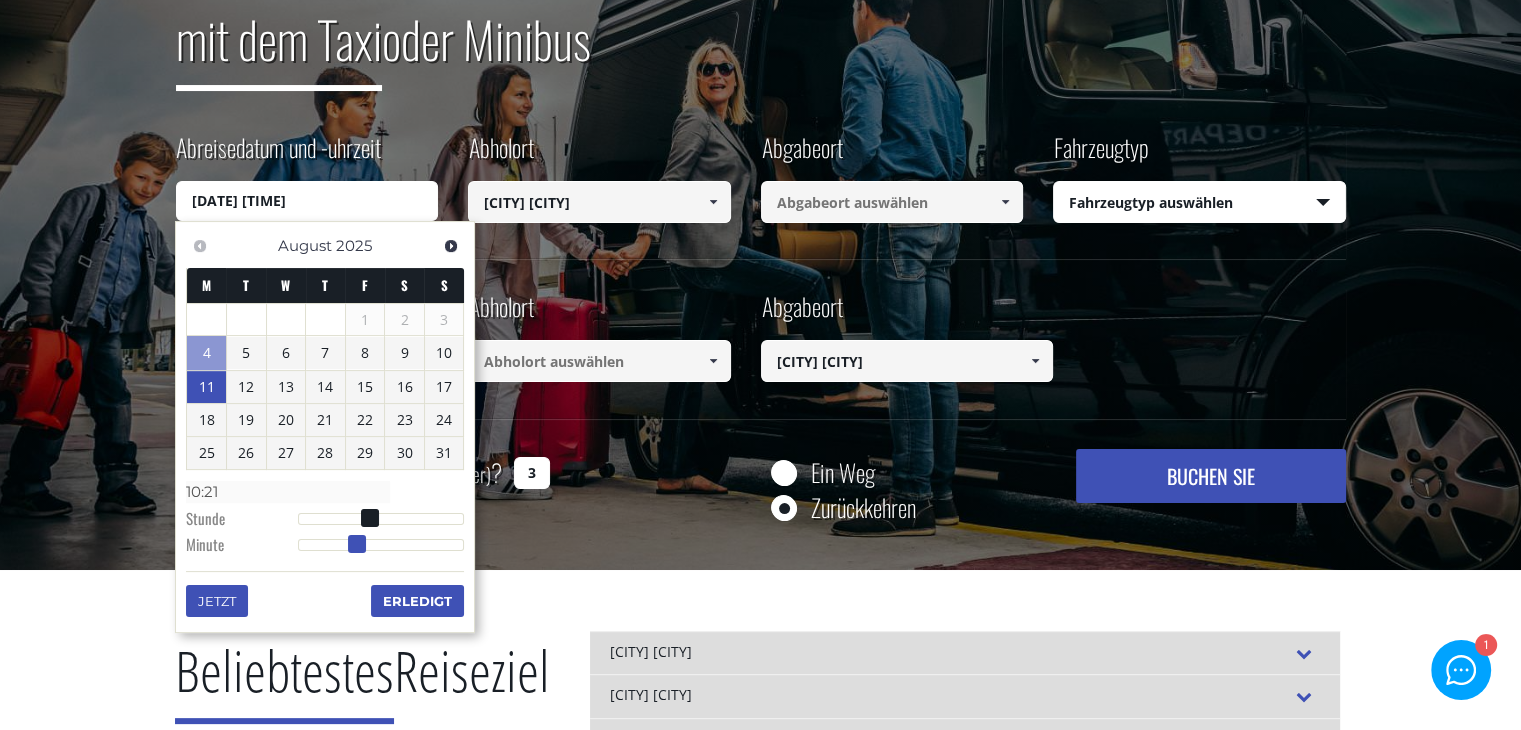 type on "10:22" 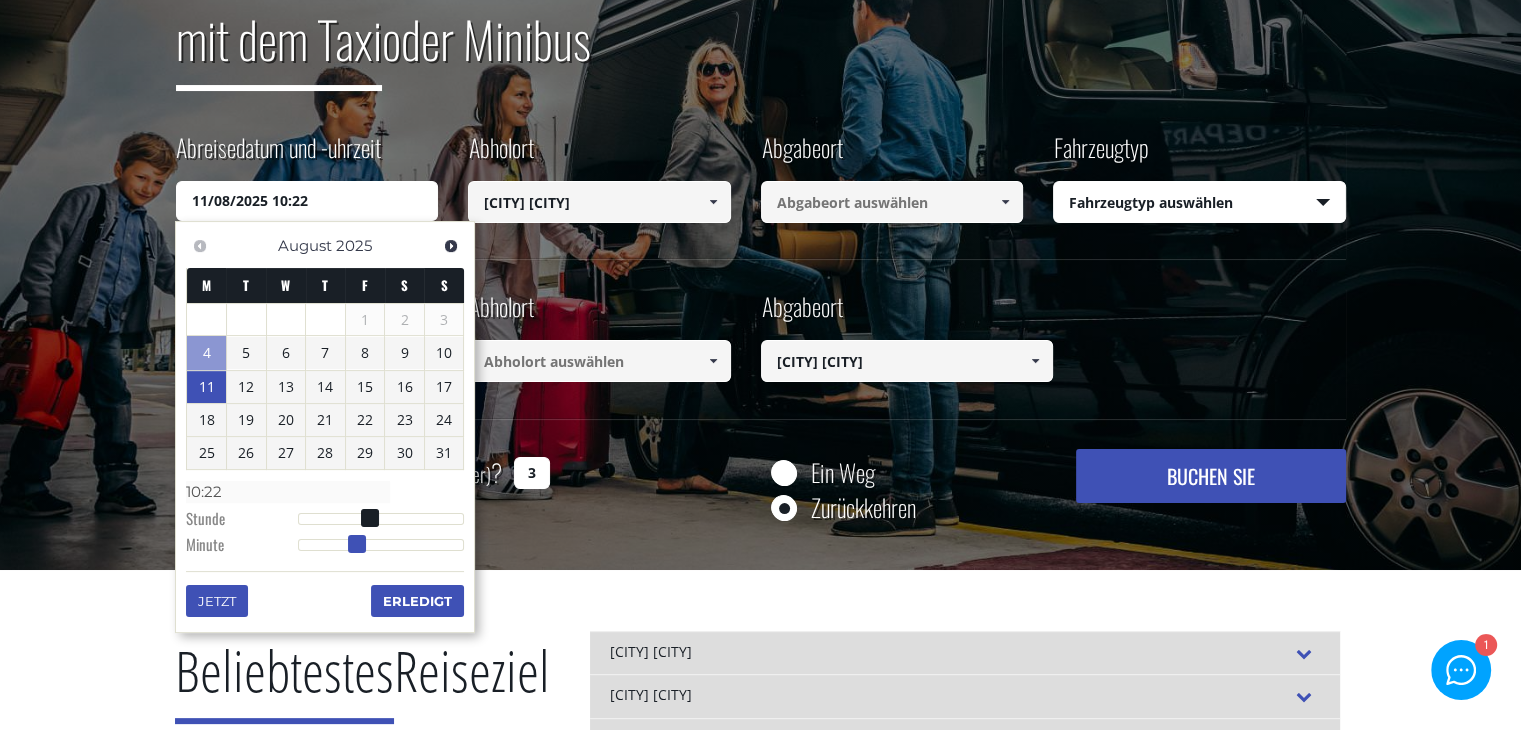 type on "11/08/2025 10:24" 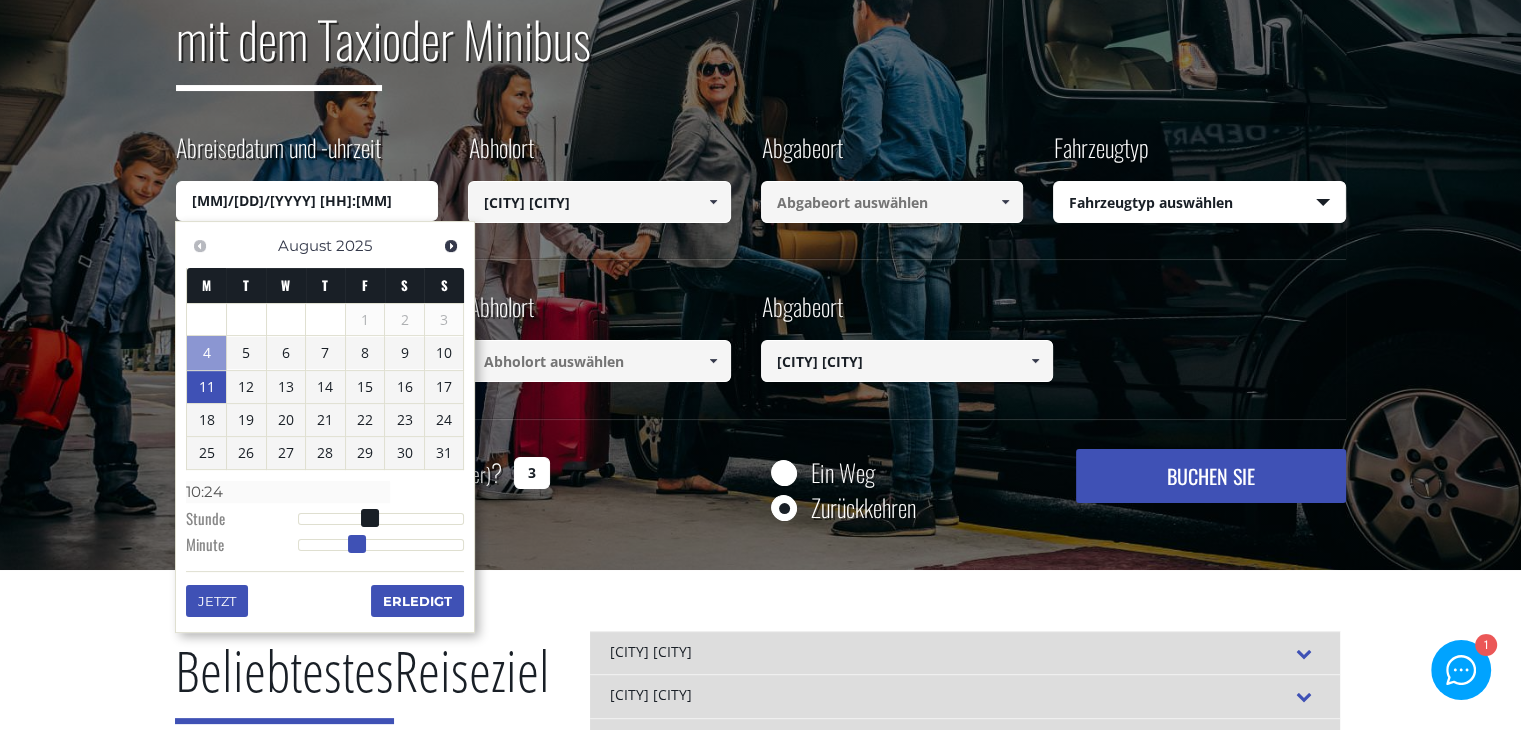 type on "11/08/2025 10:25" 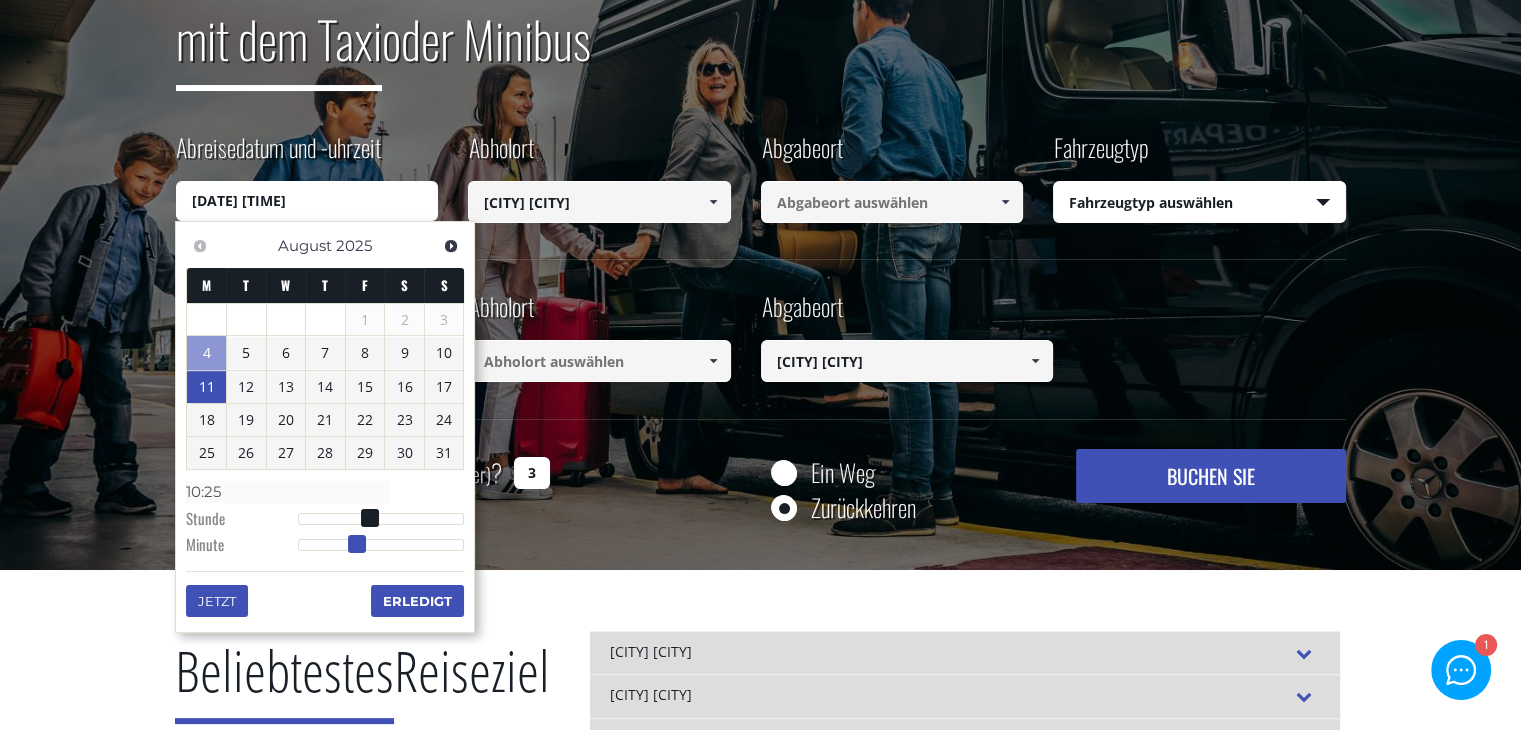 type on "11/08/2025 10:26" 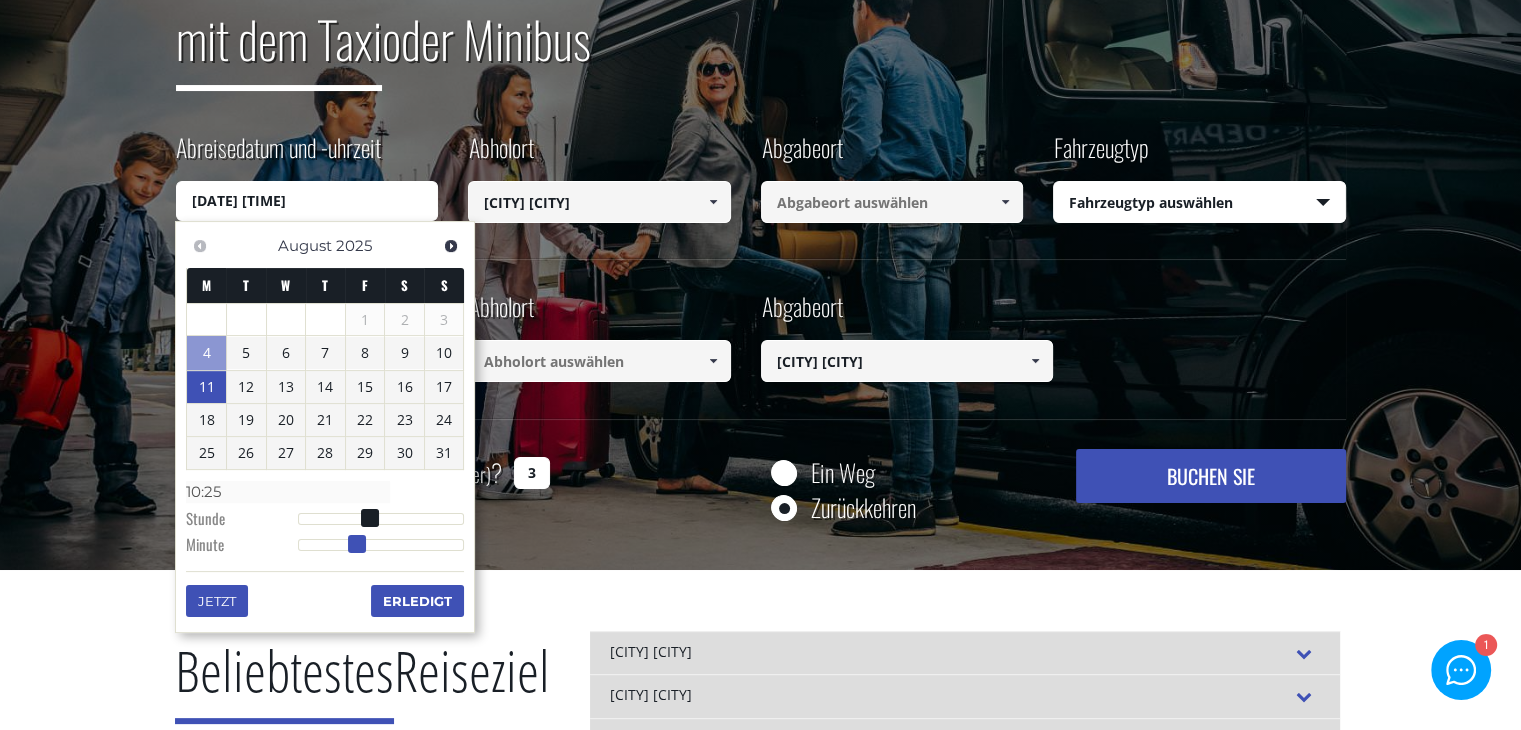 type on "10:26" 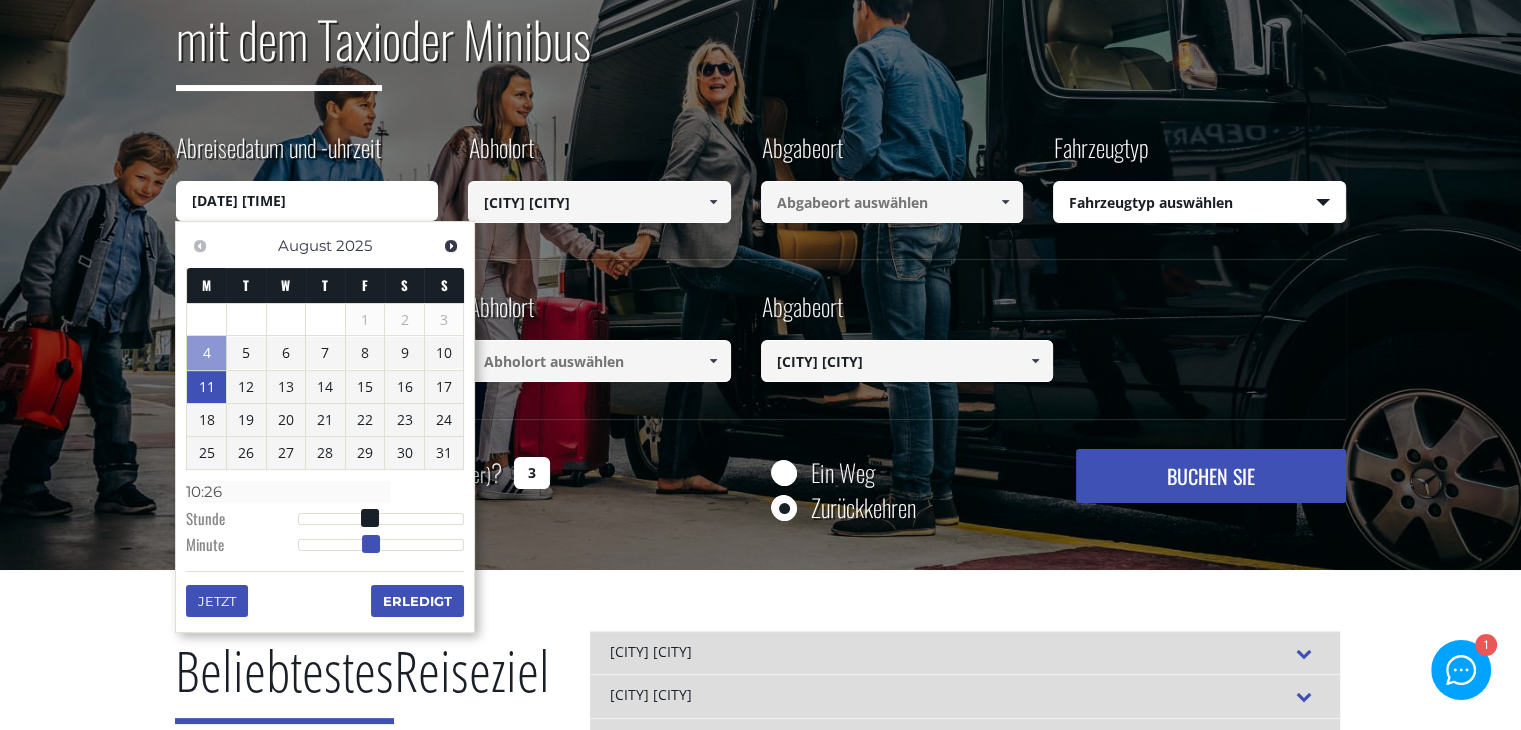 type on "11/08/2025 10:27" 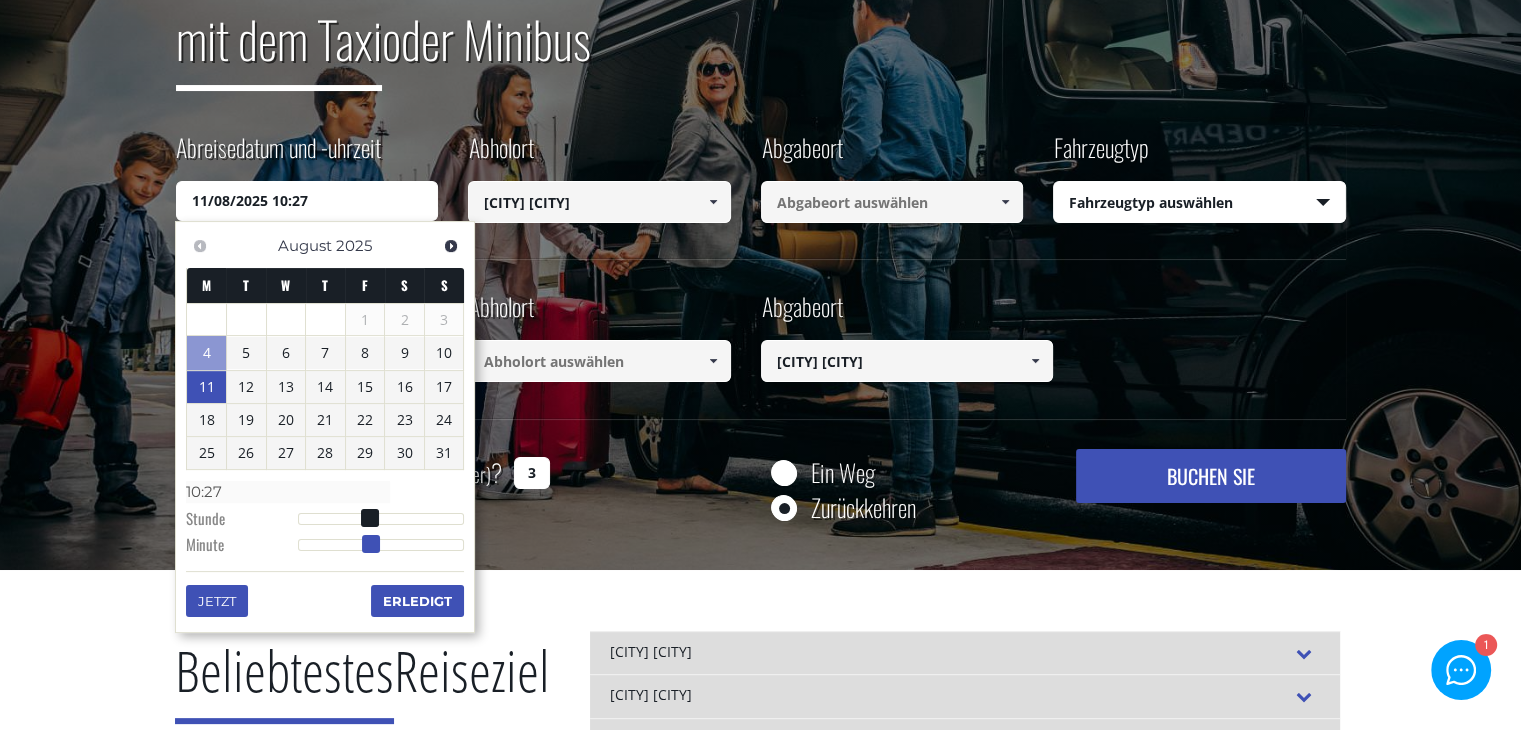 type on "11/08/2025 10:28" 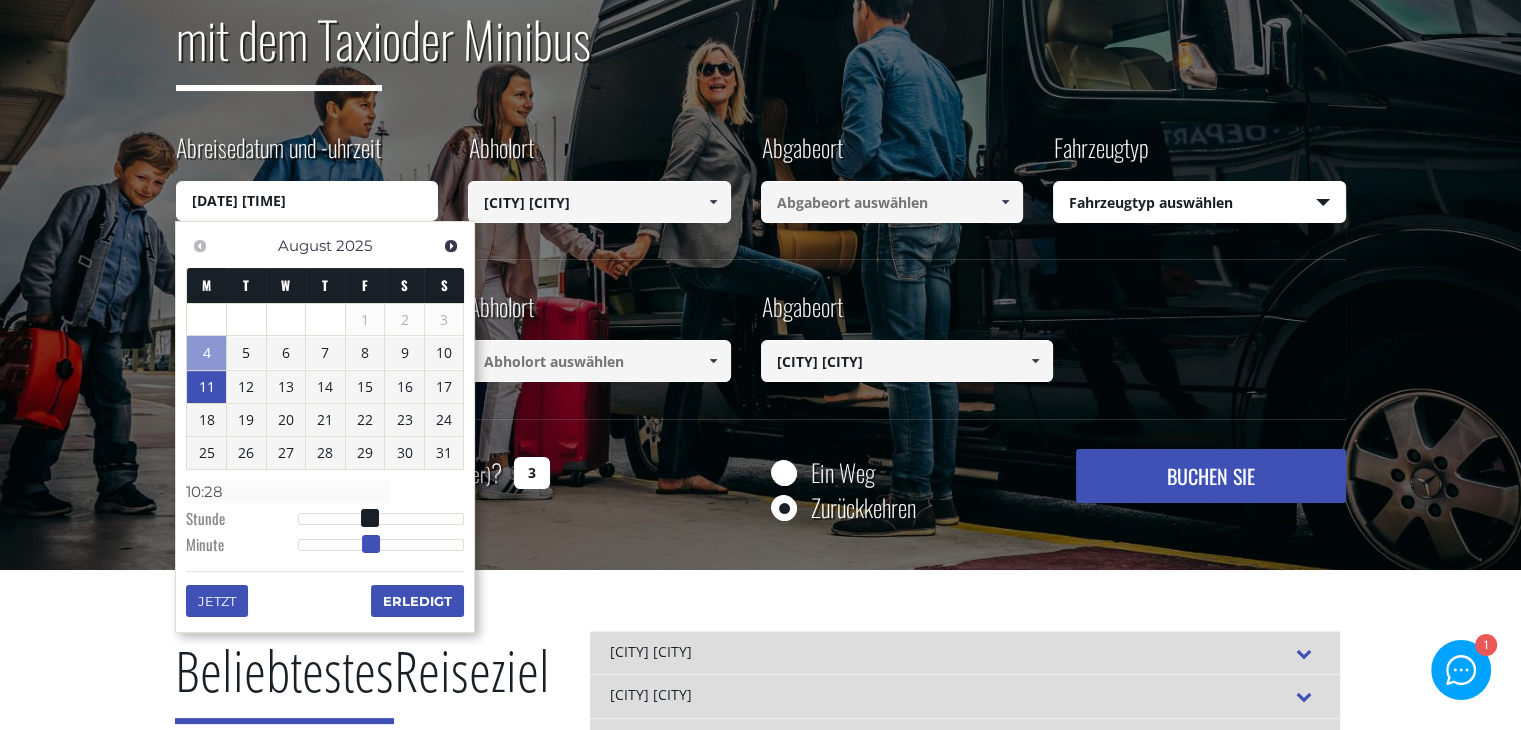 type on "11/08/2025 10:29" 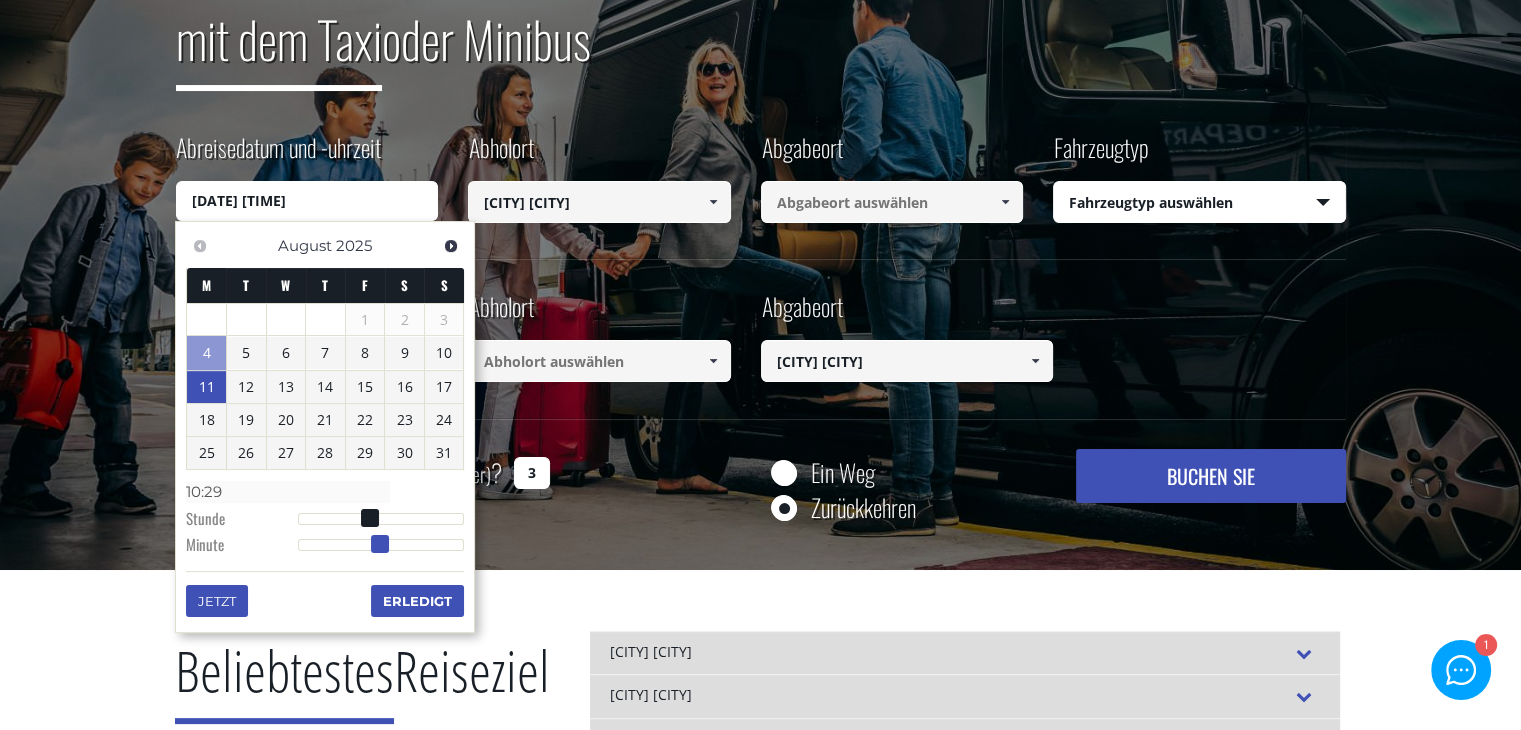type on "11/08/2025 10:30" 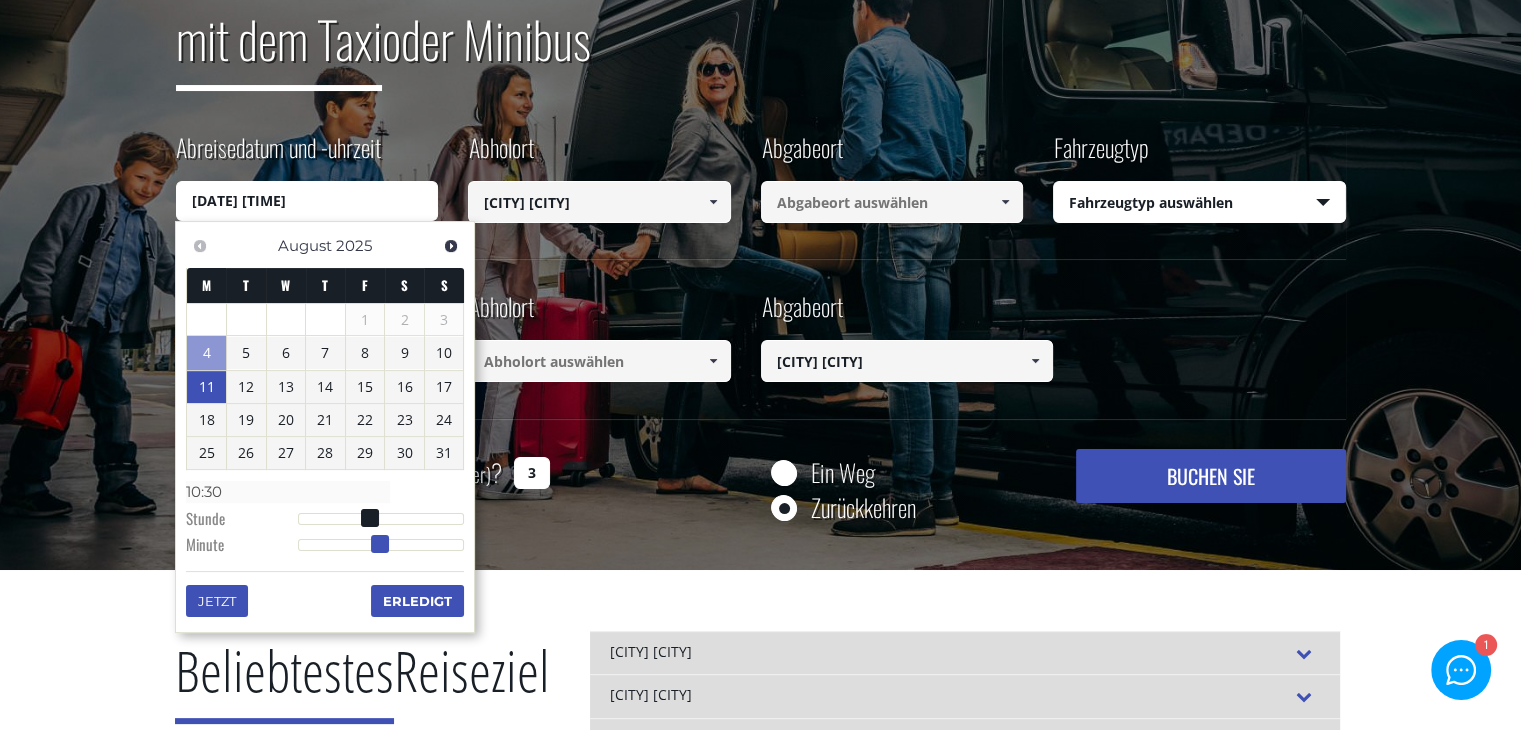 type on "11/08/2025 10:31" 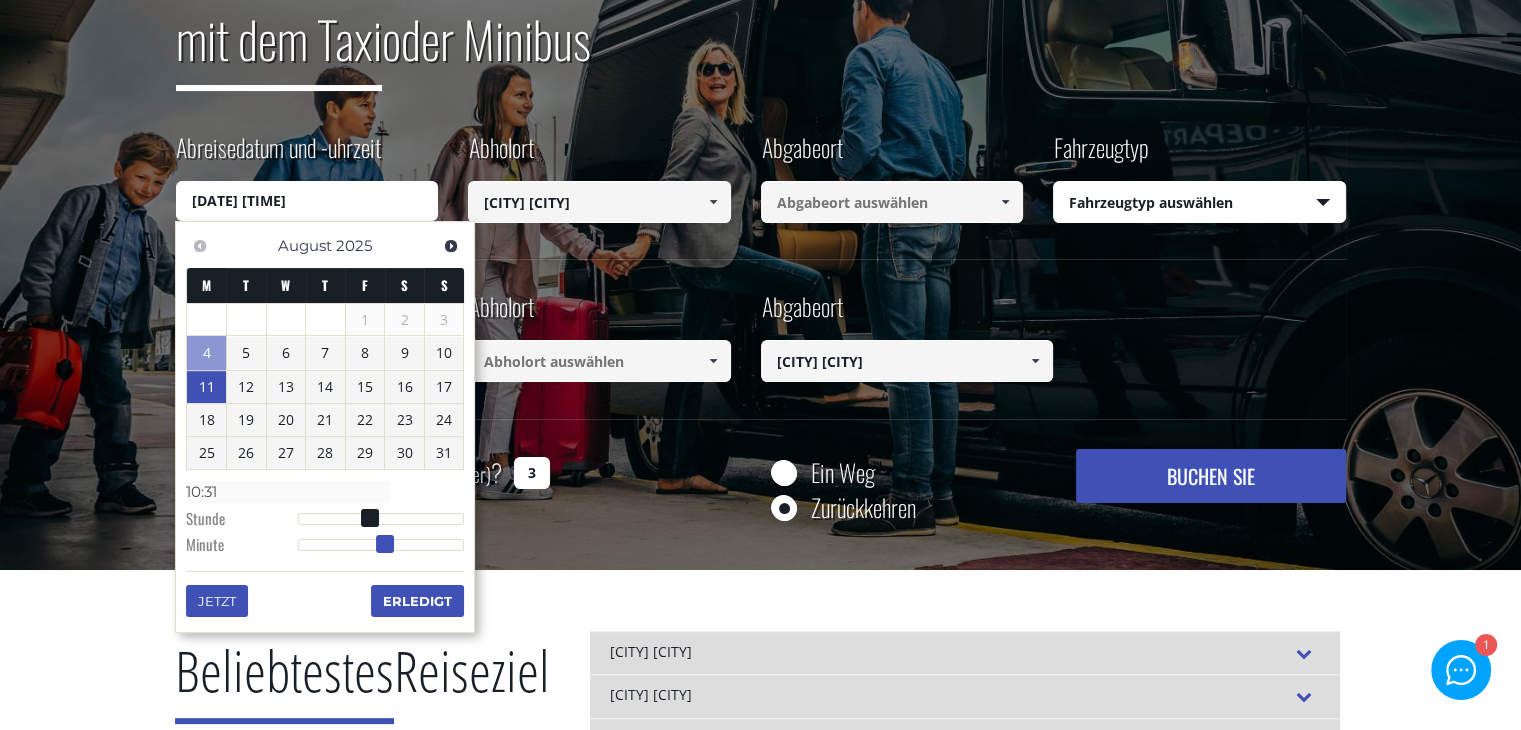 type on "11/08/2025 10:30" 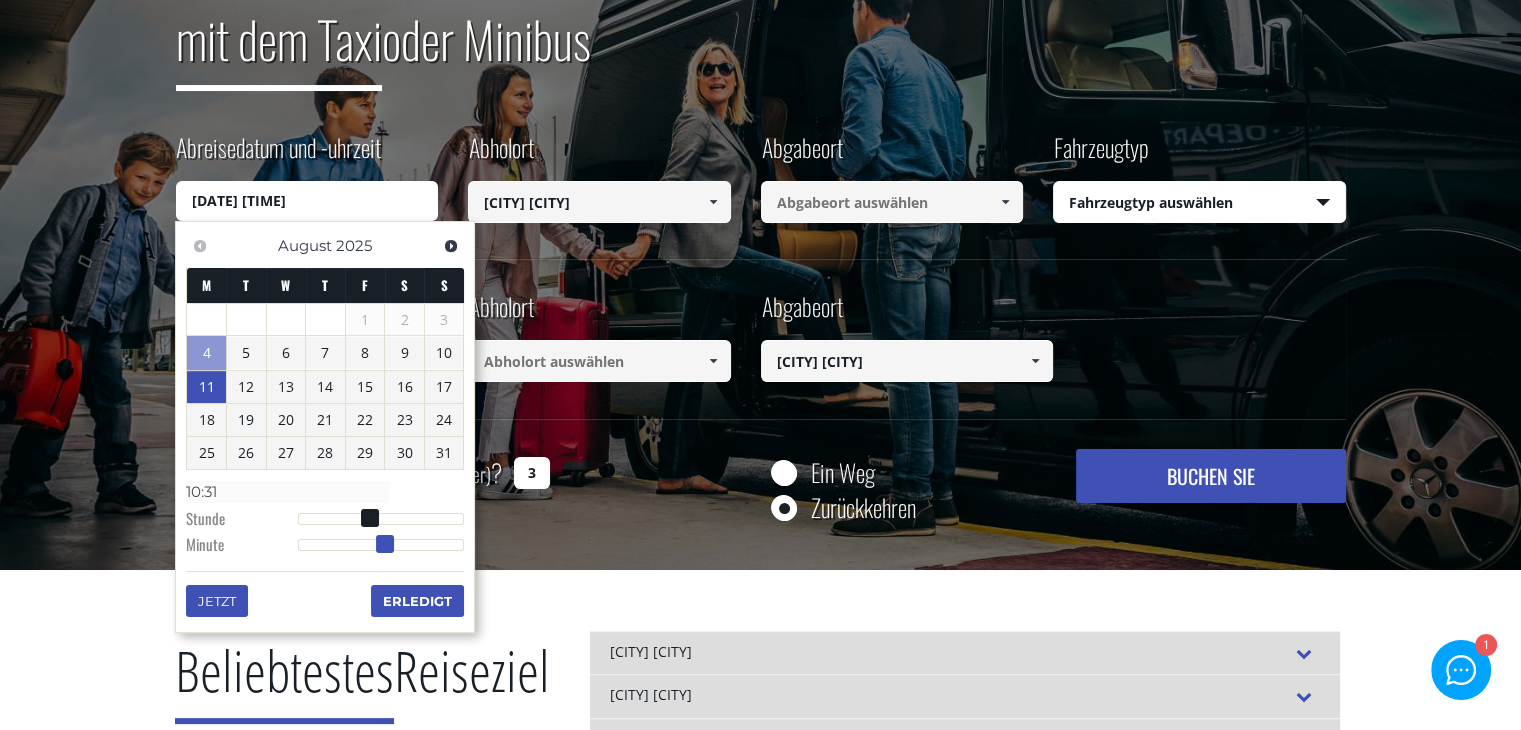 type on "10:30" 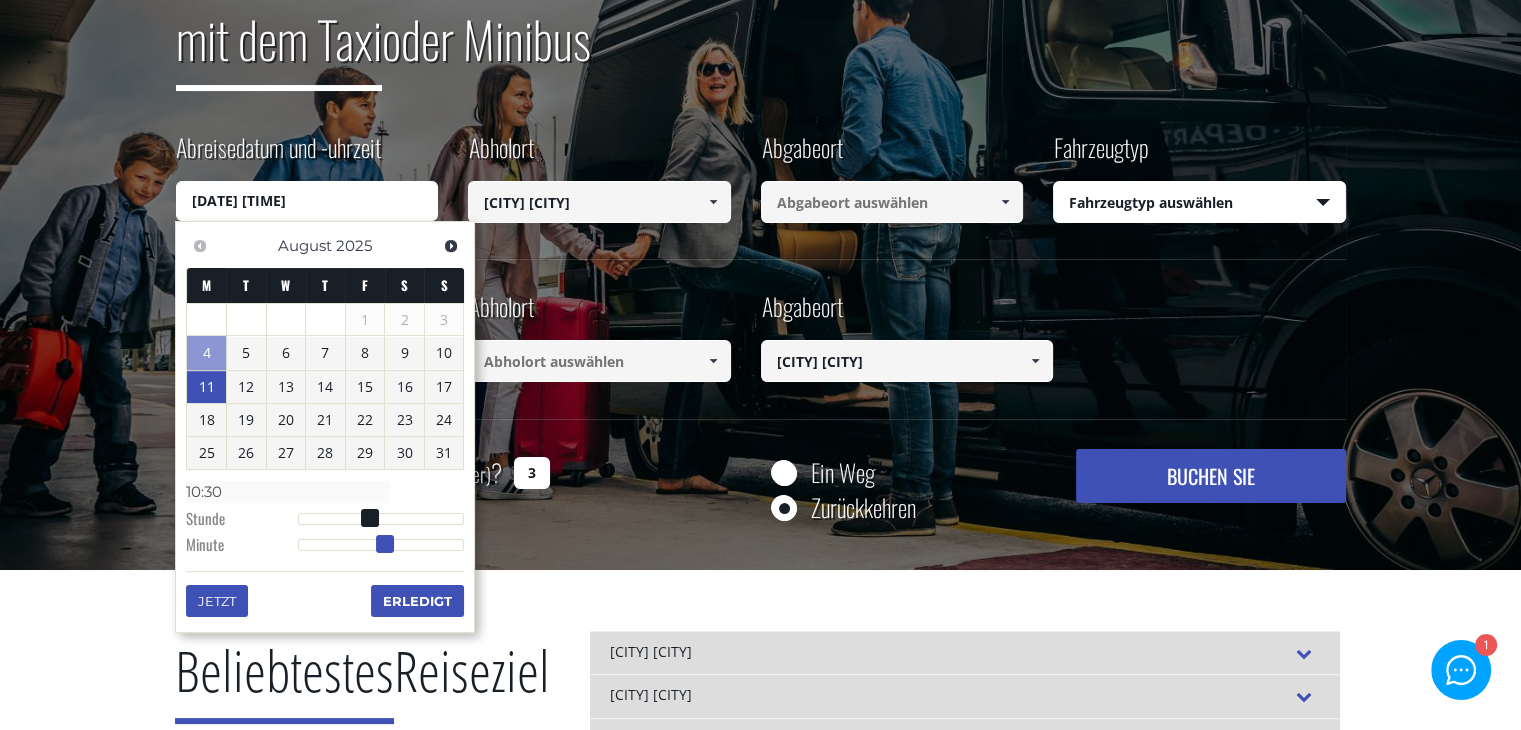 type on "11/08/2025 10:29" 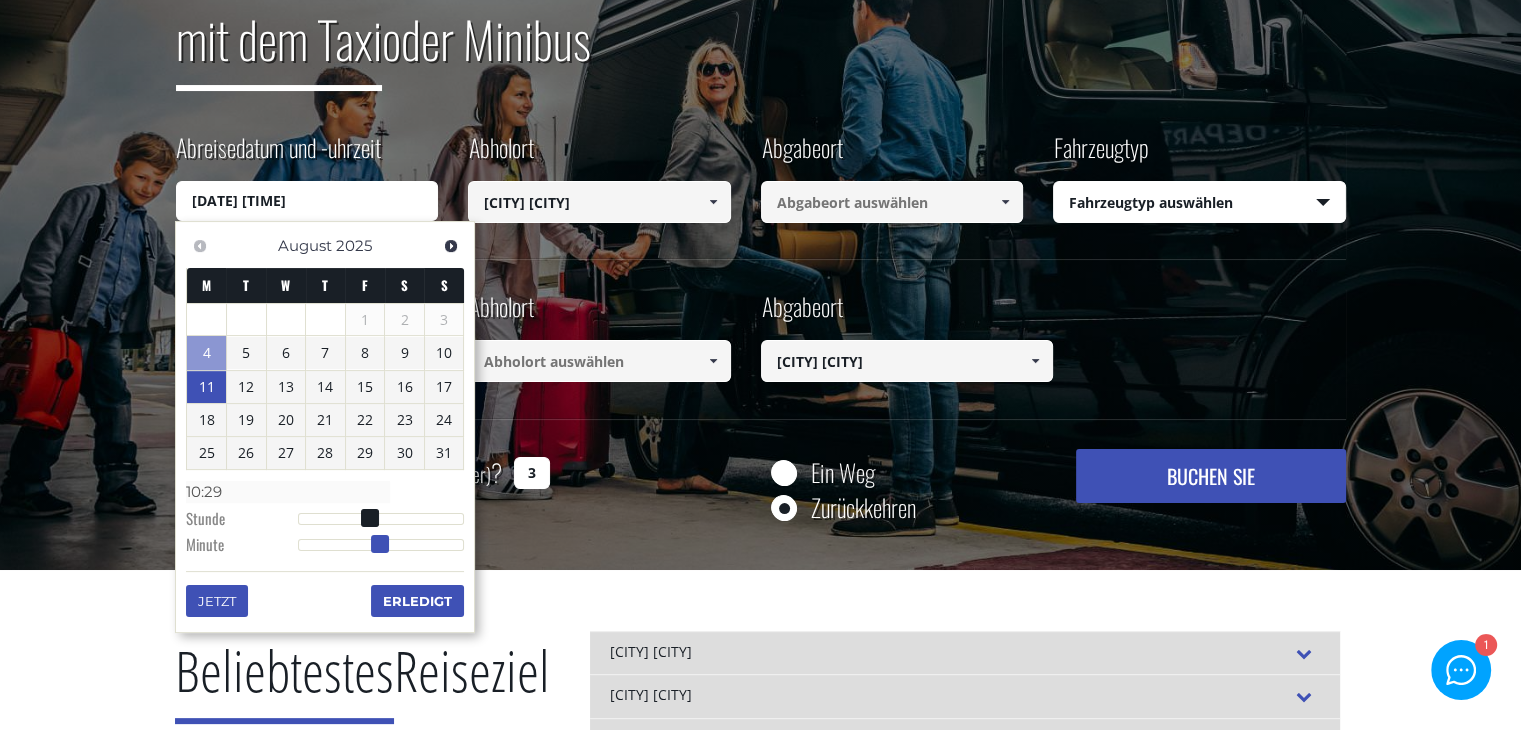 type on "11/08/2025 10:30" 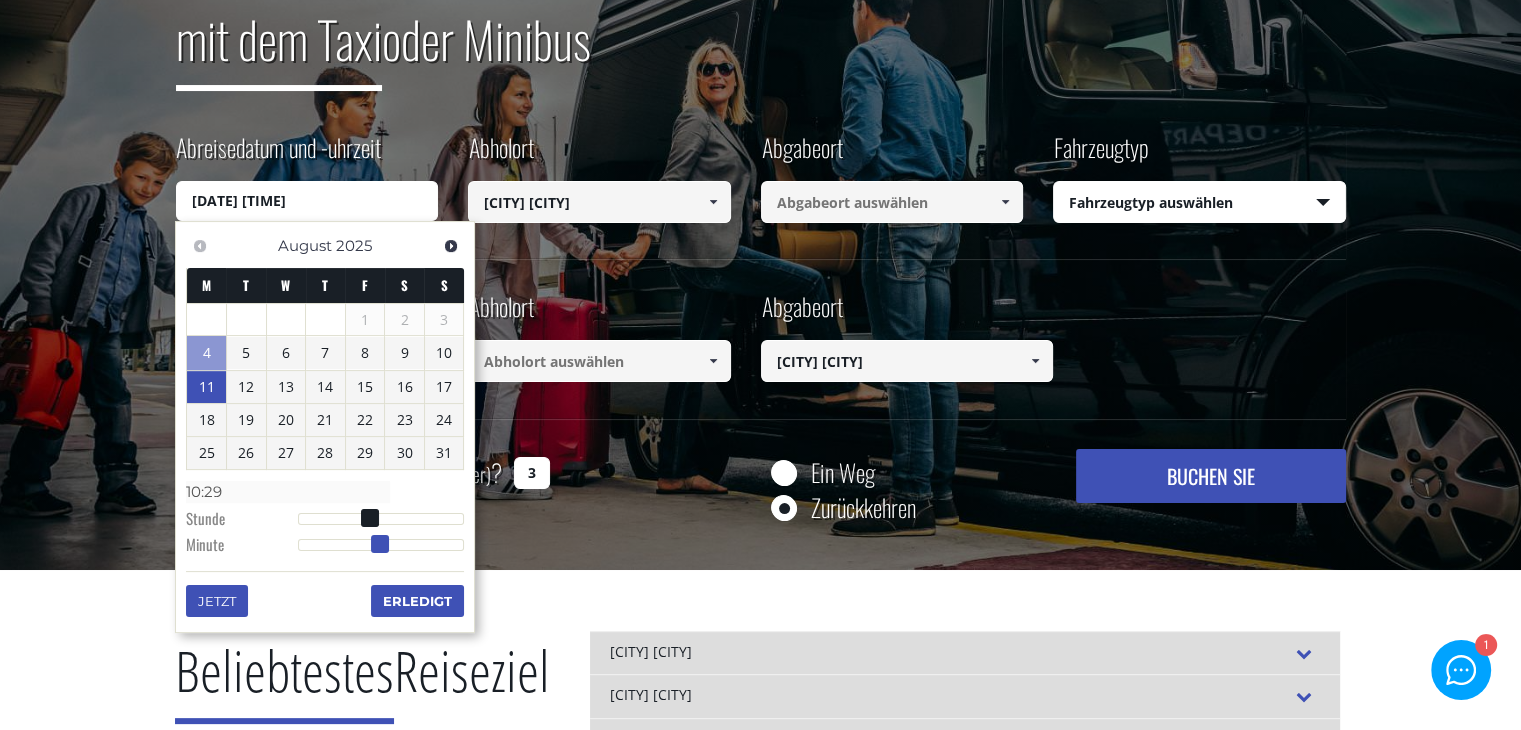 type on "10:30" 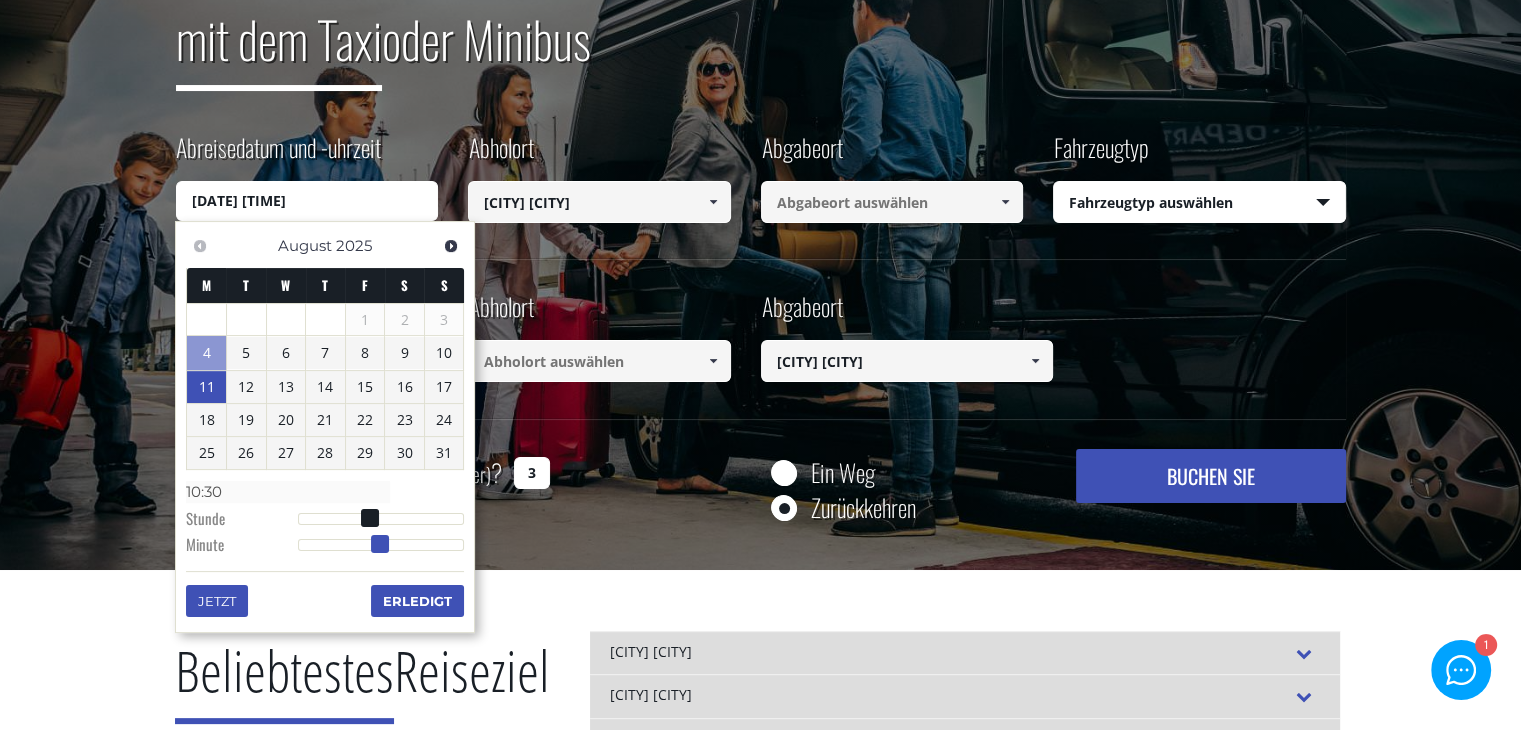 type on "11/08/2025 10:31" 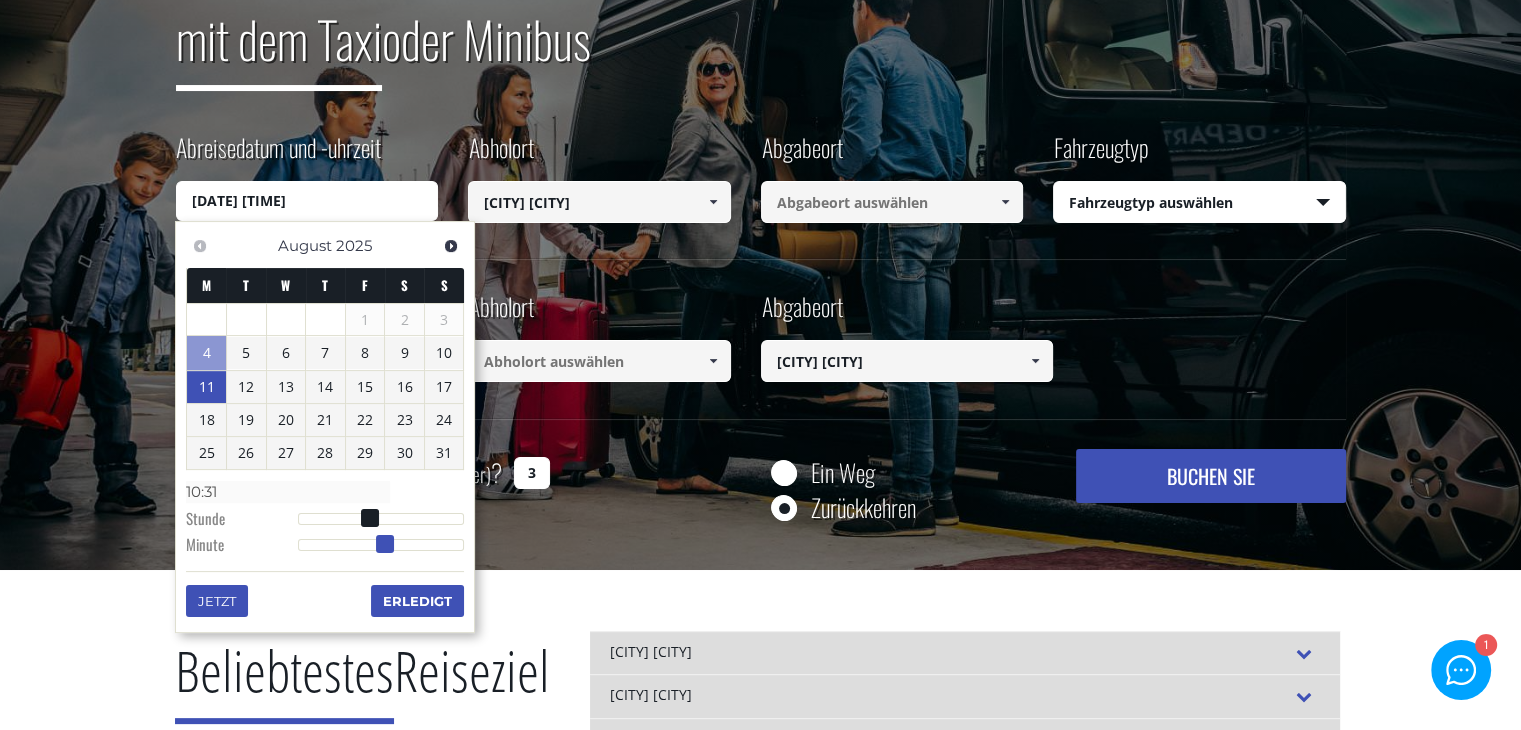 type on "11/08/2025 10:30" 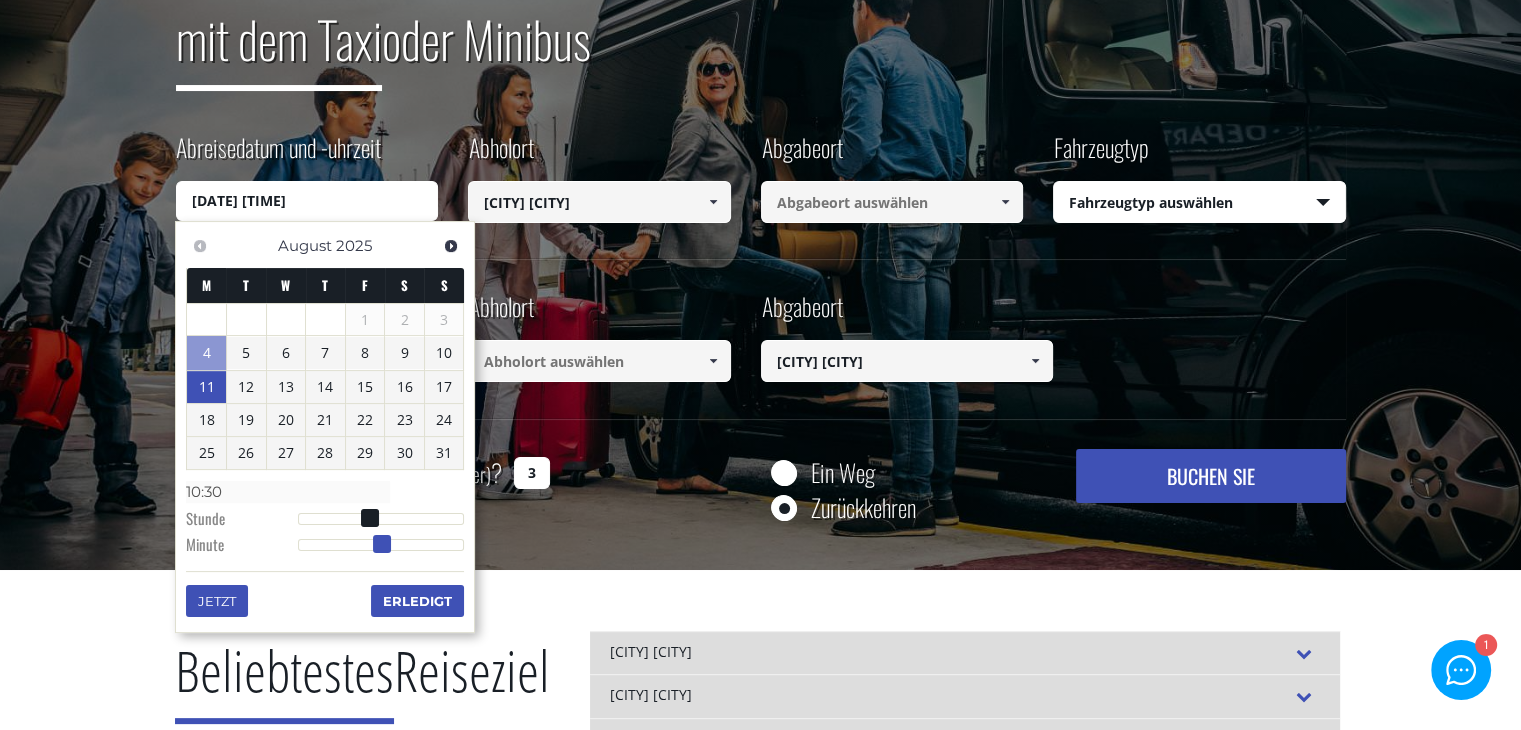 drag, startPoint x: 295, startPoint y: 542, endPoint x: 379, endPoint y: 542, distance: 84 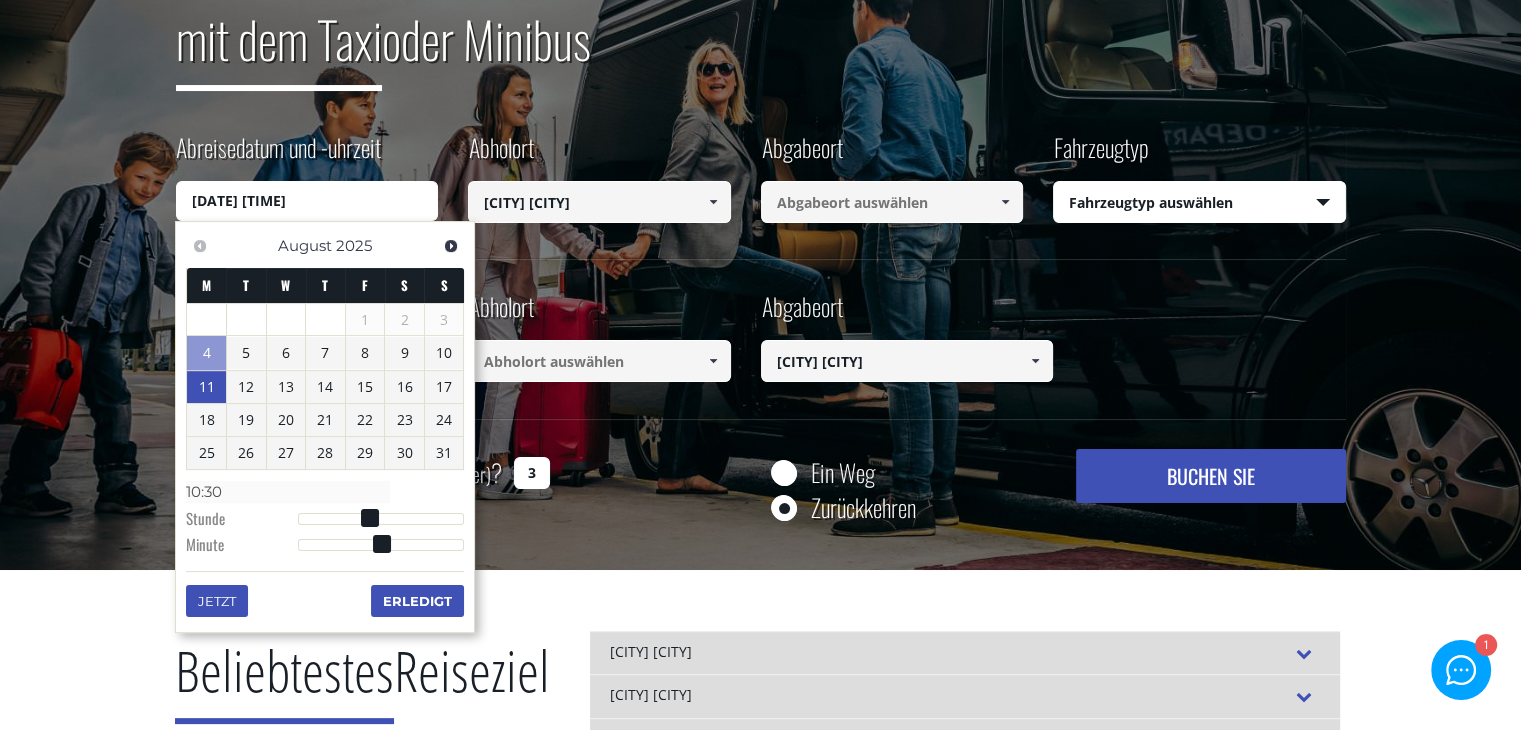 click on "Erledigt" at bounding box center (417, 601) 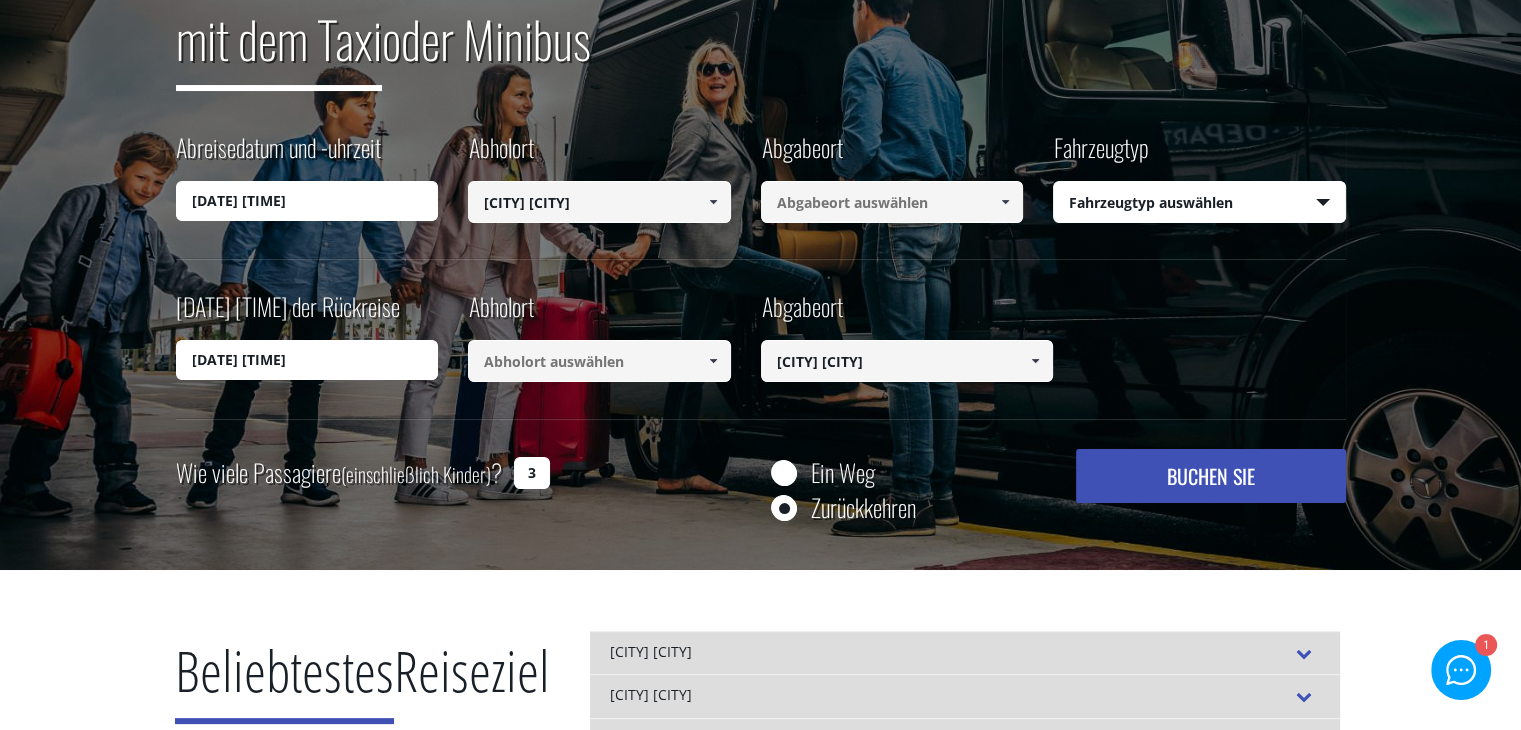 click at bounding box center [1005, 202] 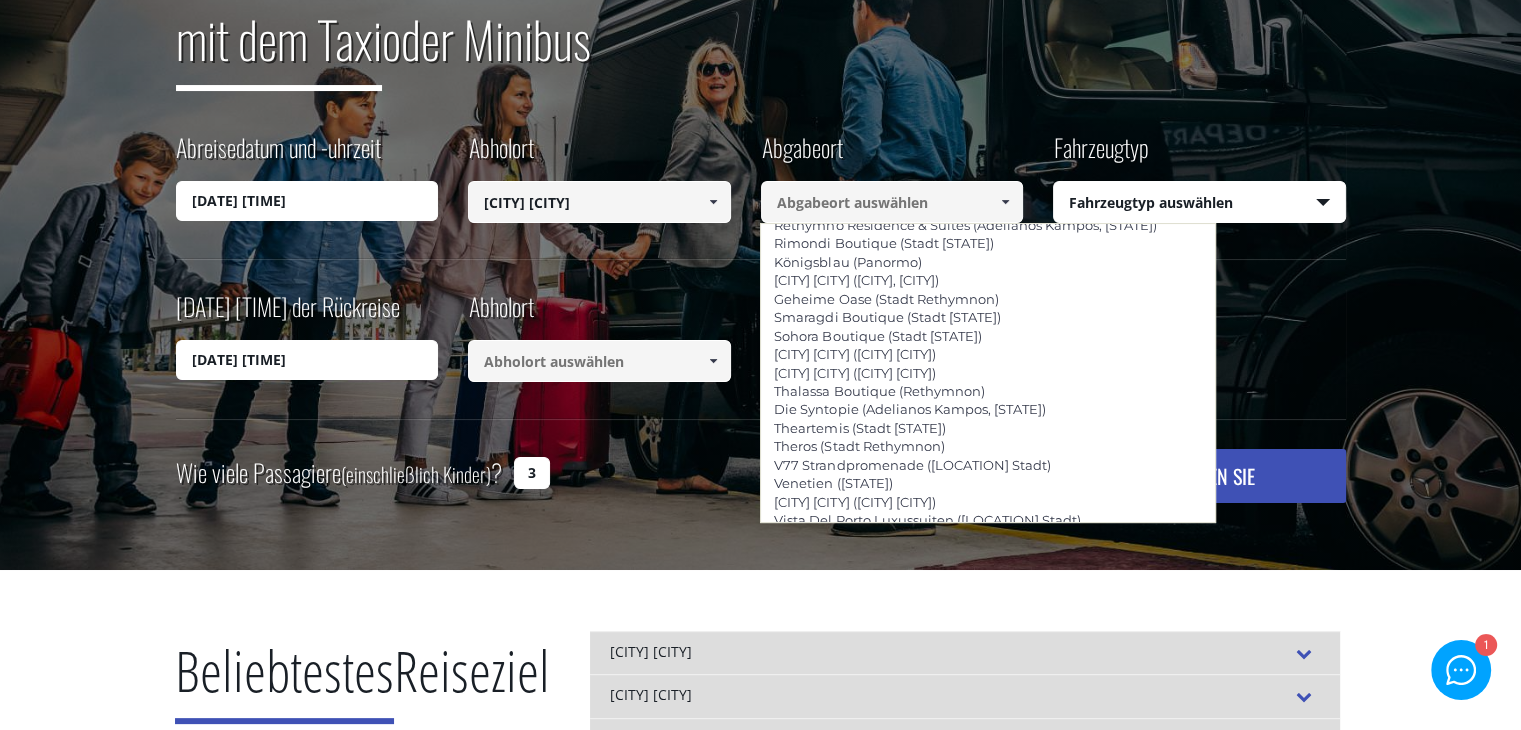 scroll, scrollTop: 4443, scrollLeft: 0, axis: vertical 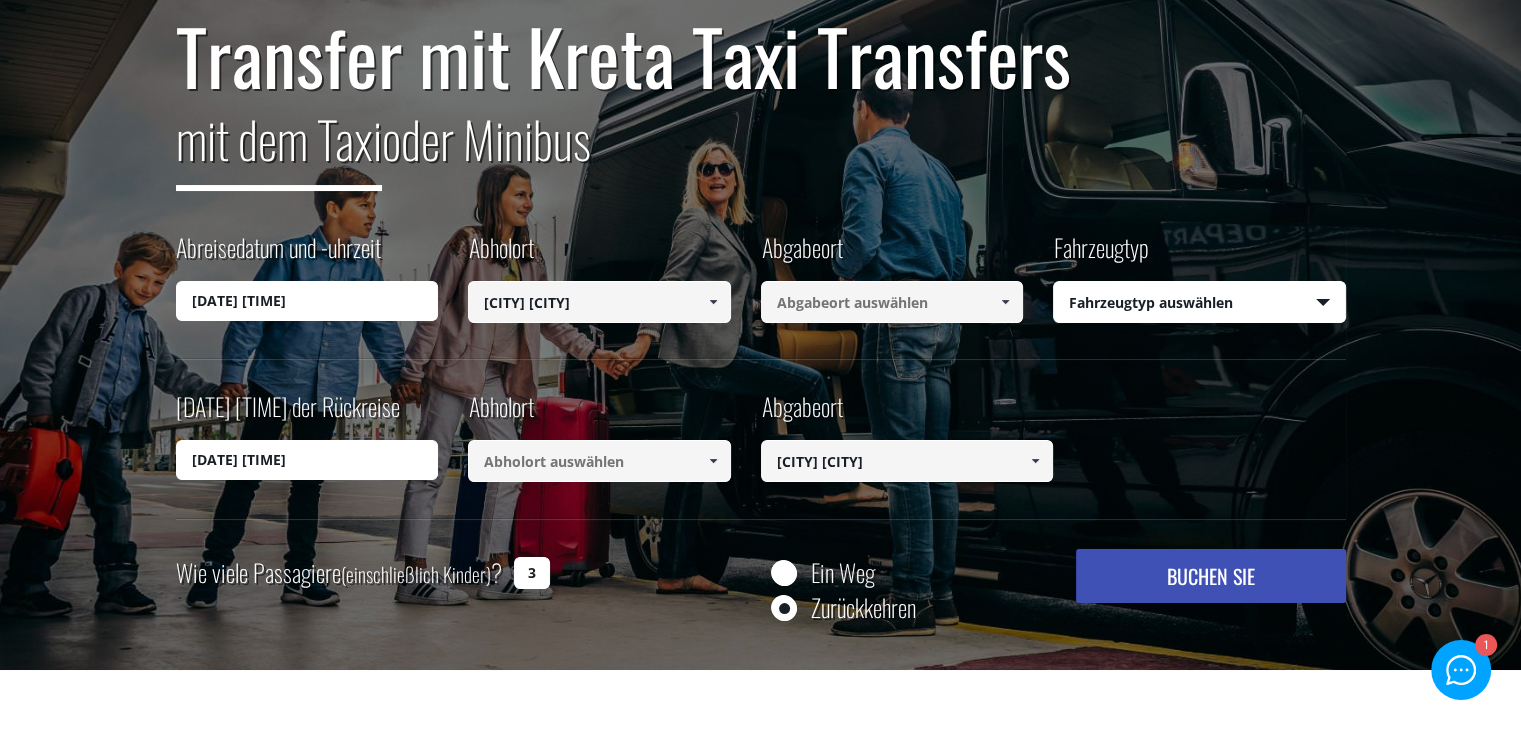 click on "Transfer mit Kreta Taxi Transfers" at bounding box center [761, 56] 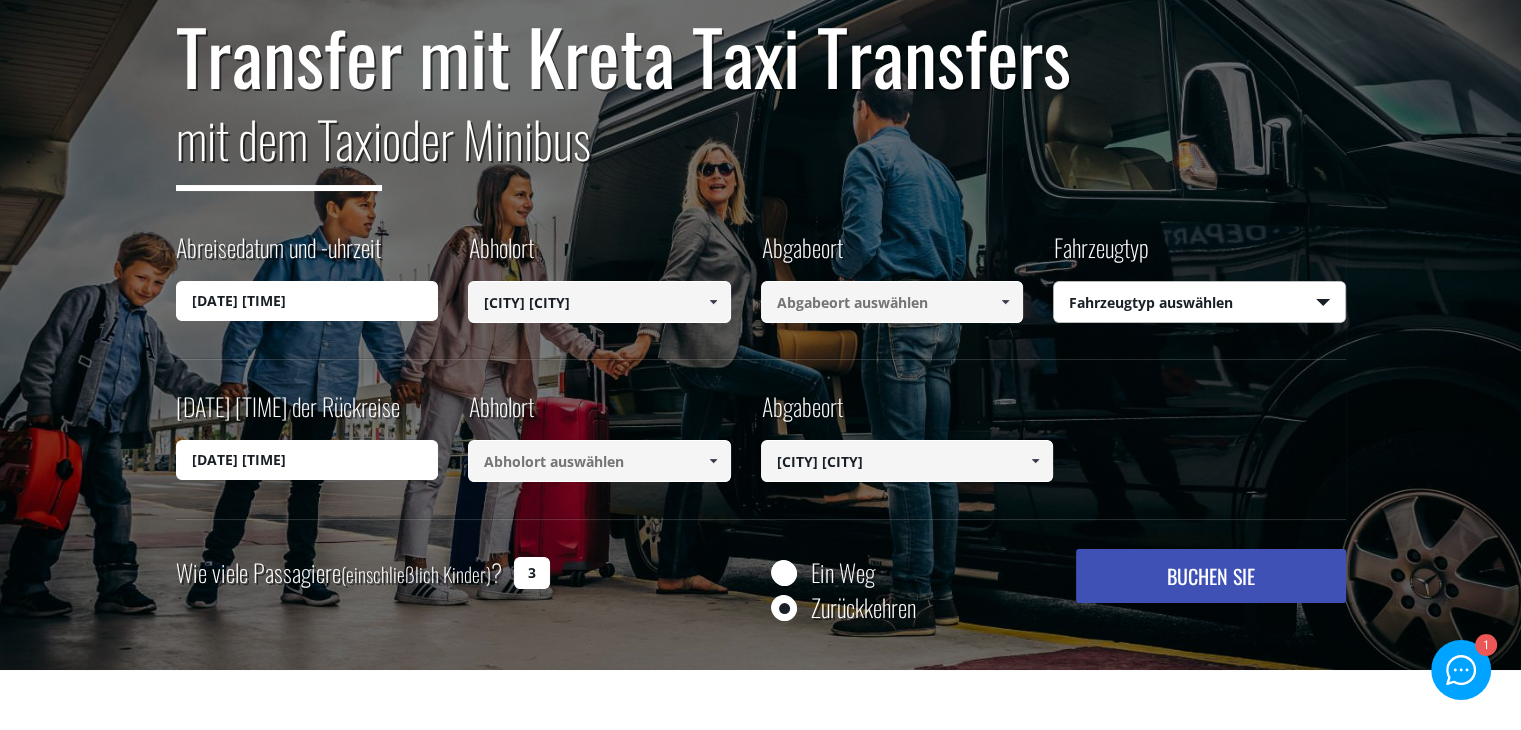 click on "Fahrzeugtyp auswählen Taxi (4 Passagiere) Mercedes E-Klasse Mini Van (7 Passagiere) Mercedes Vito Minibus (10 Passagiere) Mercedes Sprinter Minibus 16 (16 Passagiere) Mercedes Sprinter" at bounding box center [1199, 303] 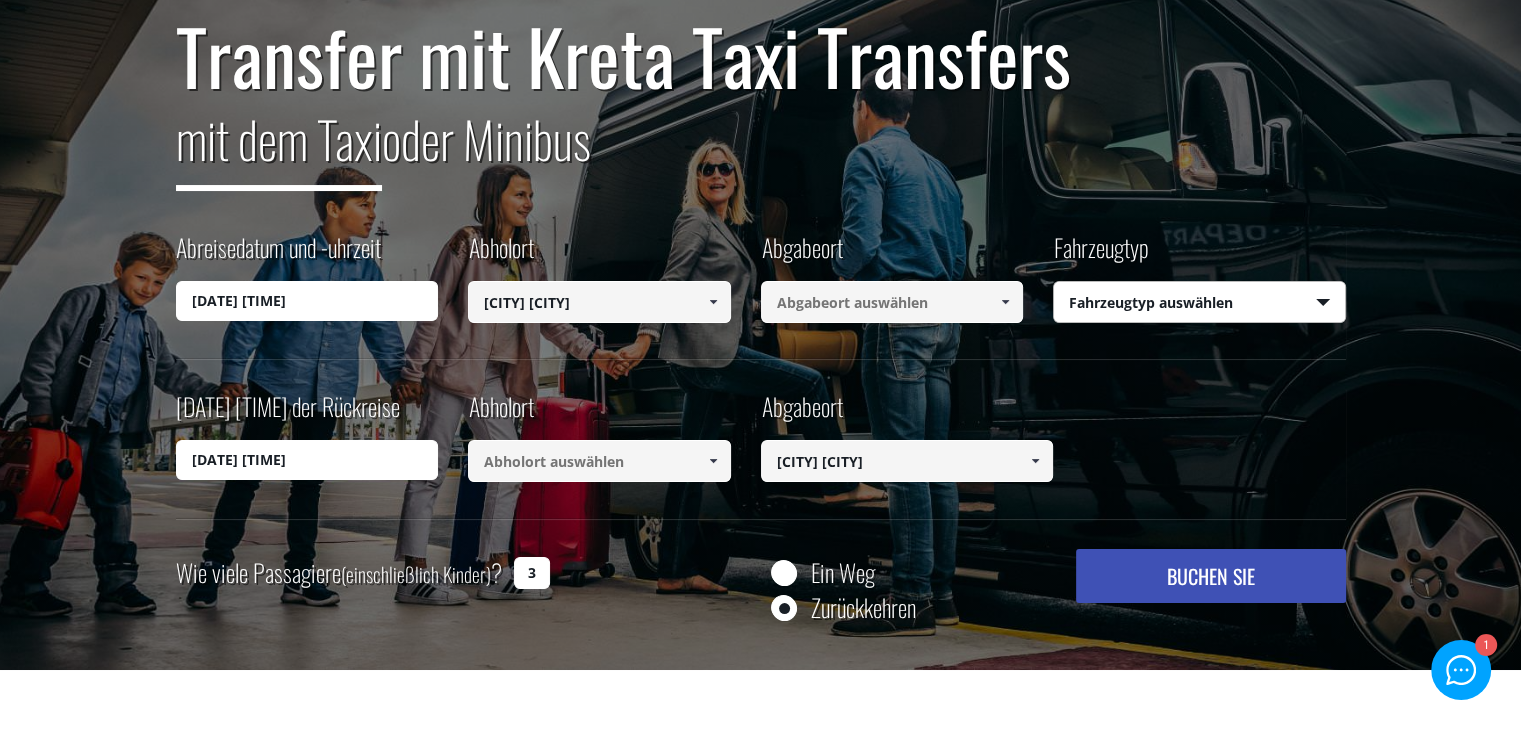 select on "540" 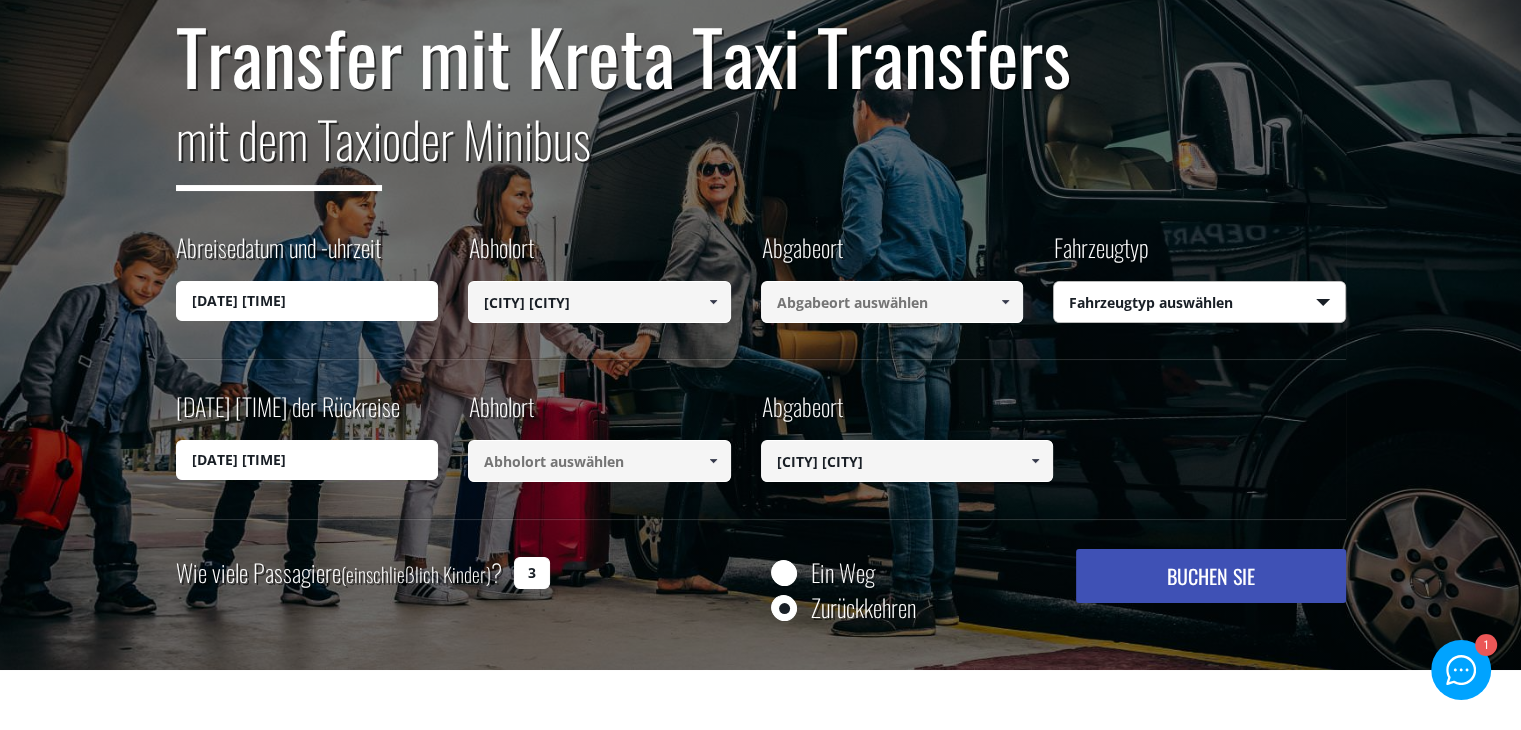 click on "Fahrzeugtyp auswählen Taxi (4 Passagiere) Mercedes E-Klasse Mini Van (7 Passagiere) Mercedes Vito Minibus (10 Passagiere) Mercedes Sprinter Minibus 16 (16 Passagiere) Mercedes Sprinter" at bounding box center [1199, 303] 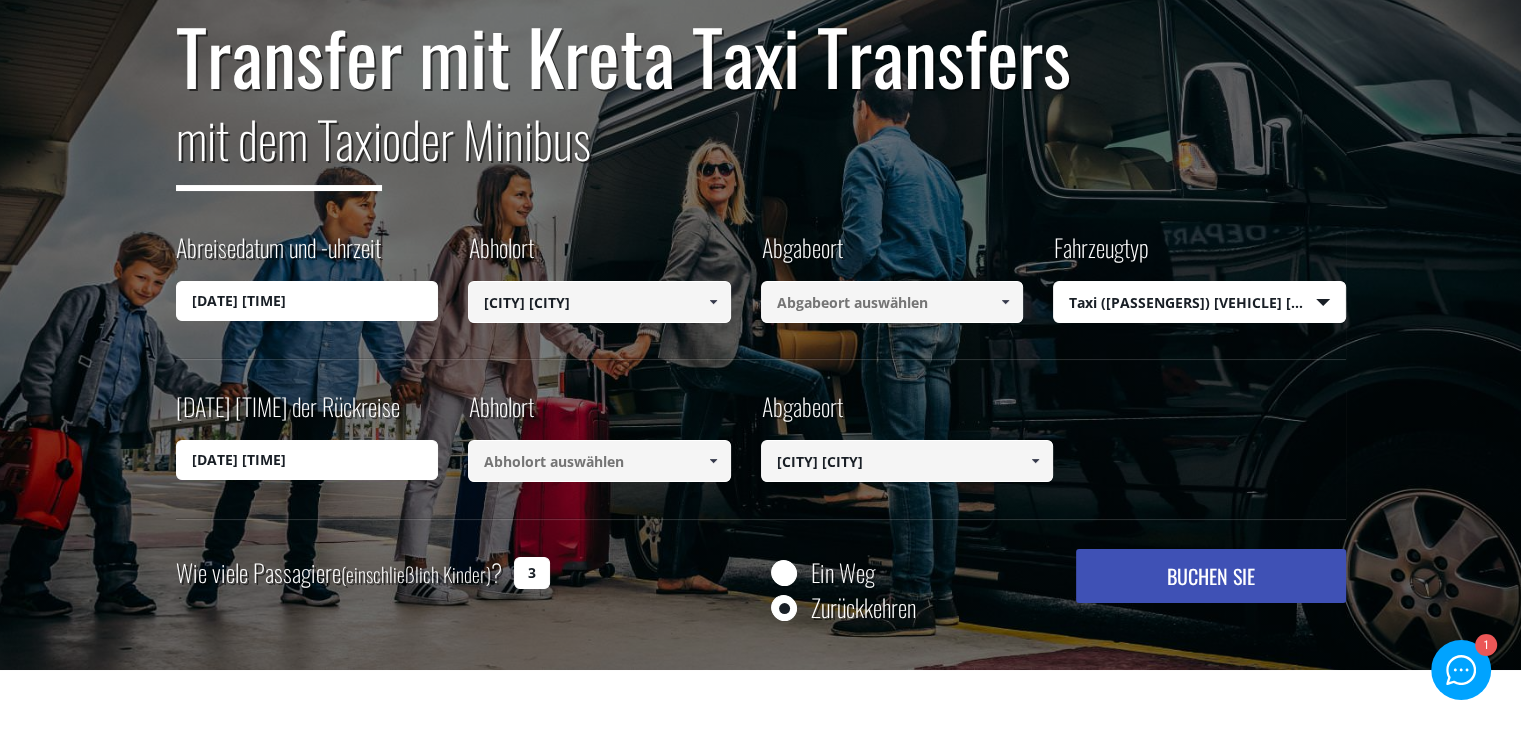 click at bounding box center (1005, 302) 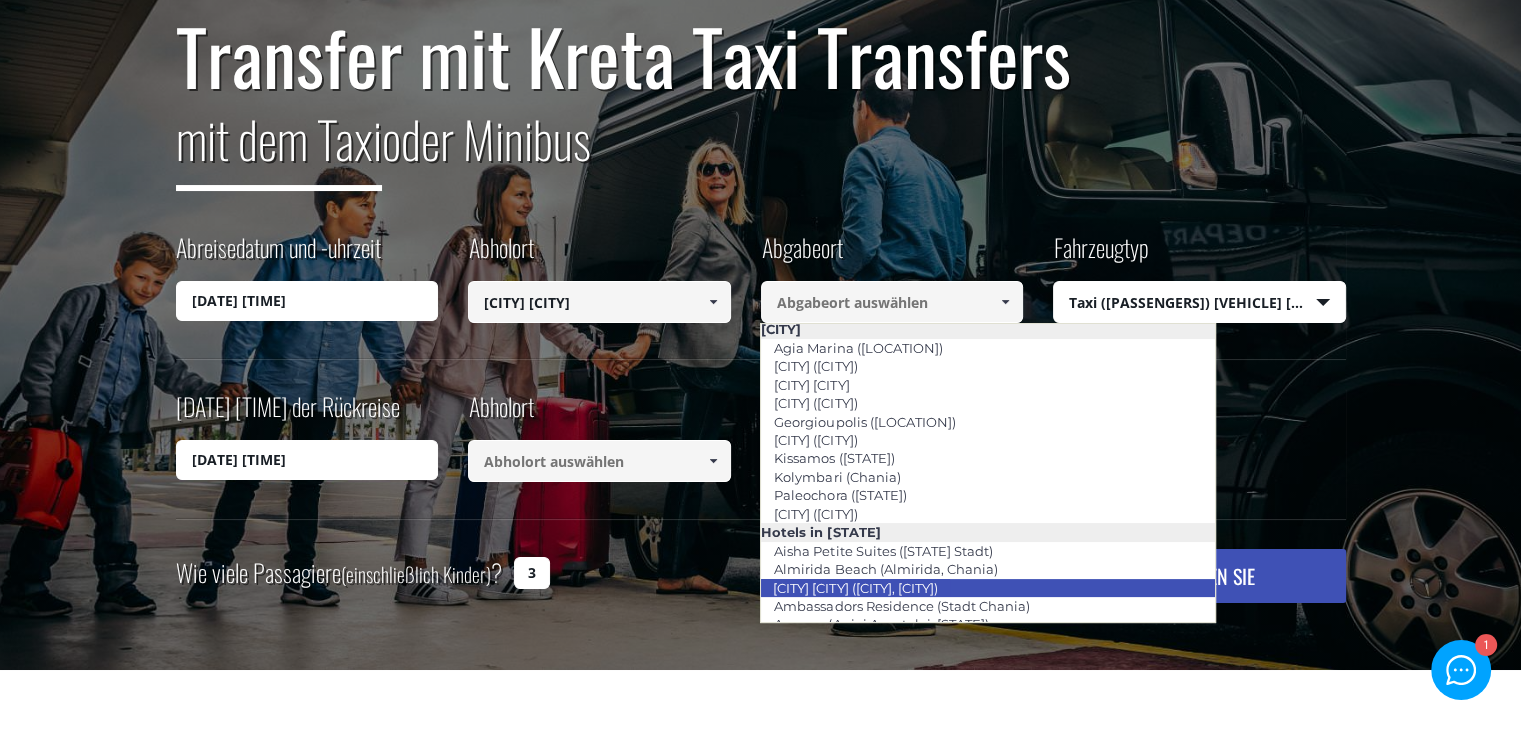 scroll, scrollTop: 140, scrollLeft: 0, axis: vertical 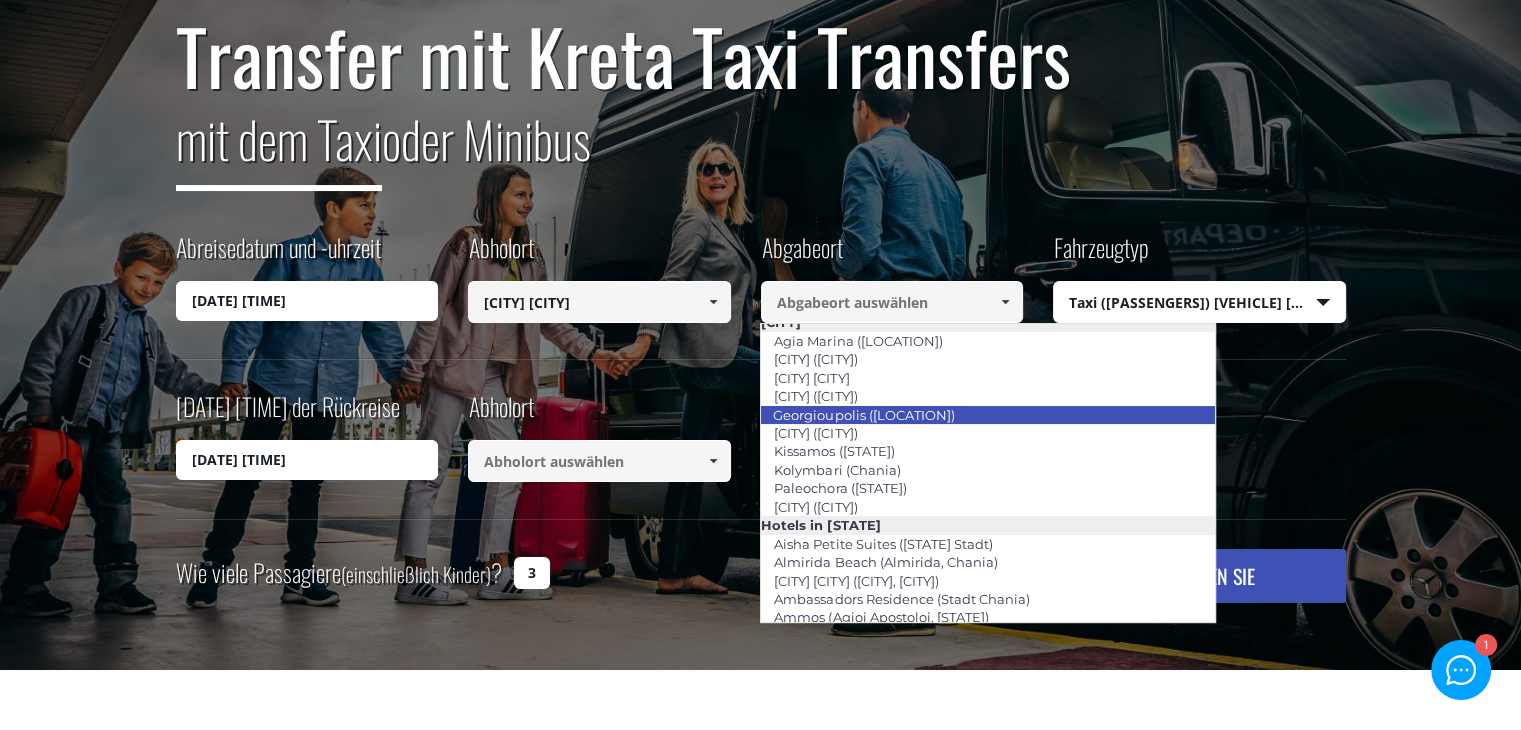 click on "Georgioupolis (Chania)" at bounding box center (863, 415) 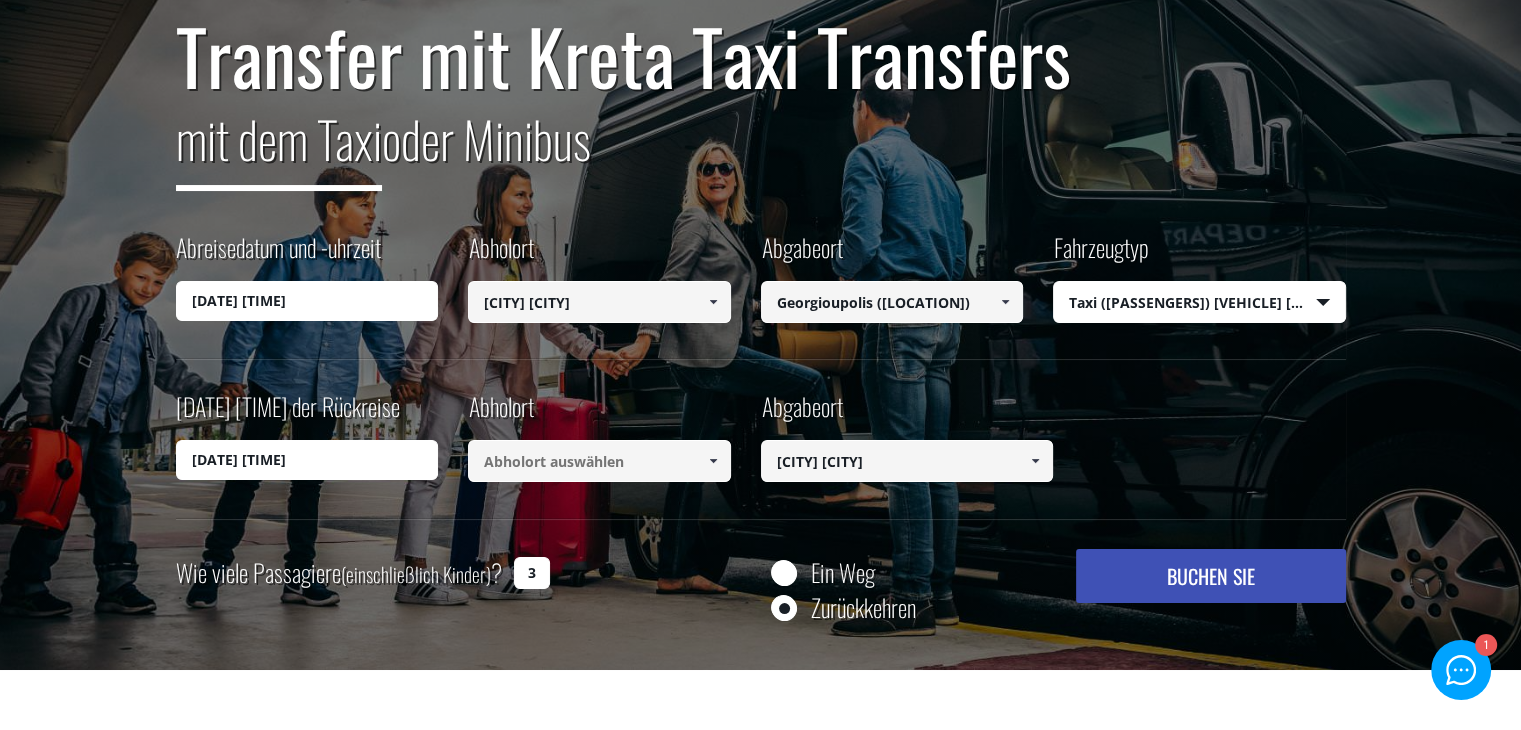 type on "Georgioupolis (Chania)" 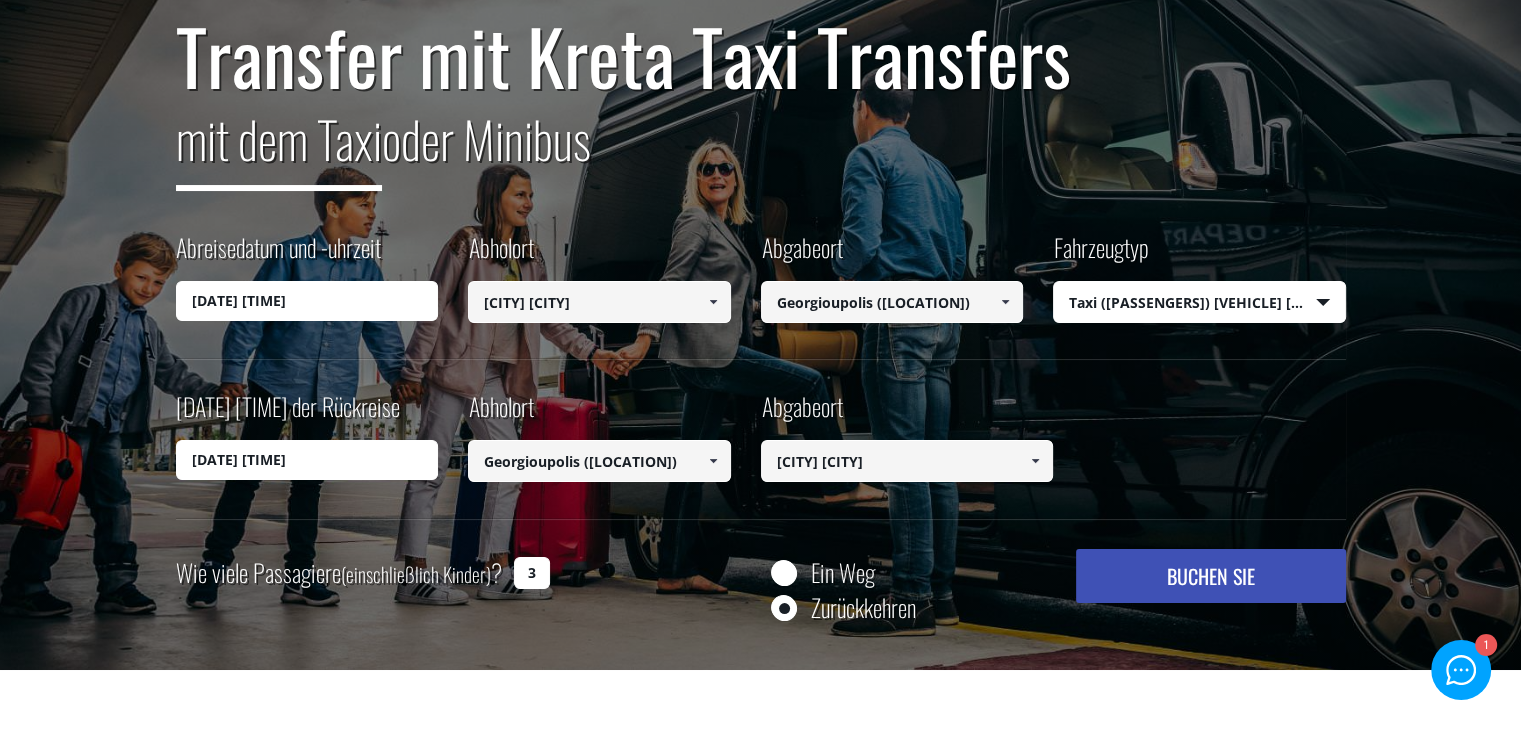 click at bounding box center [1005, 302] 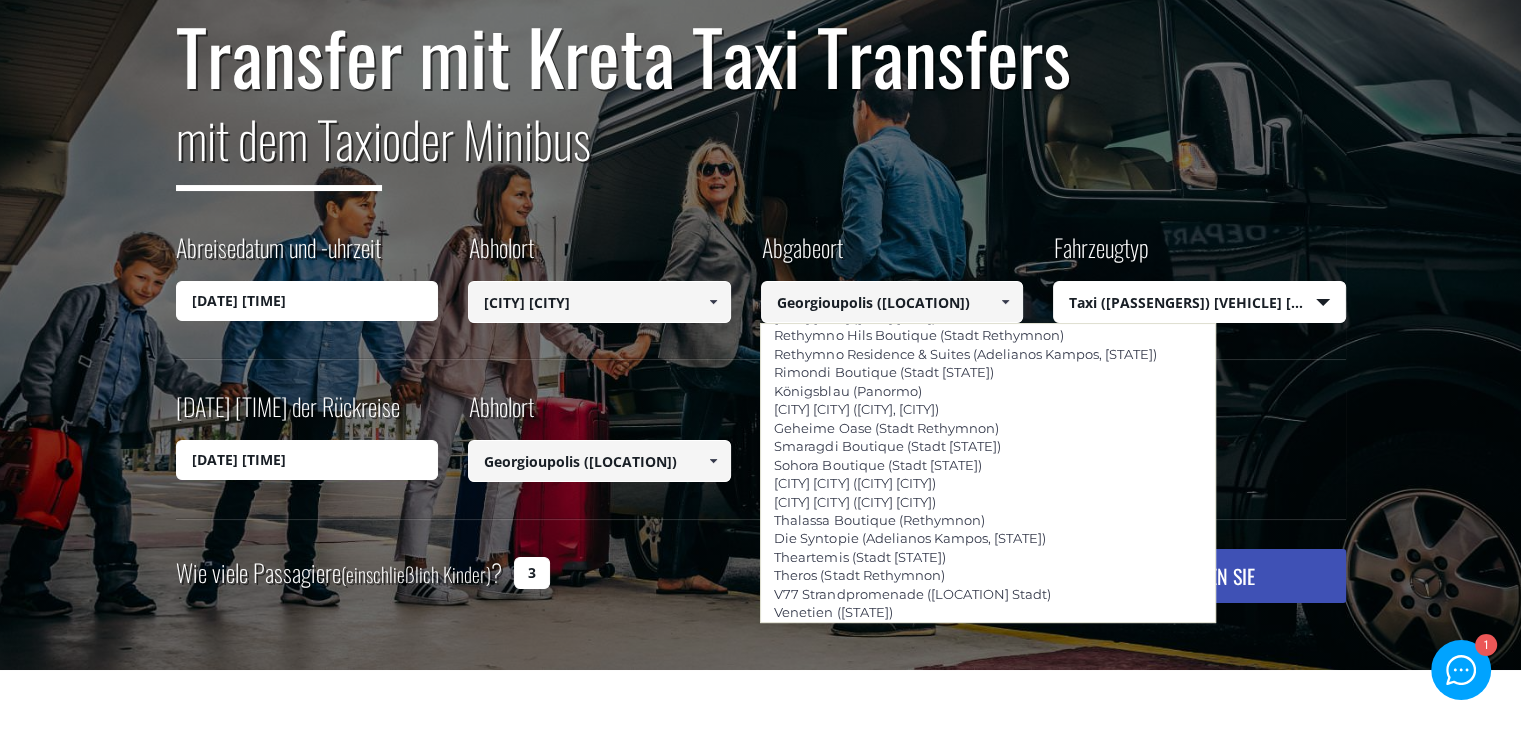 scroll, scrollTop: 4443, scrollLeft: 0, axis: vertical 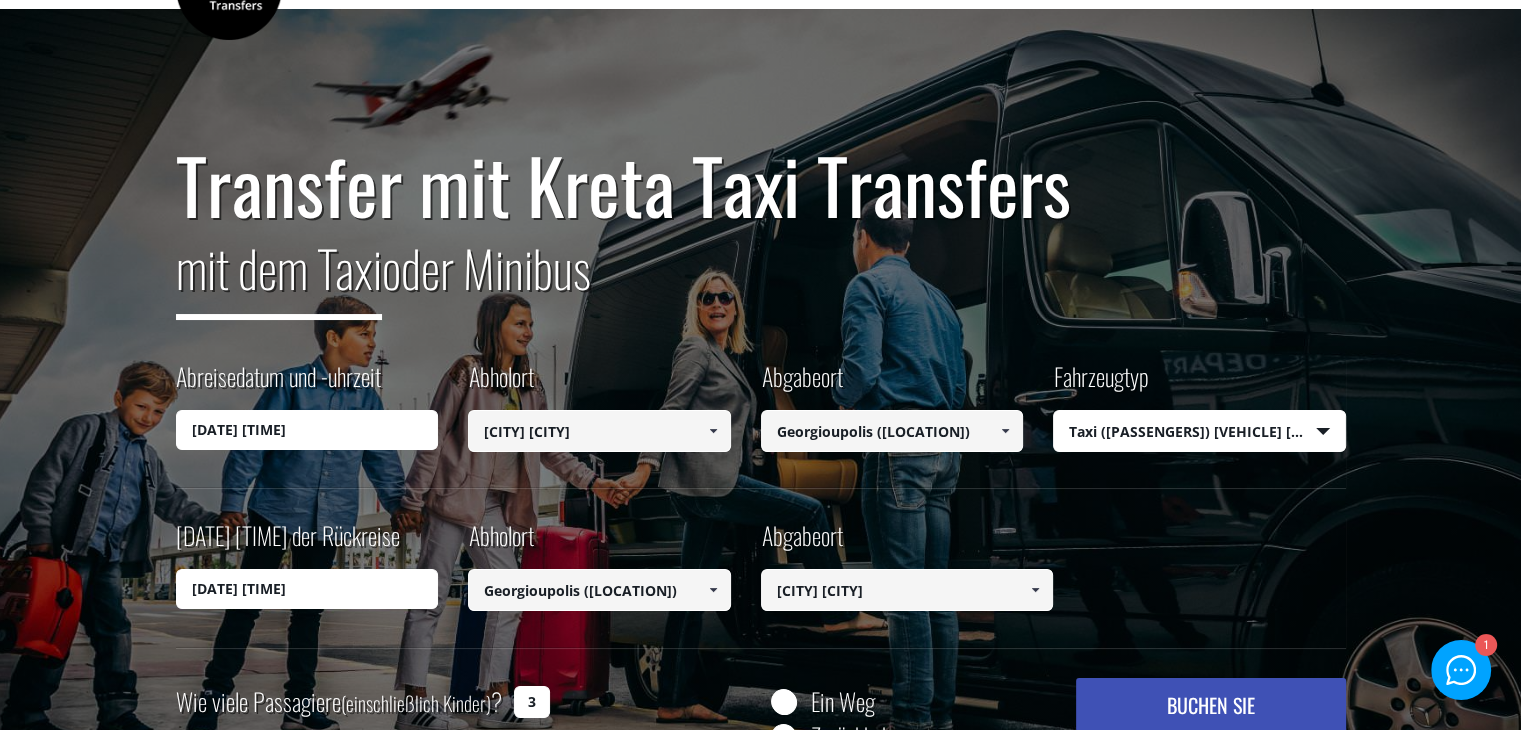 click at bounding box center [1005, 431] 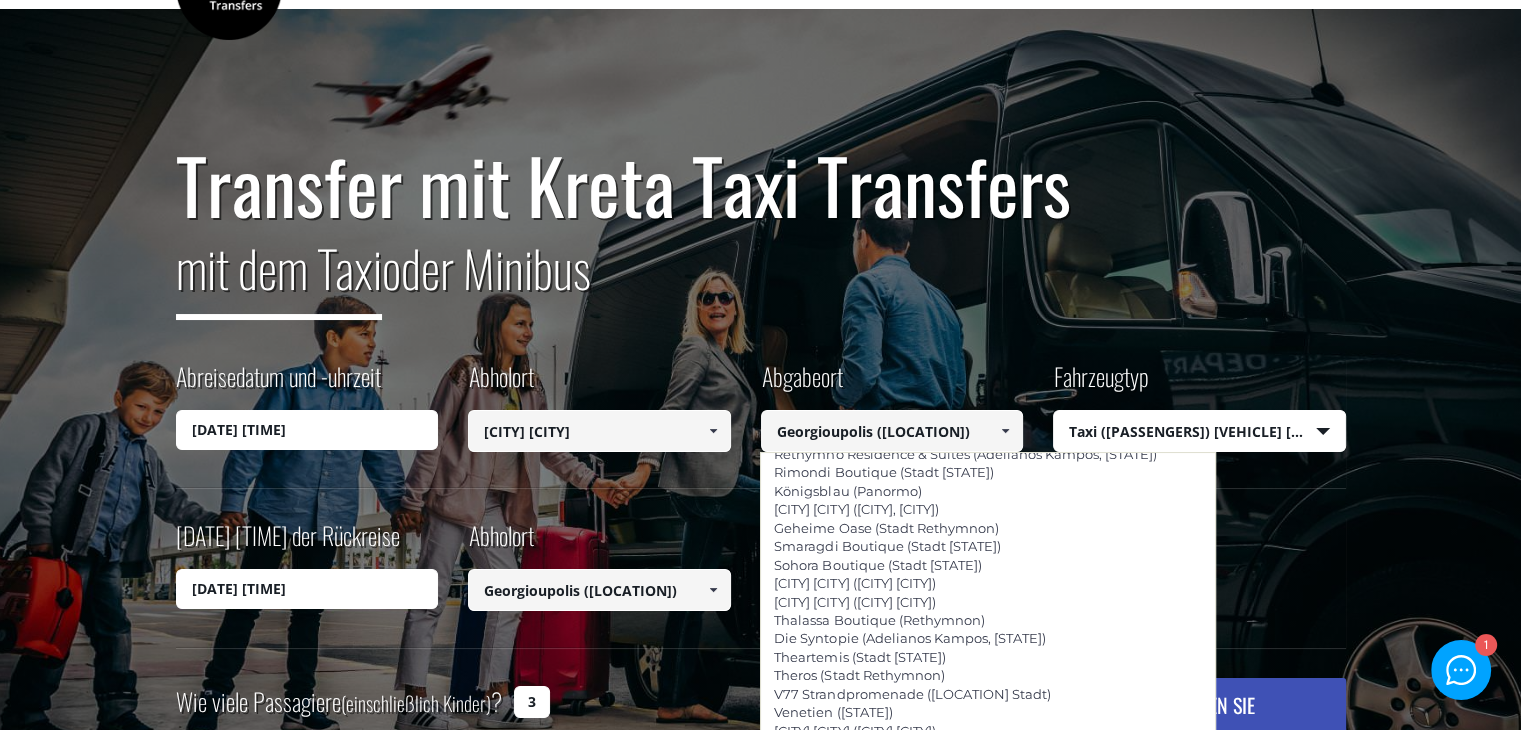 scroll, scrollTop: 4443, scrollLeft: 0, axis: vertical 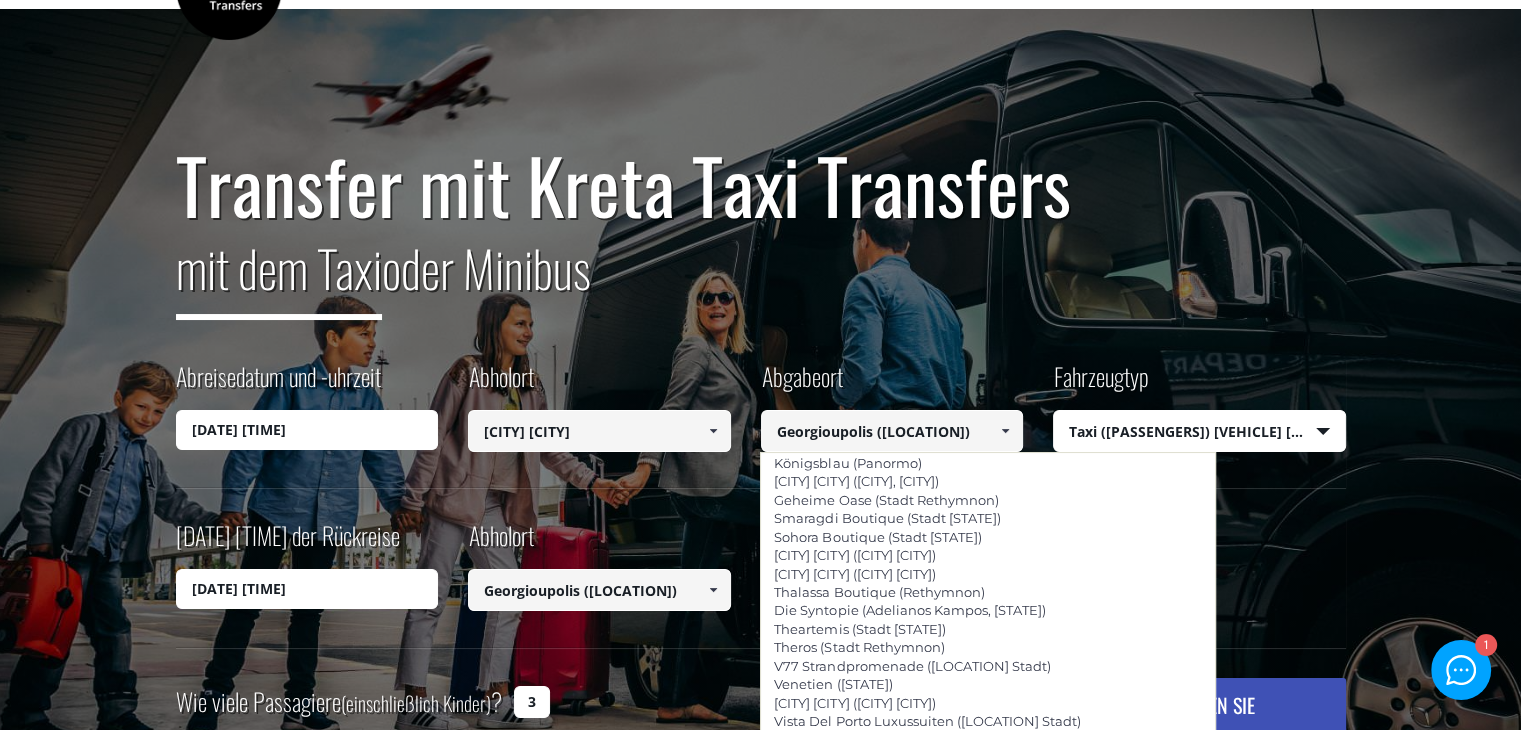 click at bounding box center (712, 431) 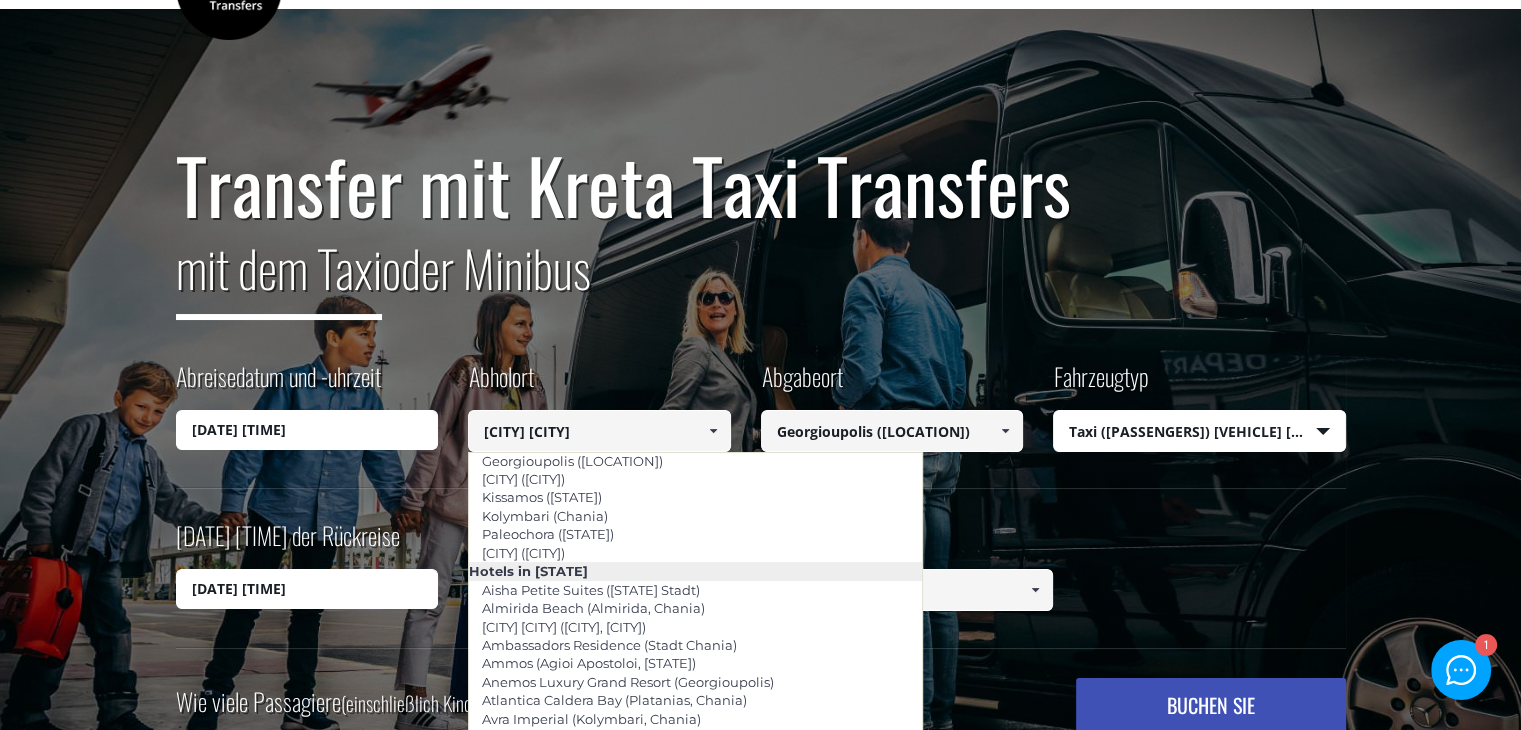 scroll, scrollTop: 0, scrollLeft: 0, axis: both 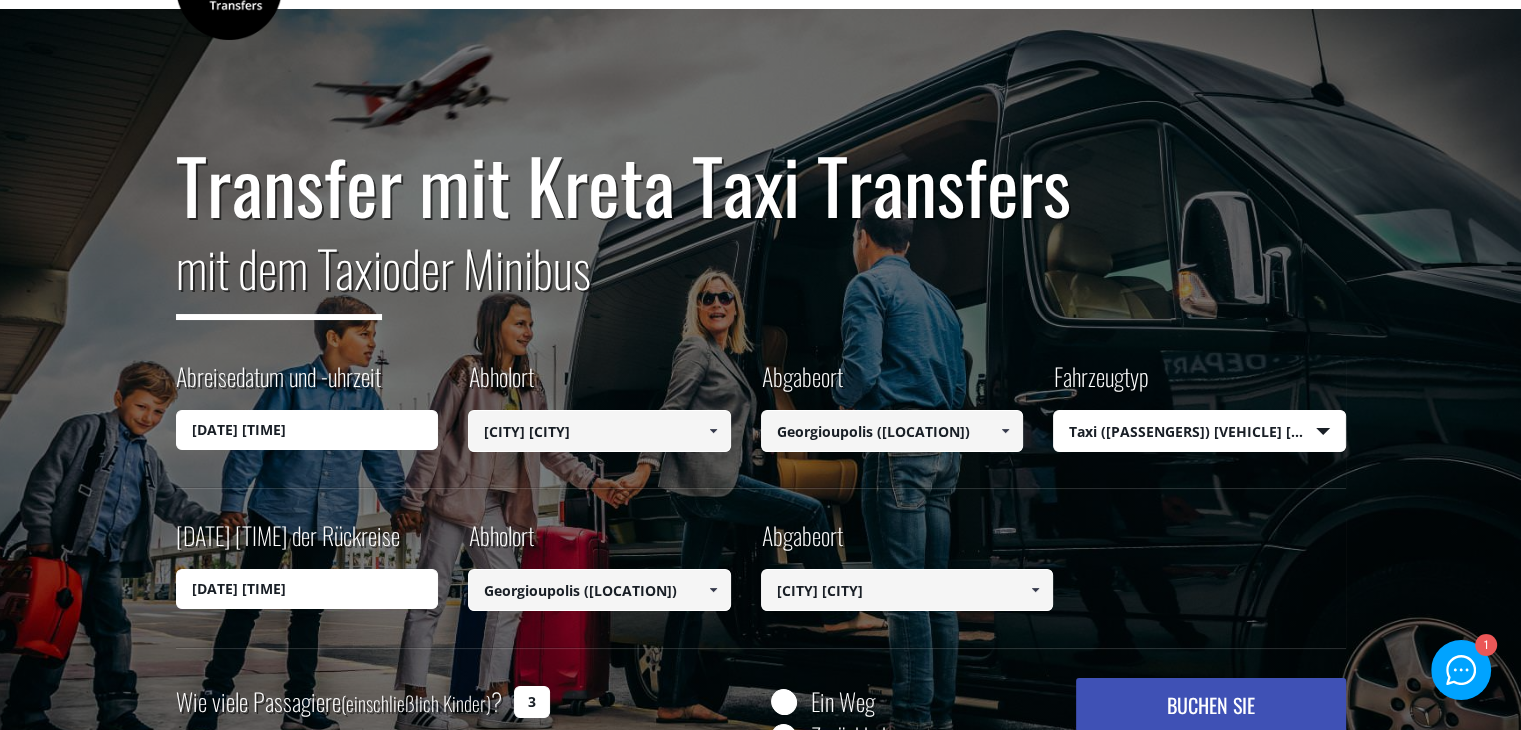 click at bounding box center (1005, 431) 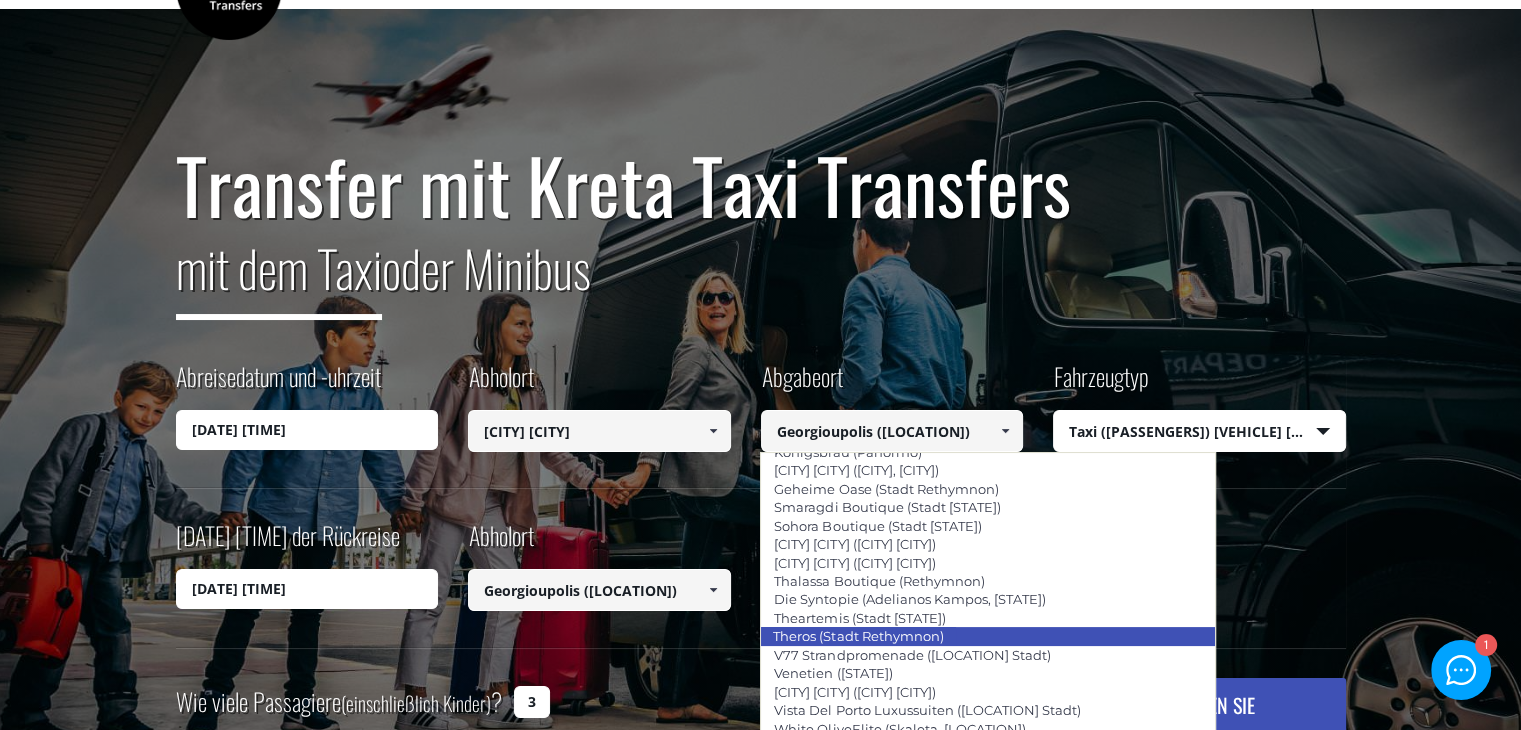 scroll, scrollTop: 4443, scrollLeft: 0, axis: vertical 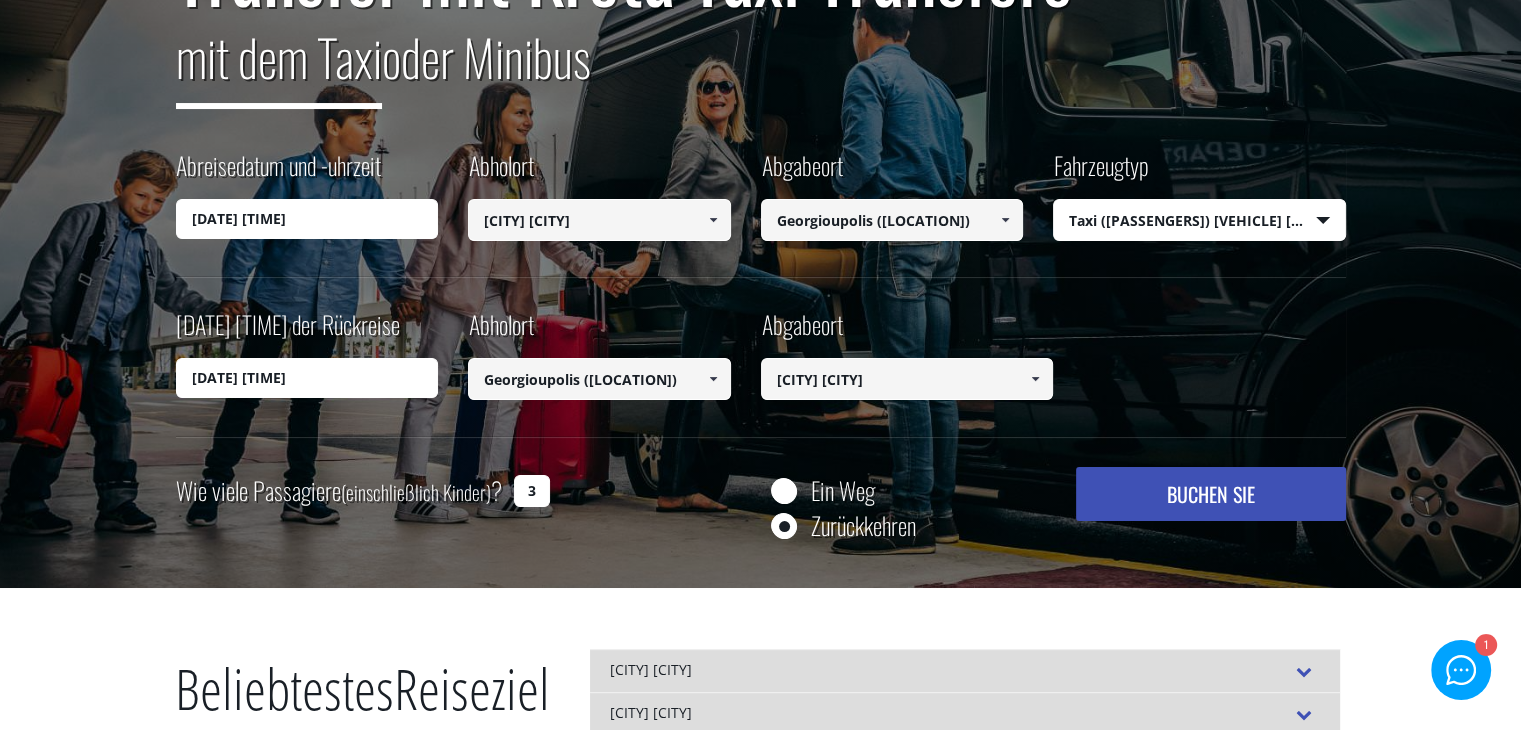 click at bounding box center (1005, 220) 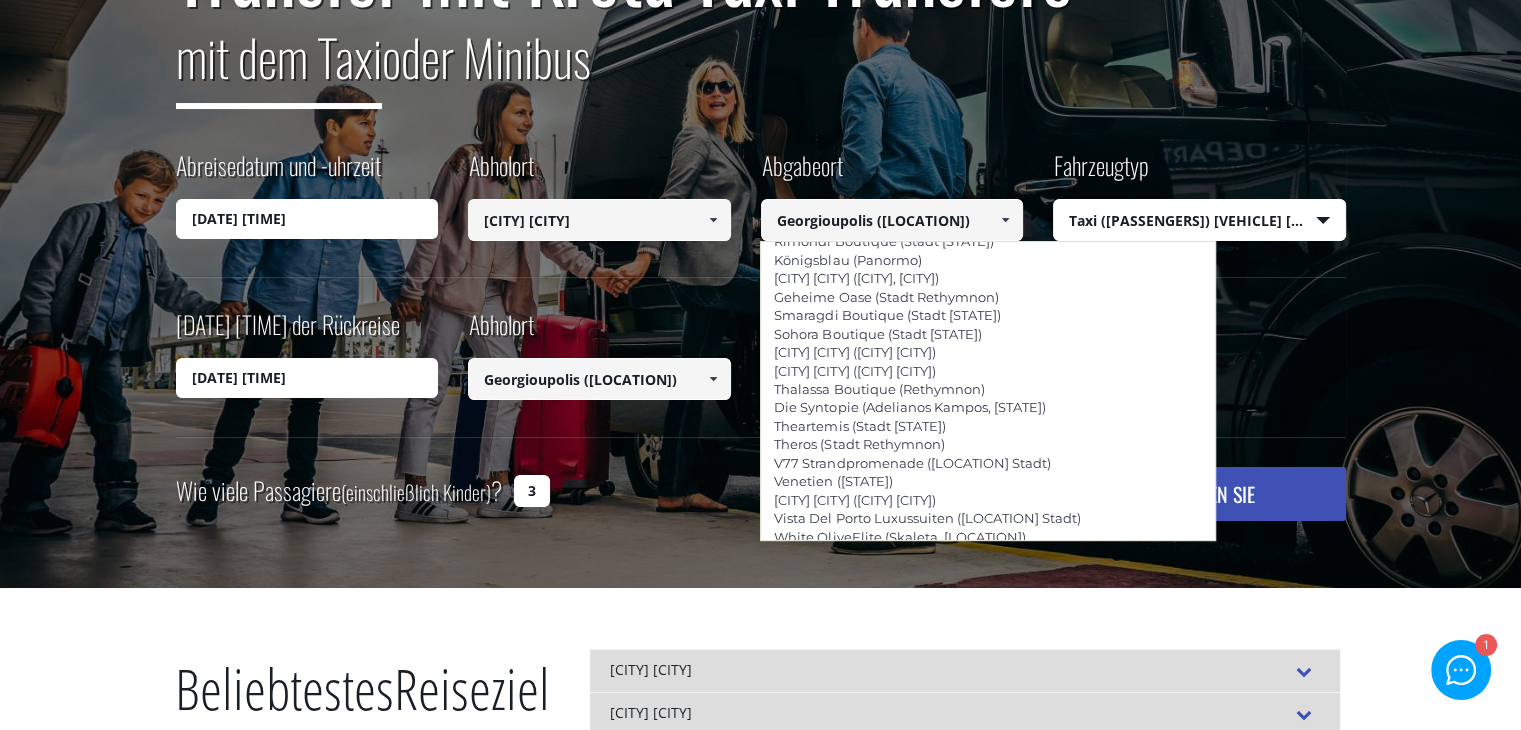 scroll, scrollTop: 4443, scrollLeft: 0, axis: vertical 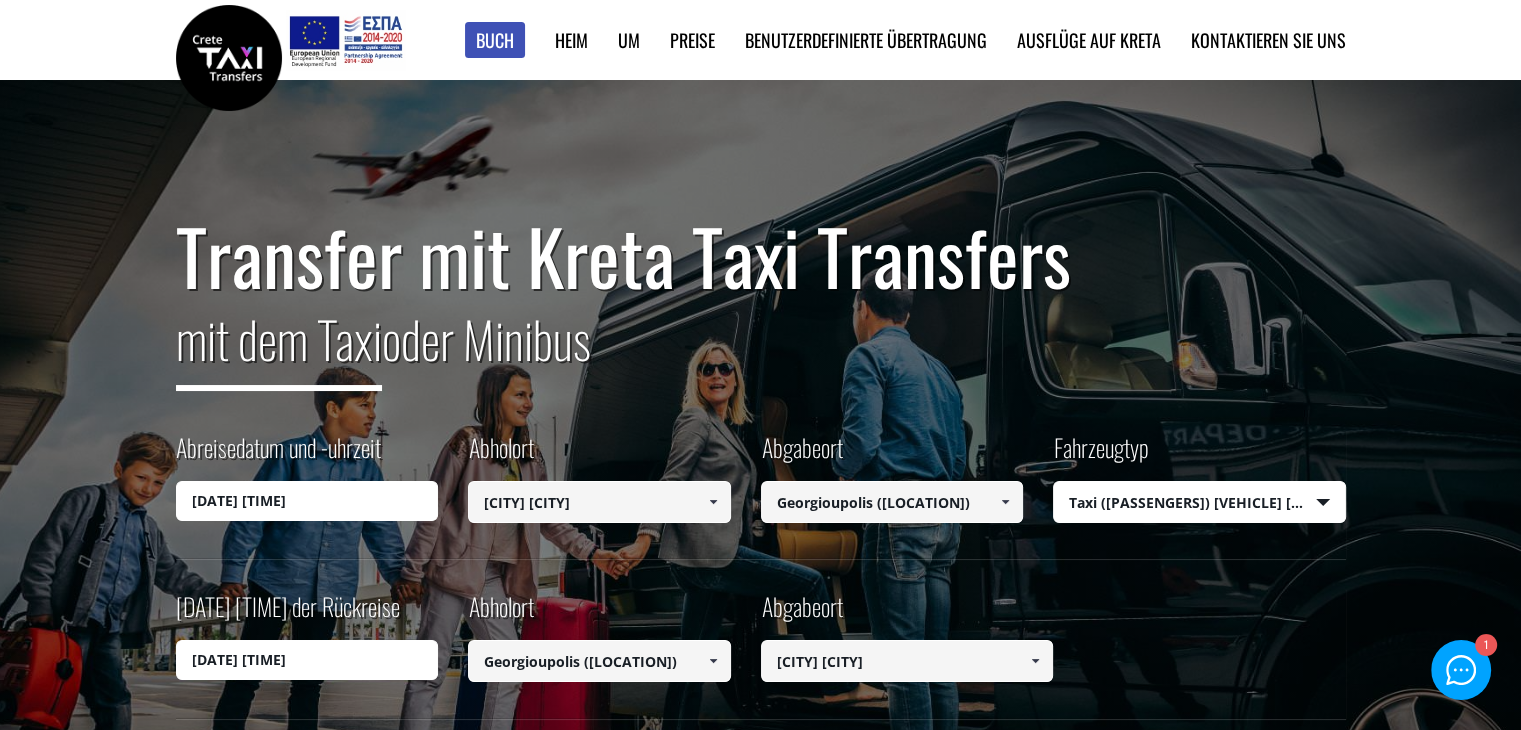 click at bounding box center [229, 58] 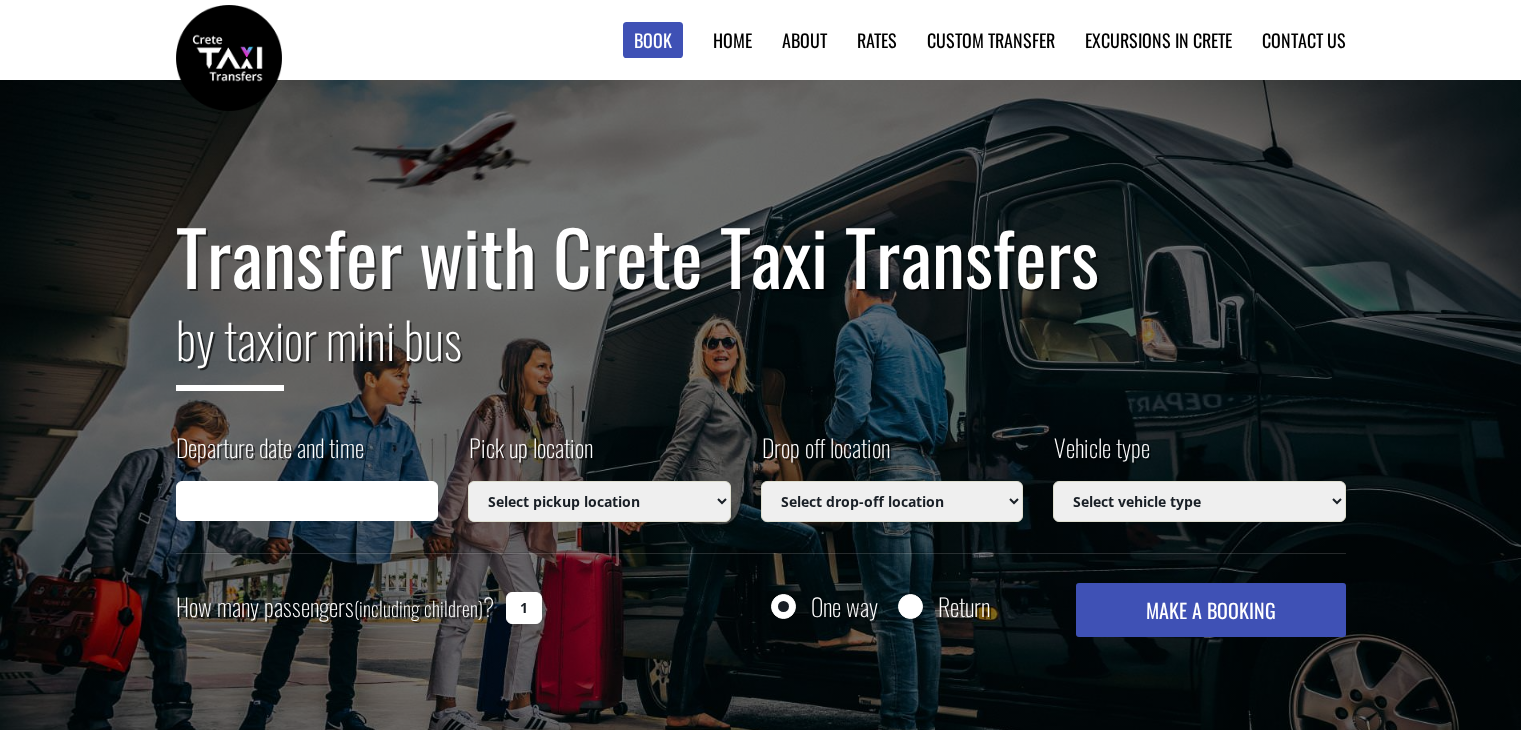 scroll, scrollTop: 0, scrollLeft: 0, axis: both 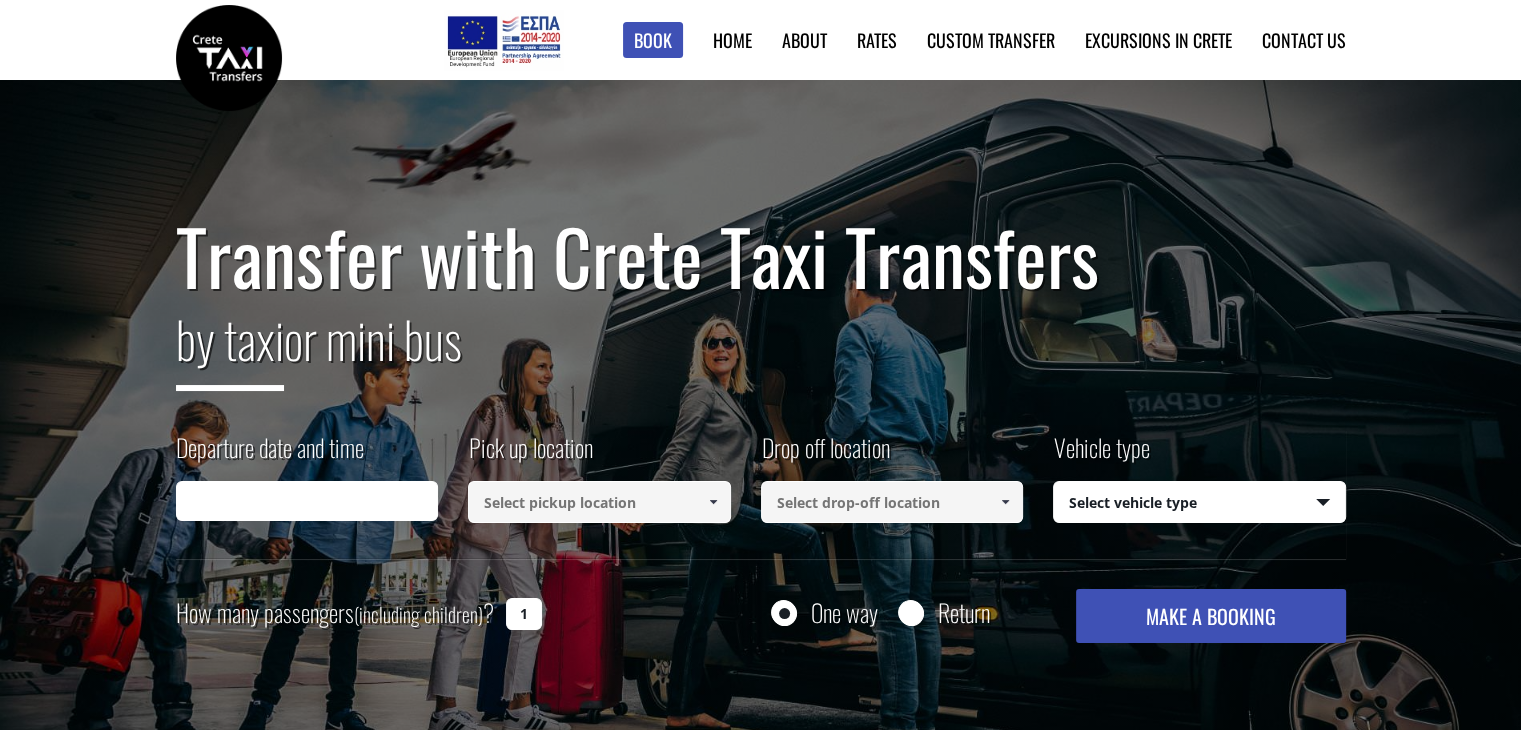 type on "[MM]/[DD]/[YYYY] [HH]:[MM]" 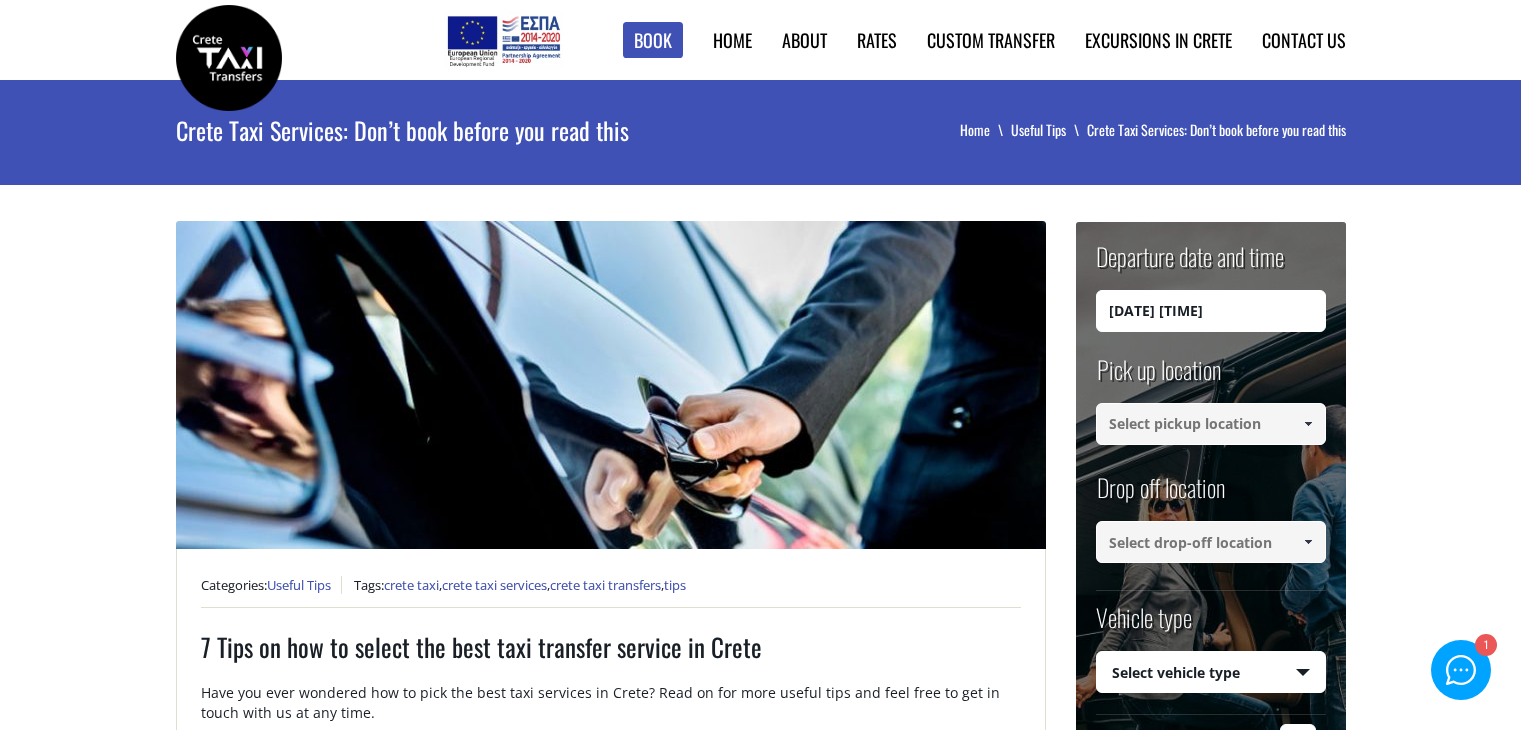 scroll, scrollTop: 0, scrollLeft: 0, axis: both 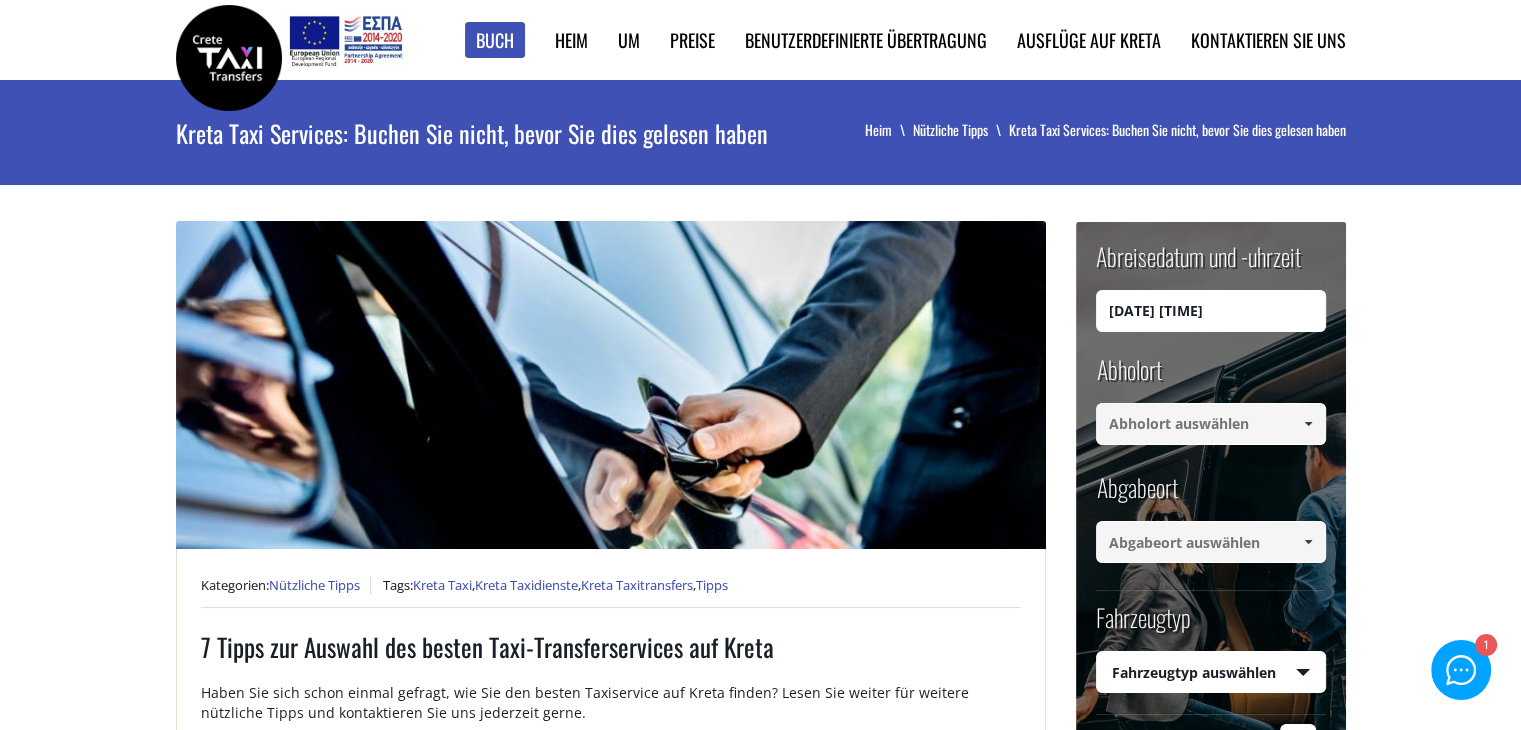 click on "Kreta Taxi Services: Buchen Sie nicht, bevor Sie dies gelesen haben Heim Nützliche Tipps Kreta Taxi Services: Buchen Sie nicht, bevor Sie dies gelesen haben + Kategorien: Nützliche Tipps Tags: Kreta Taxi , Kreta Taxidienste , Kreta Taxitransfers , Tipps 7 Tipps zur Auswahl des besten Taxi-Transferservices auf Kreta Haben Sie sich schon einmal gefragt, wie Sie den besten Taxiservice auf Kreta finden? Lesen Sie weiter für weitere nützliche Tipps und kontaktieren Sie uns jederzeit gerne. 1. Sicherheit Ist es sicher, auf Kreta ein Taxi oder einen Minivan zu buchen? Jeder Reisende weiß, dass der Transport zu den wichtigsten Aspekten einer Reise gehört. Kreta ist eine der beliebtesten Inseln der Welt und die Fortbewegung von einem Ort zum anderen muss sicher sein, insbesondere während der Touristensaison. Taxis sind auf Kreta leicht zu finden, Sie müssen jedoch ein zuverlässiges Taxiunternehmen wählen, das einen sicheren Taxitransfer auf Kreta anbietet. 3. Ruf des Taxiunternehmens:" at bounding box center (760, 1653) 